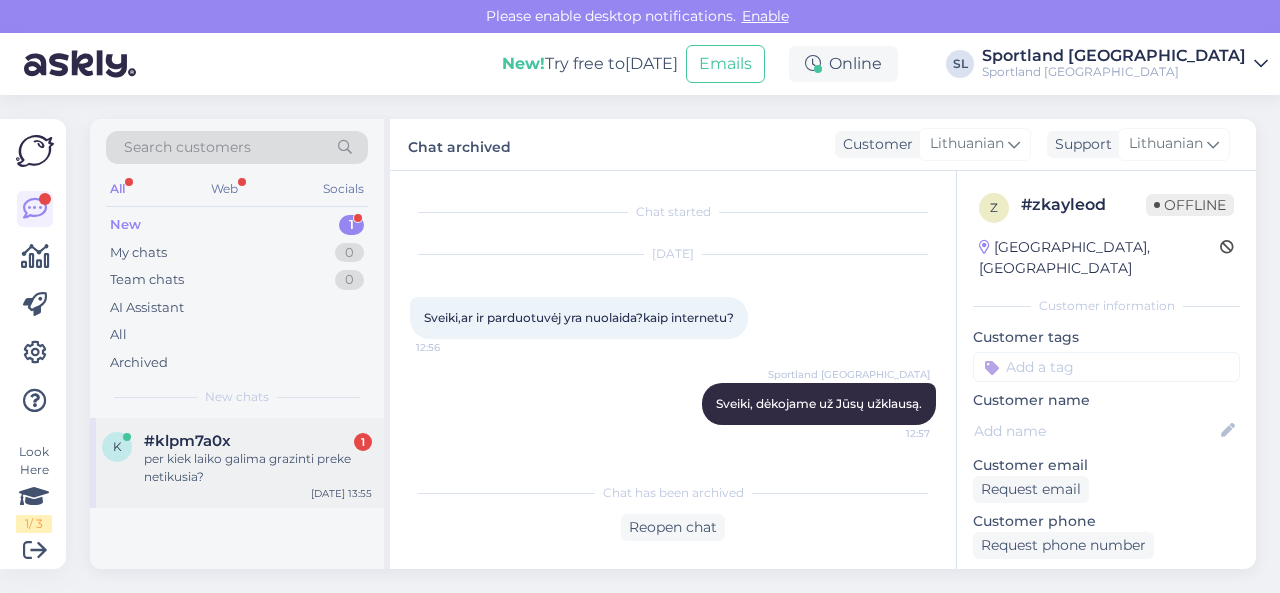 scroll, scrollTop: 0, scrollLeft: 0, axis: both 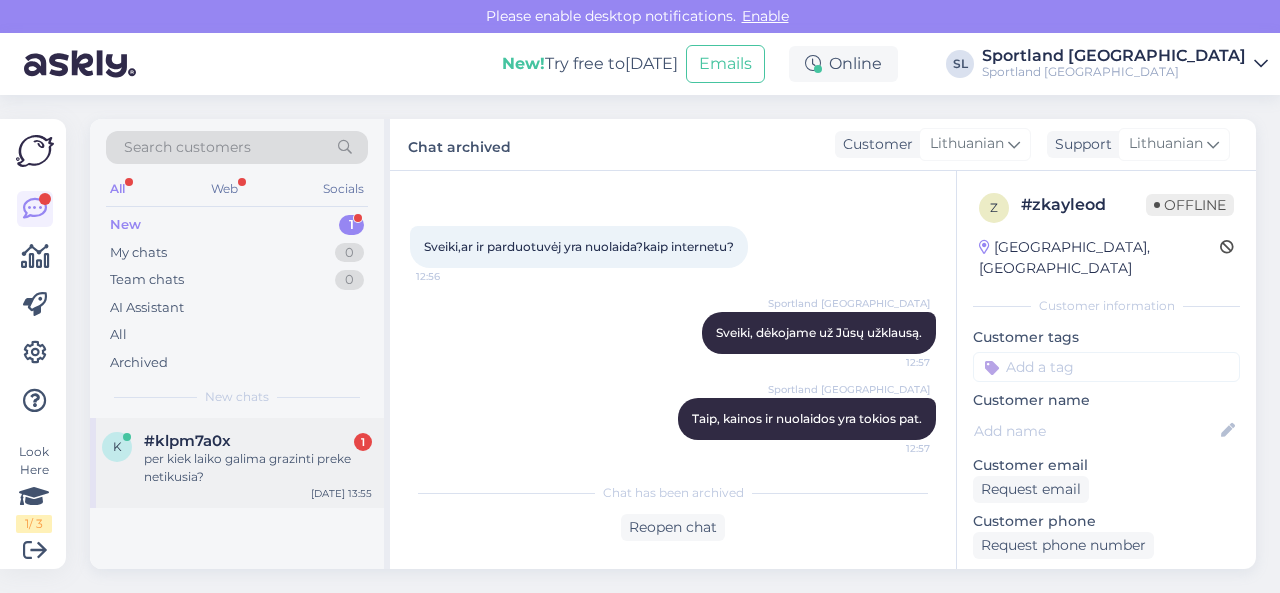 click on "per kiek laiko galima grazinti preke netikusia?" at bounding box center [258, 468] 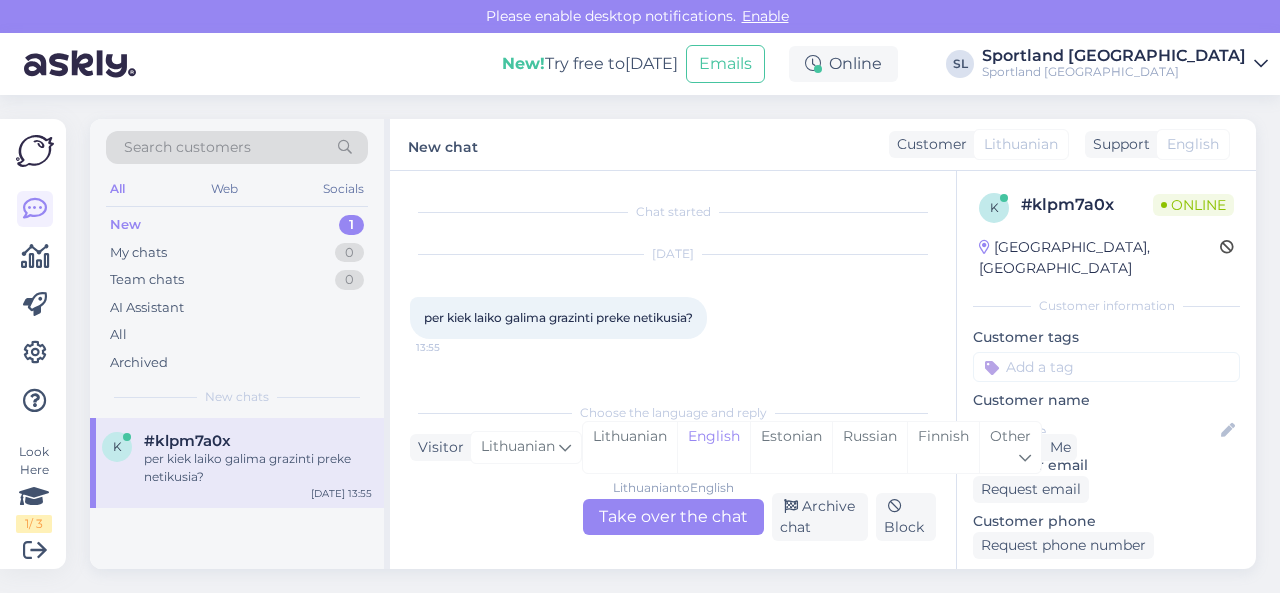 scroll, scrollTop: 0, scrollLeft: 0, axis: both 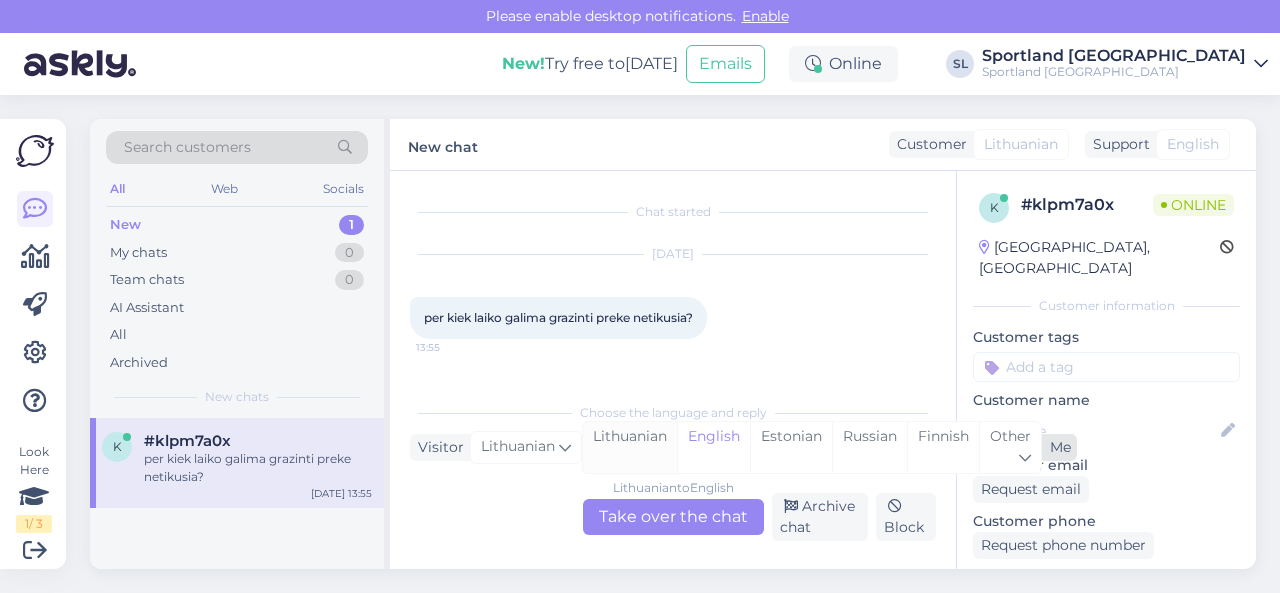 click on "Lithuanian" at bounding box center (630, 447) 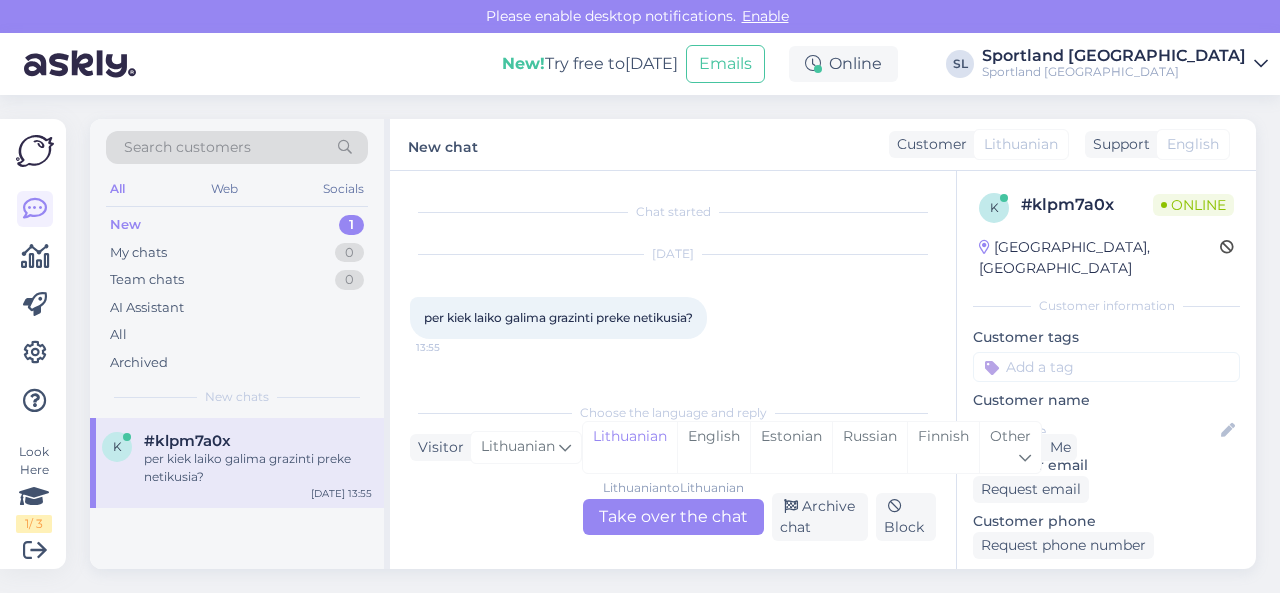 click on "Lithuanian  to  Lithuanian Take over the chat" at bounding box center (673, 517) 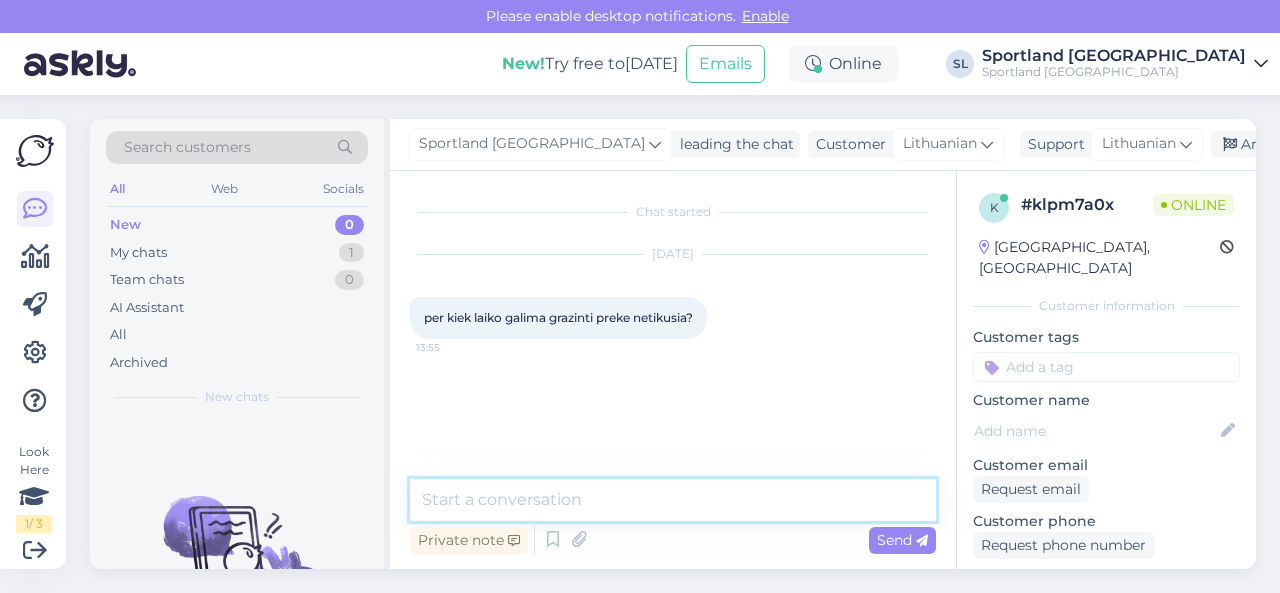 click at bounding box center (673, 500) 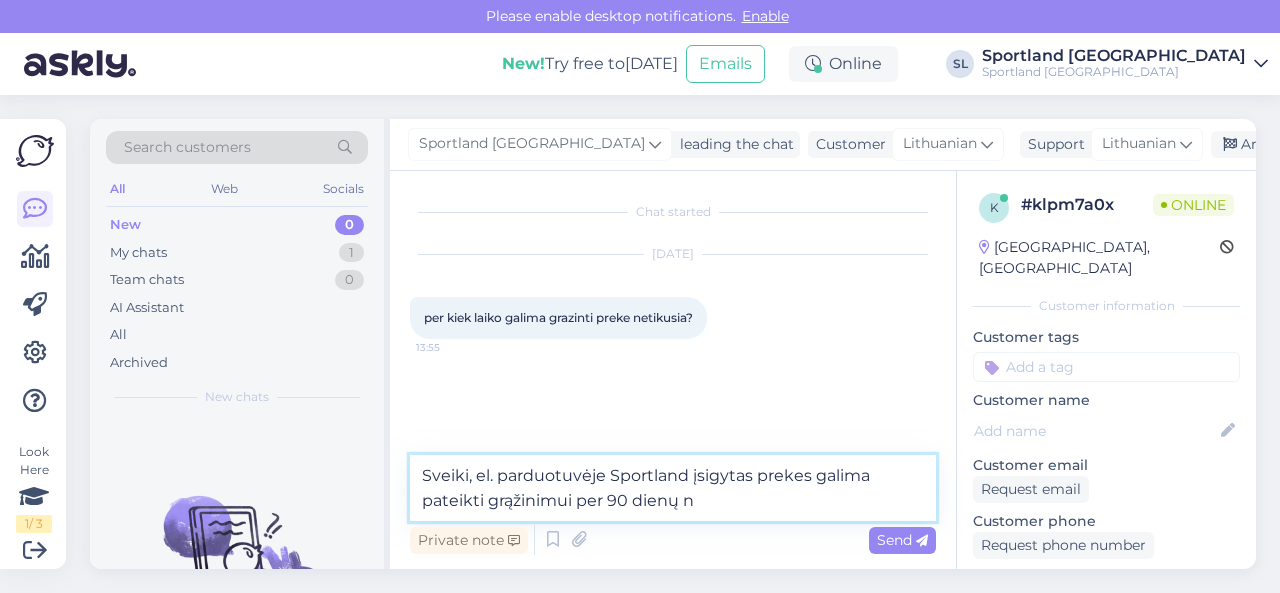 type on "Sveiki, el. parduotuvėje Sportland įsigytas prekes galima pateikti grąžinimui per 90 dienų" 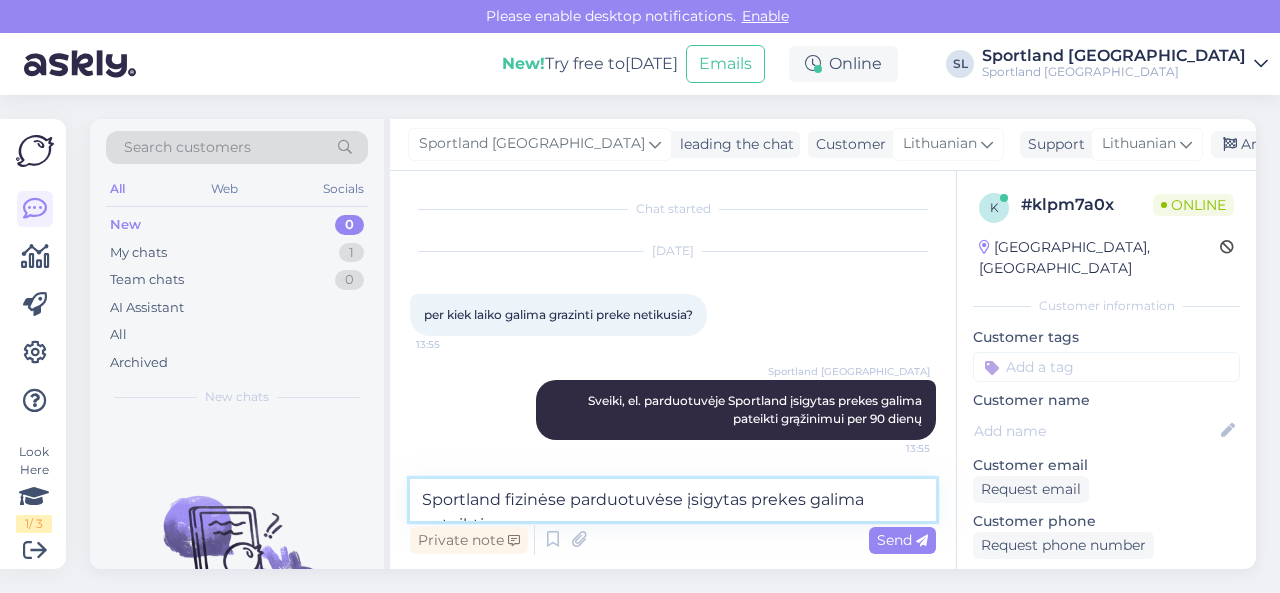 scroll, scrollTop: 27, scrollLeft: 0, axis: vertical 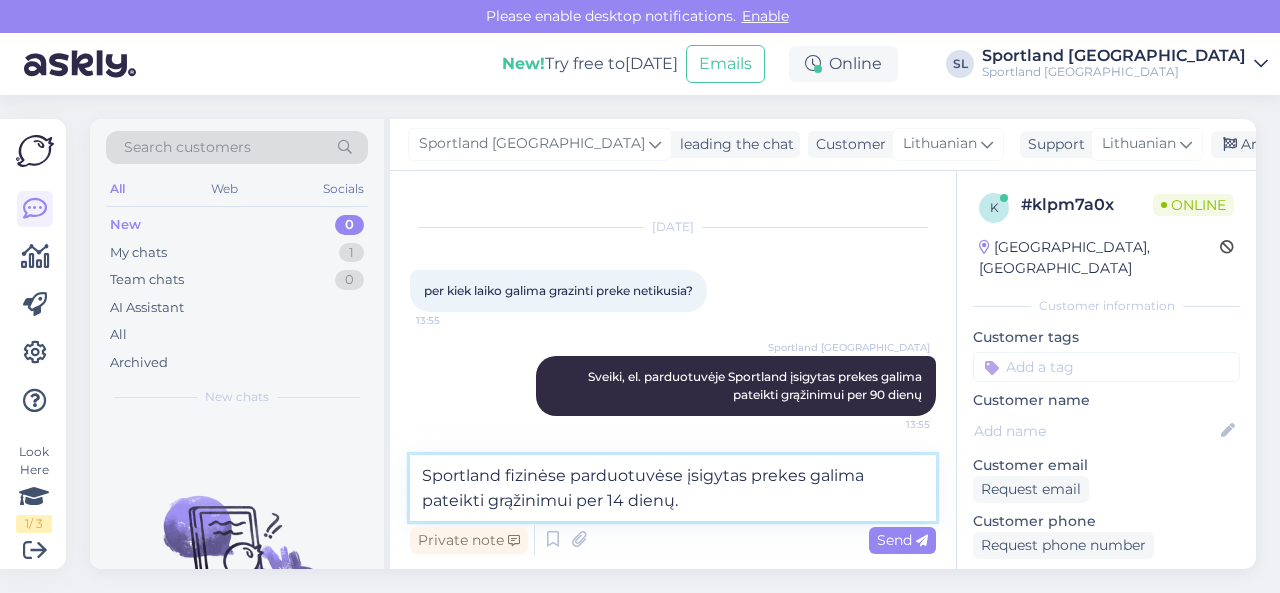 type on "Sportland fizinėse parduotuvėse įsigytas prekes galima pateikti grąžinimui per 14 dienų." 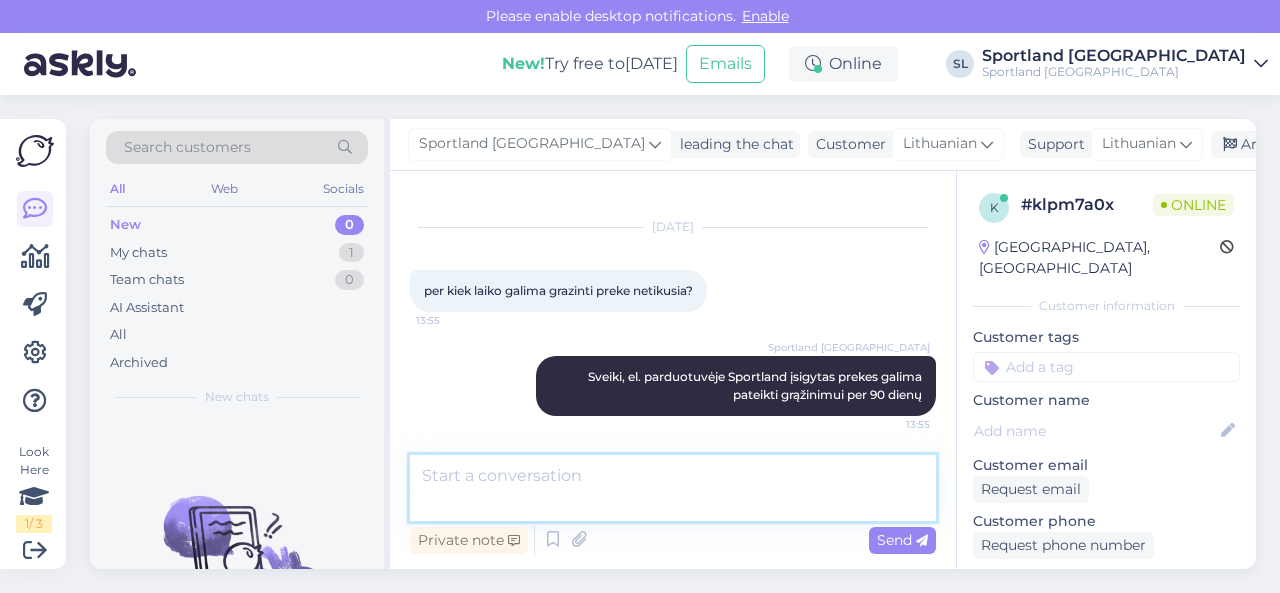 scroll, scrollTop: 107, scrollLeft: 0, axis: vertical 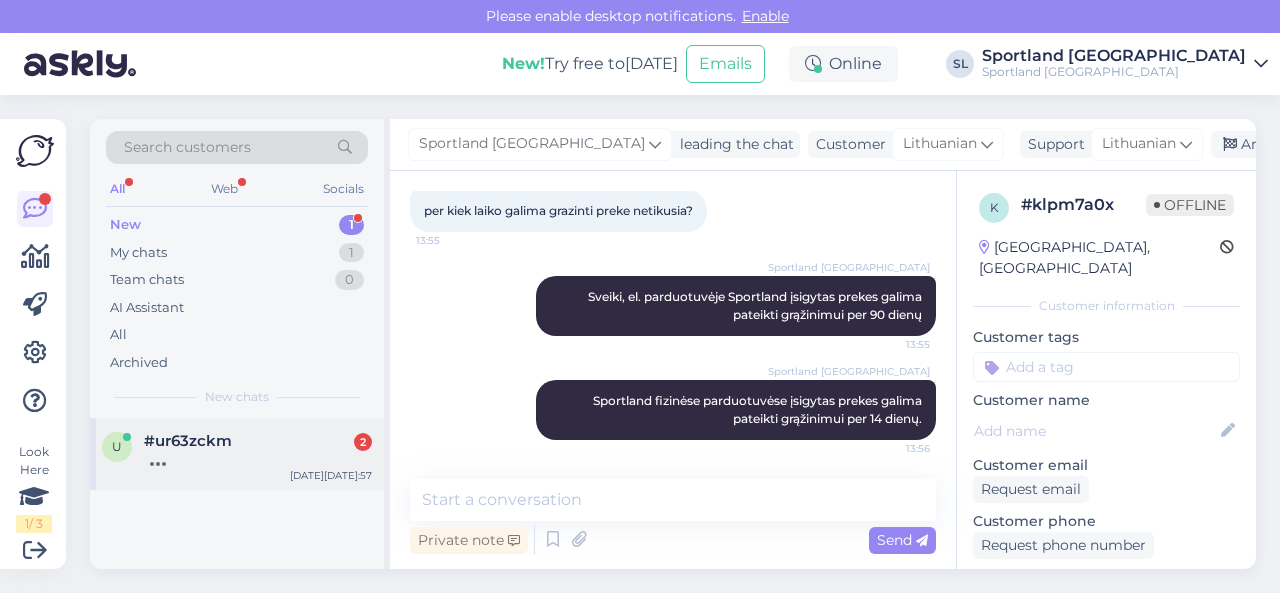 click on "#ur63zckm 2" at bounding box center [258, 441] 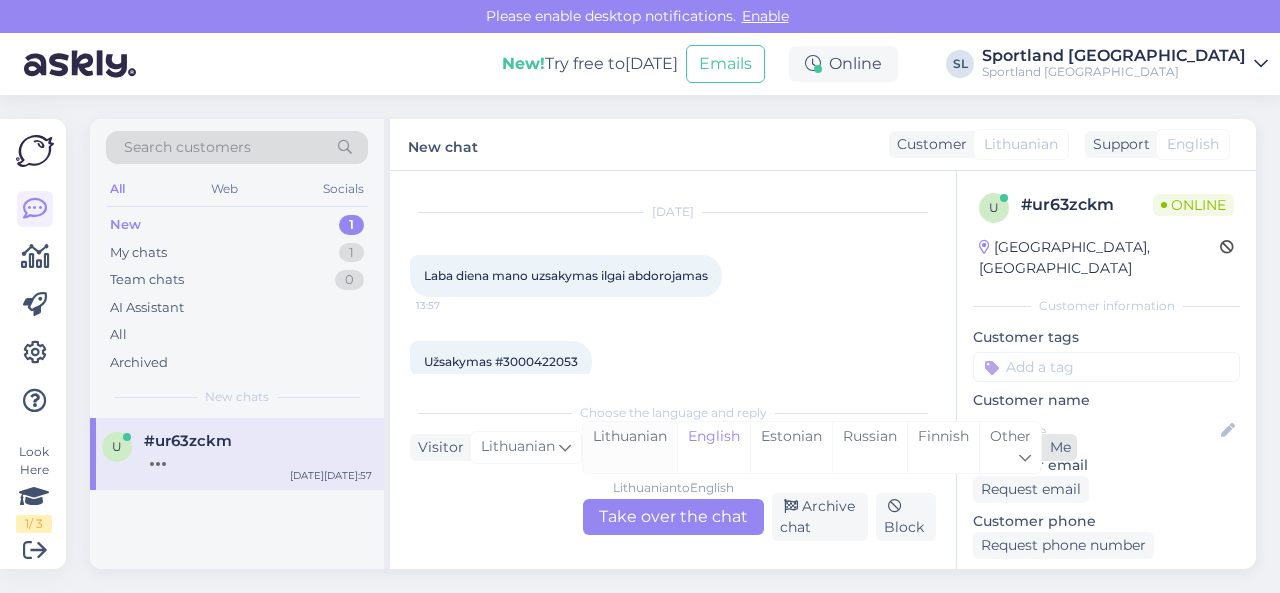 click on "Lithuanian" at bounding box center [630, 447] 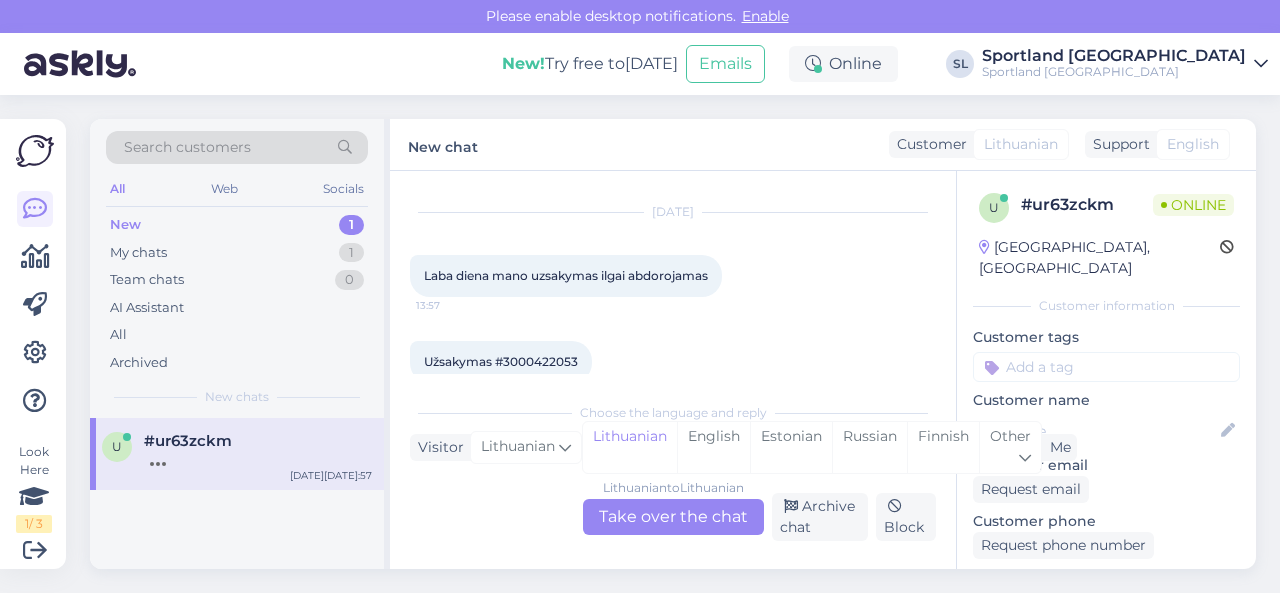 click on "Lithuanian  to  Lithuanian Take over the chat" at bounding box center [673, 517] 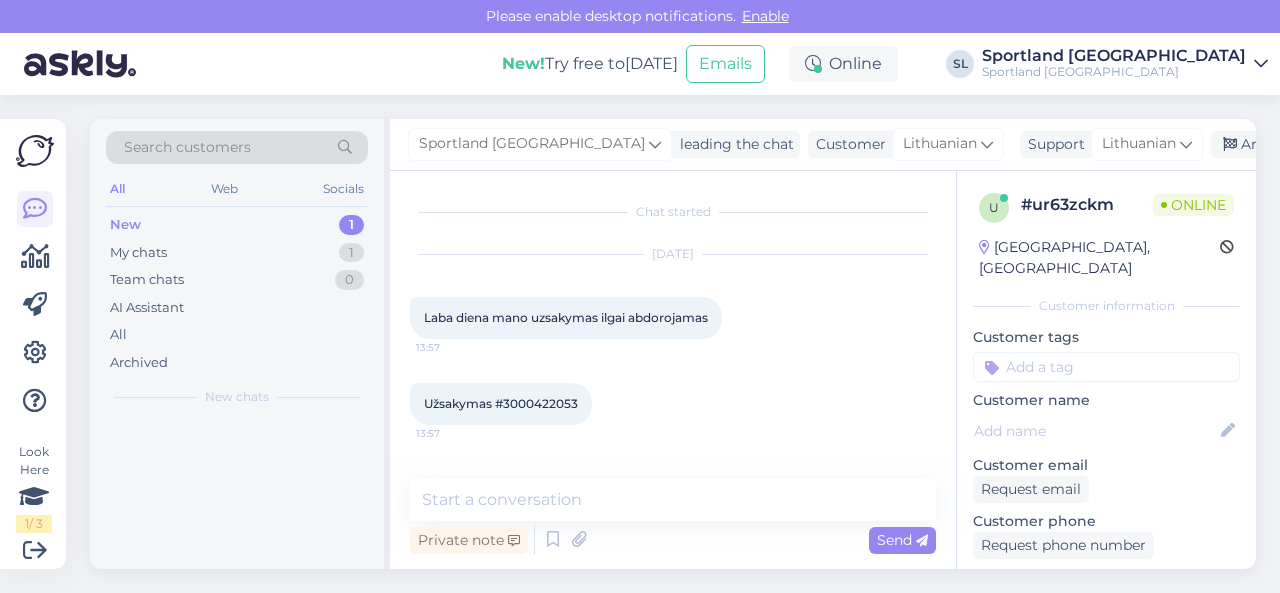 scroll, scrollTop: 0, scrollLeft: 0, axis: both 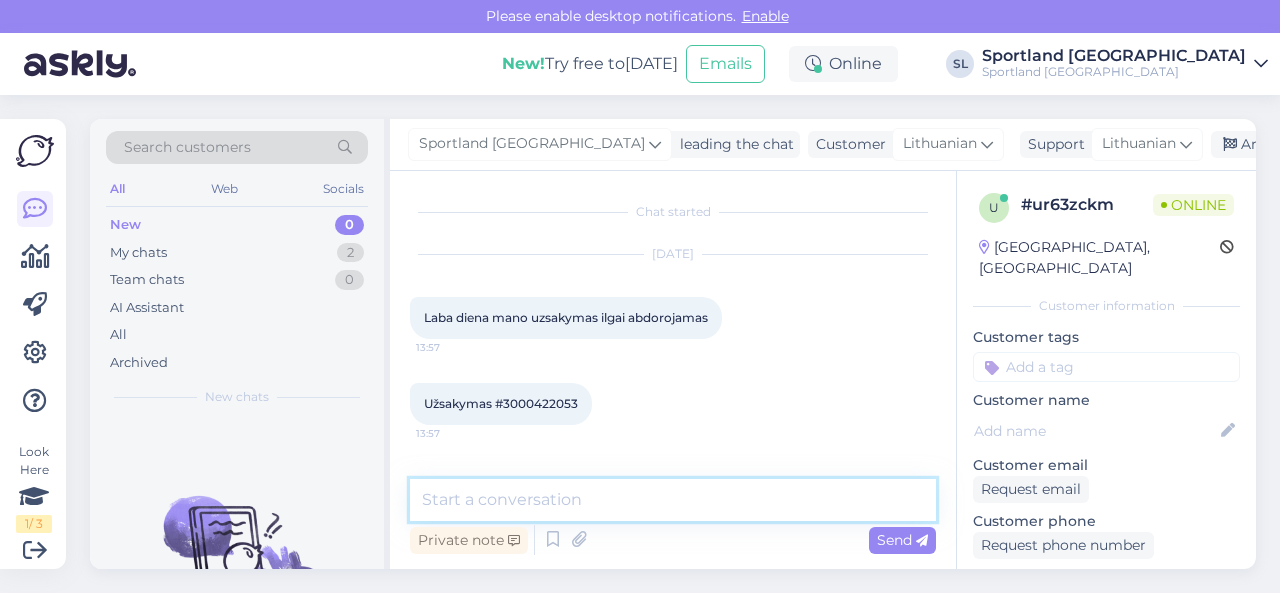 click at bounding box center [673, 500] 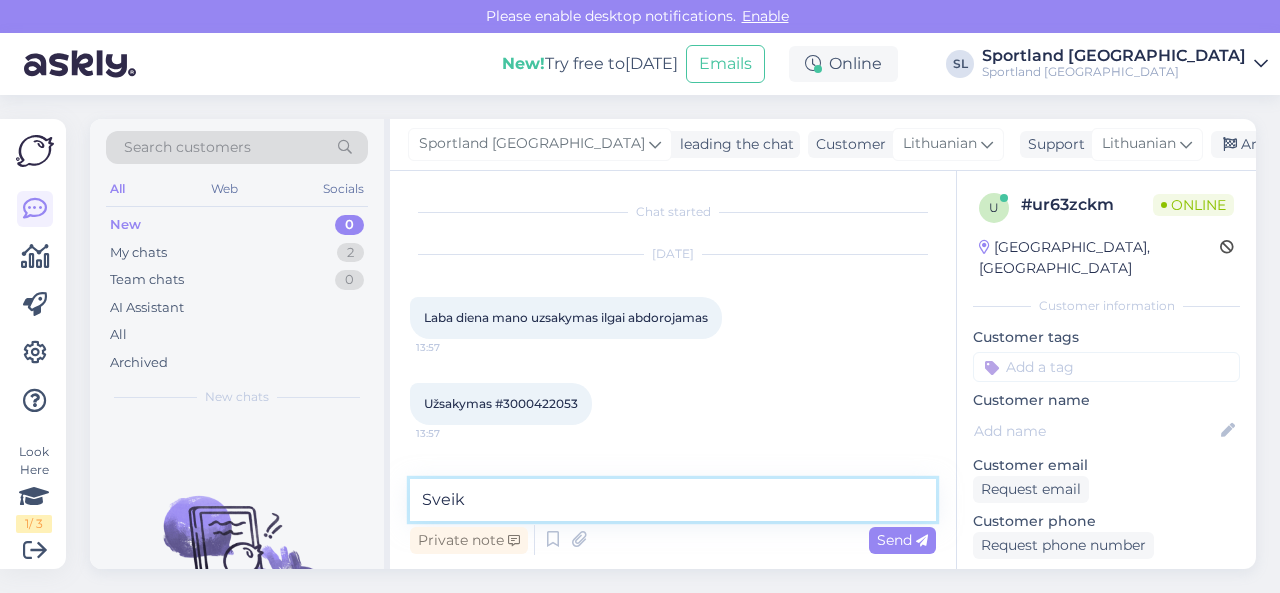 type on "Sveiki" 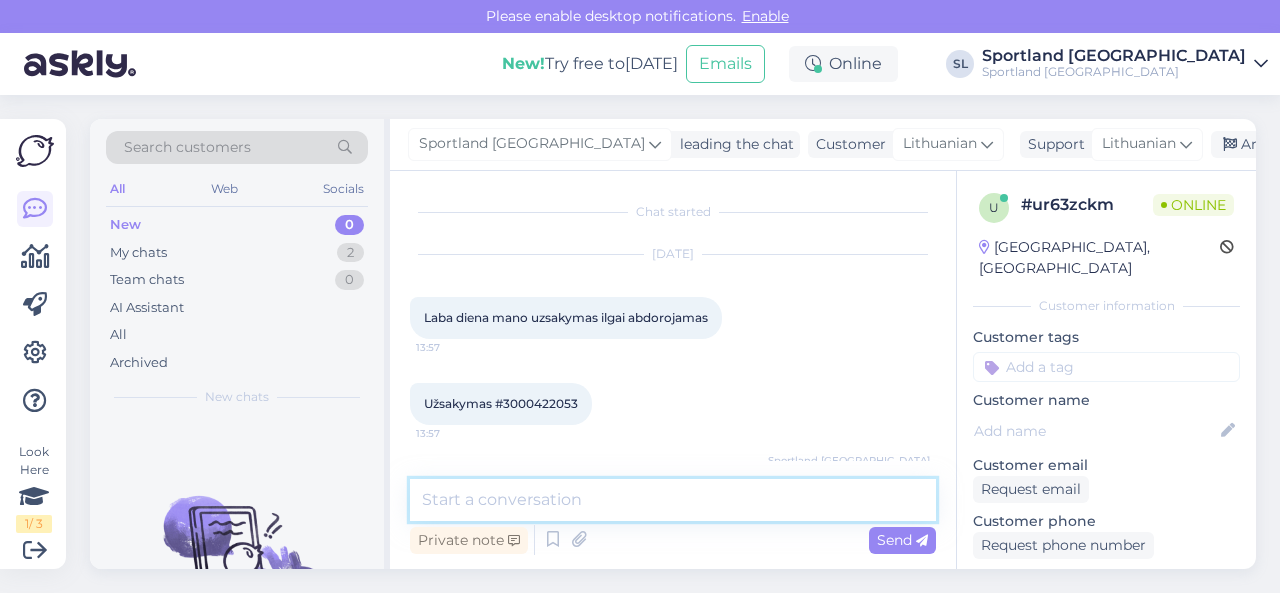 scroll, scrollTop: 71, scrollLeft: 0, axis: vertical 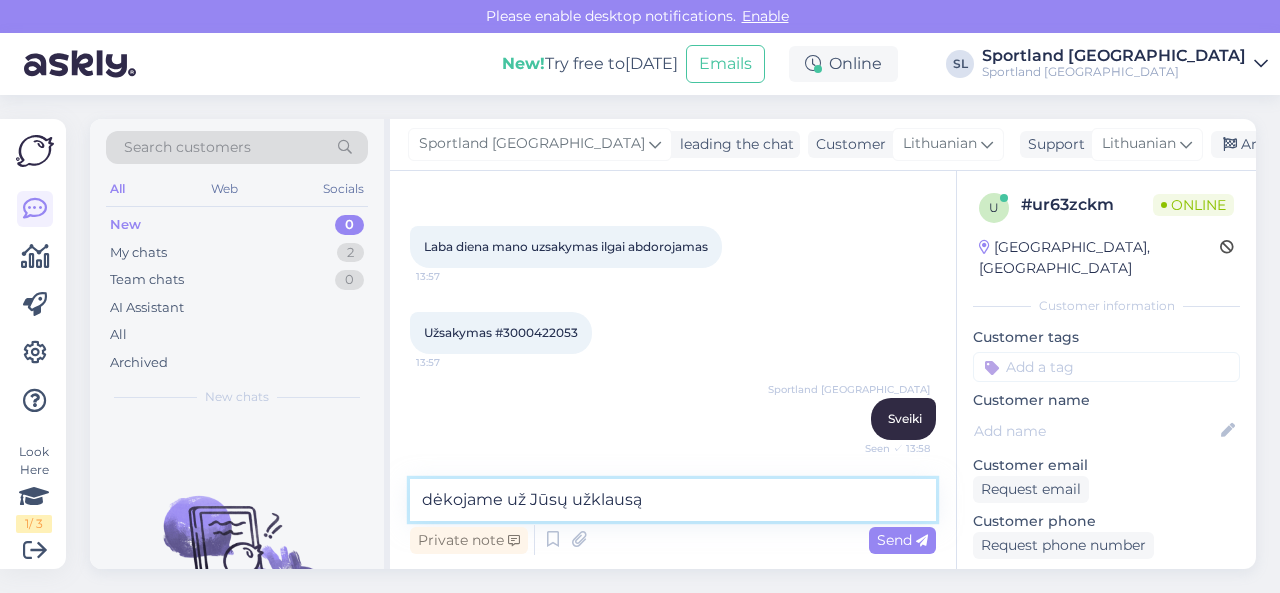 type on "dėkojame už Jūsų užklausą." 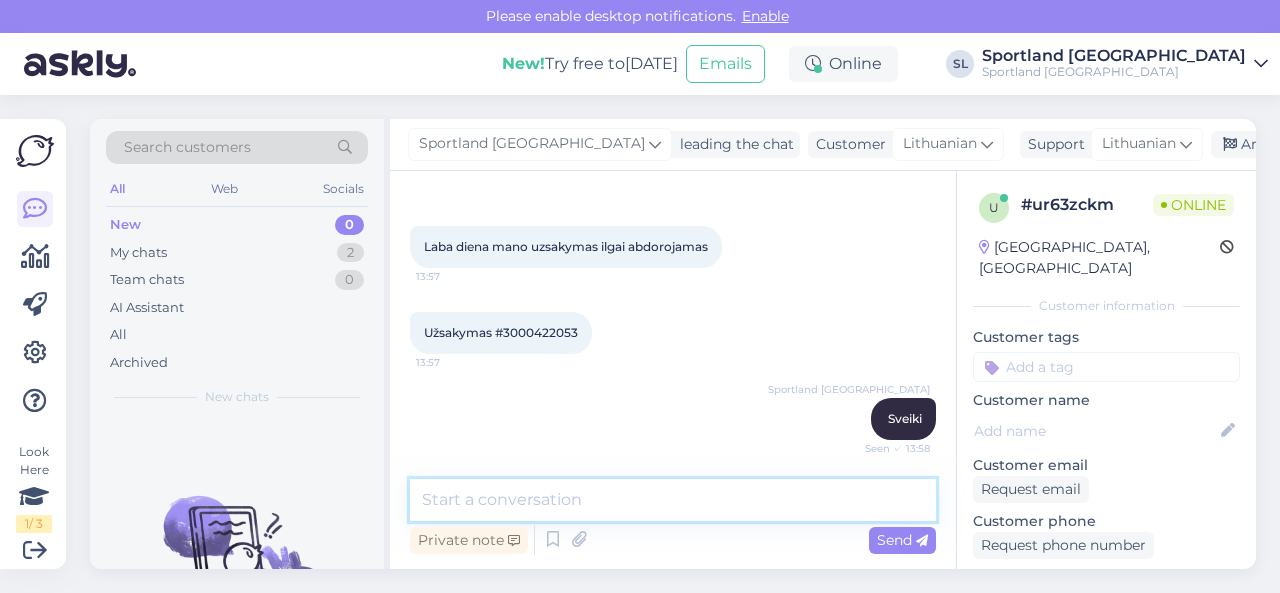 scroll, scrollTop: 157, scrollLeft: 0, axis: vertical 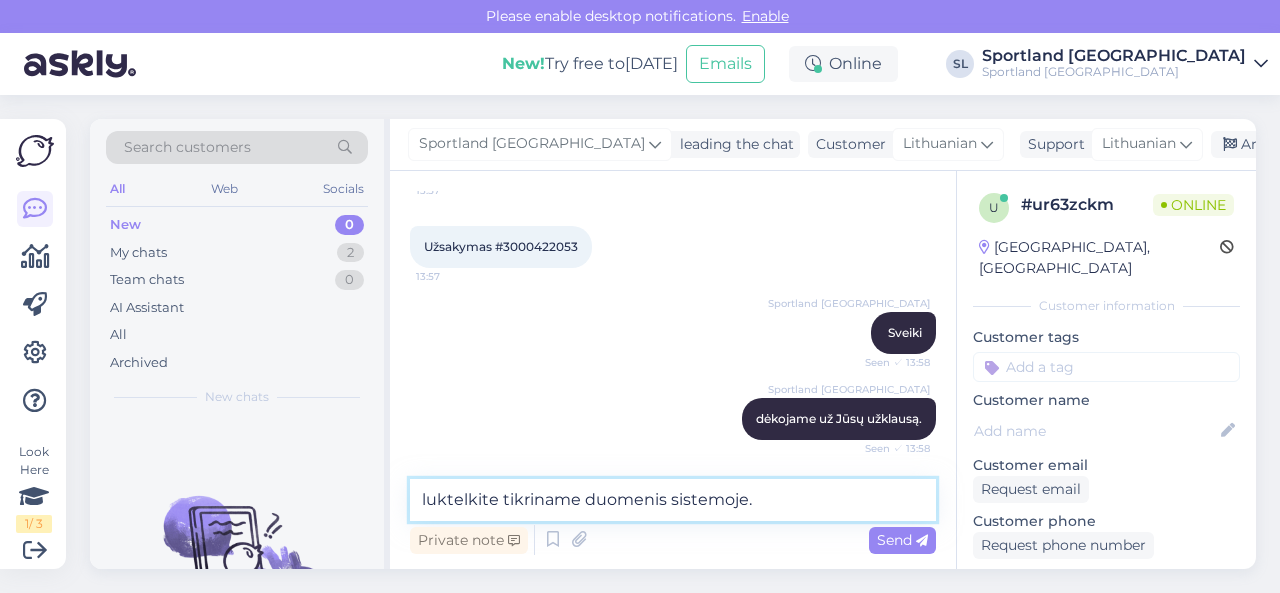 type on "luktelkite tikriname duomenis sistemoje." 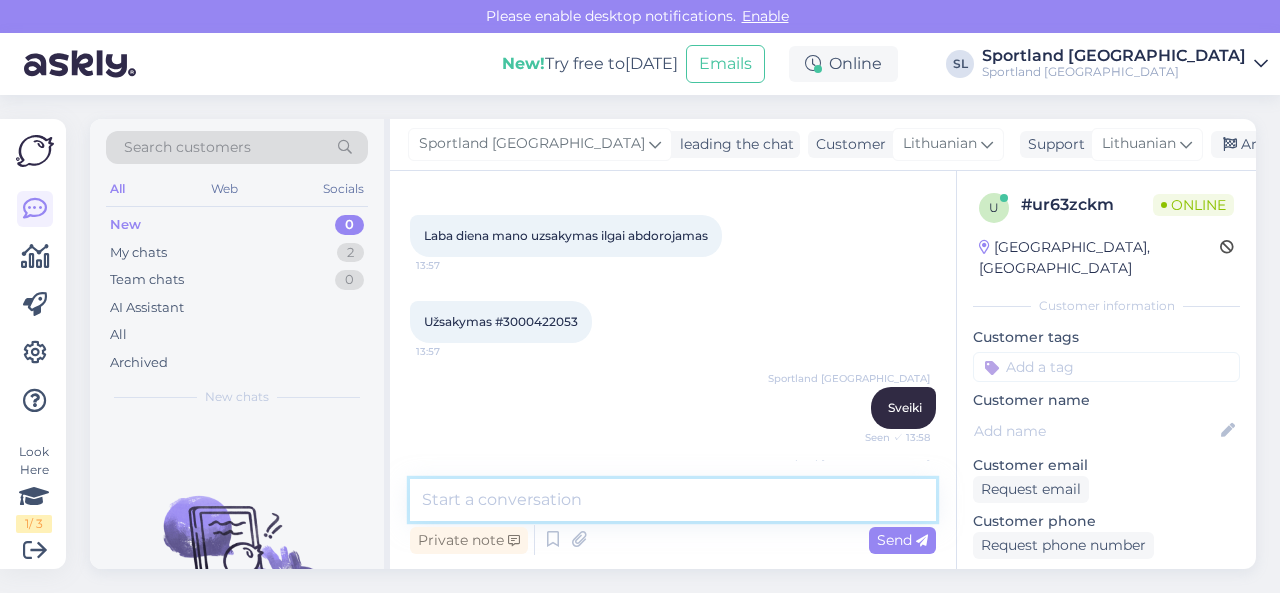 scroll, scrollTop: 43, scrollLeft: 0, axis: vertical 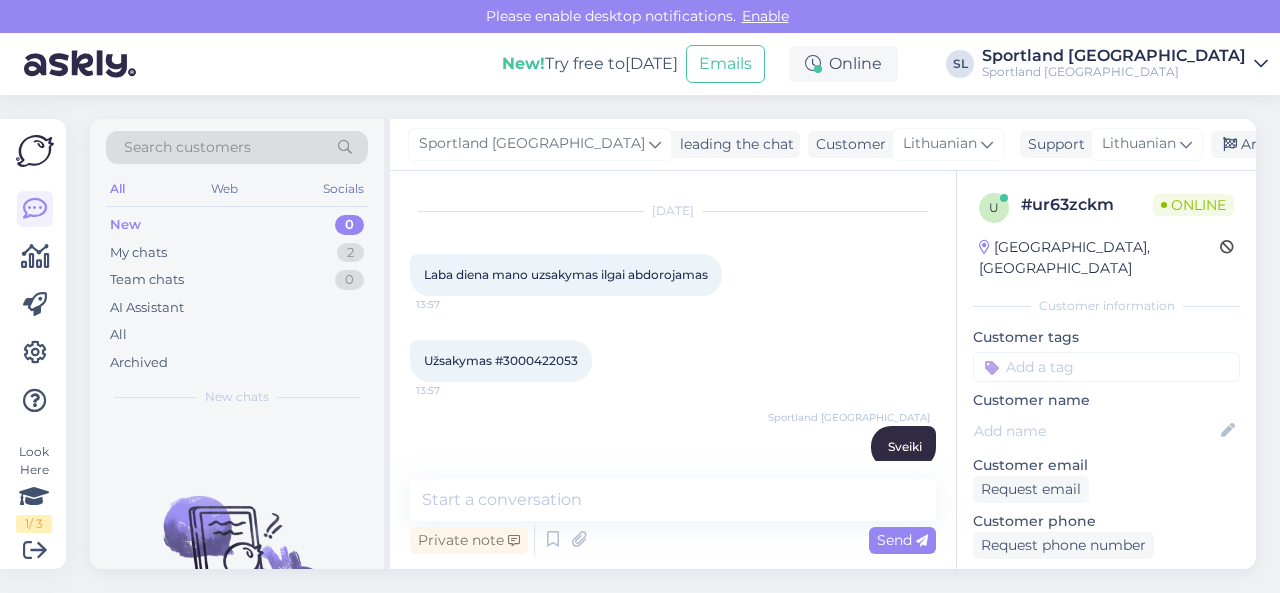 click on "Užsakymas #3000422053" at bounding box center (501, 360) 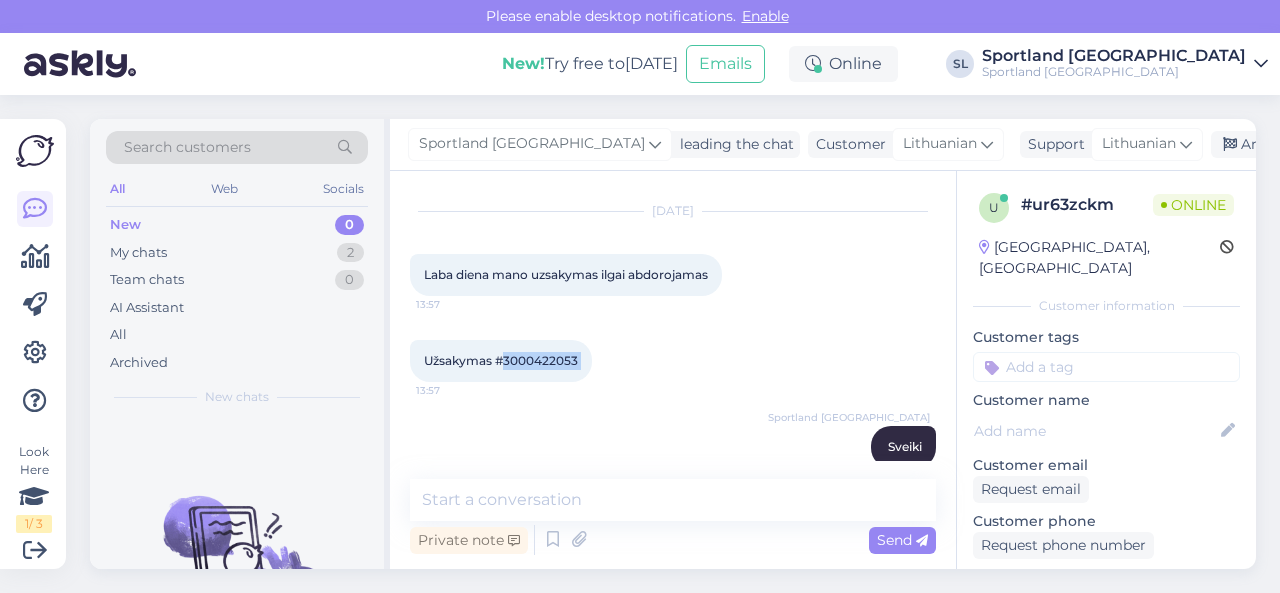 click on "Užsakymas #3000422053" at bounding box center (501, 360) 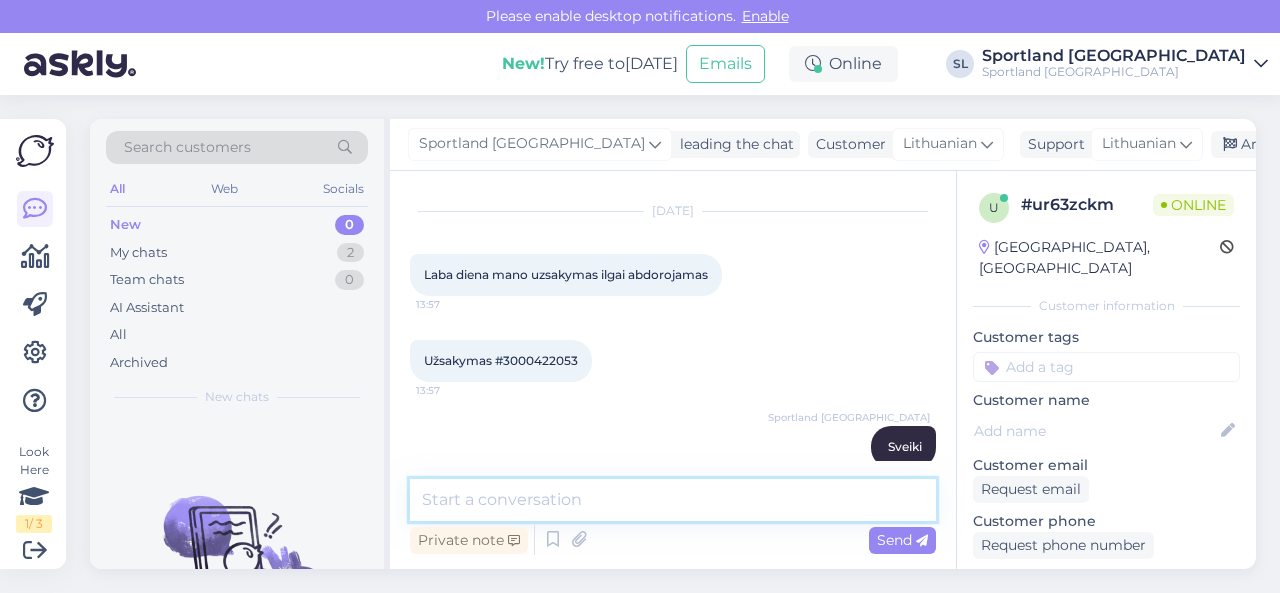click at bounding box center [673, 500] 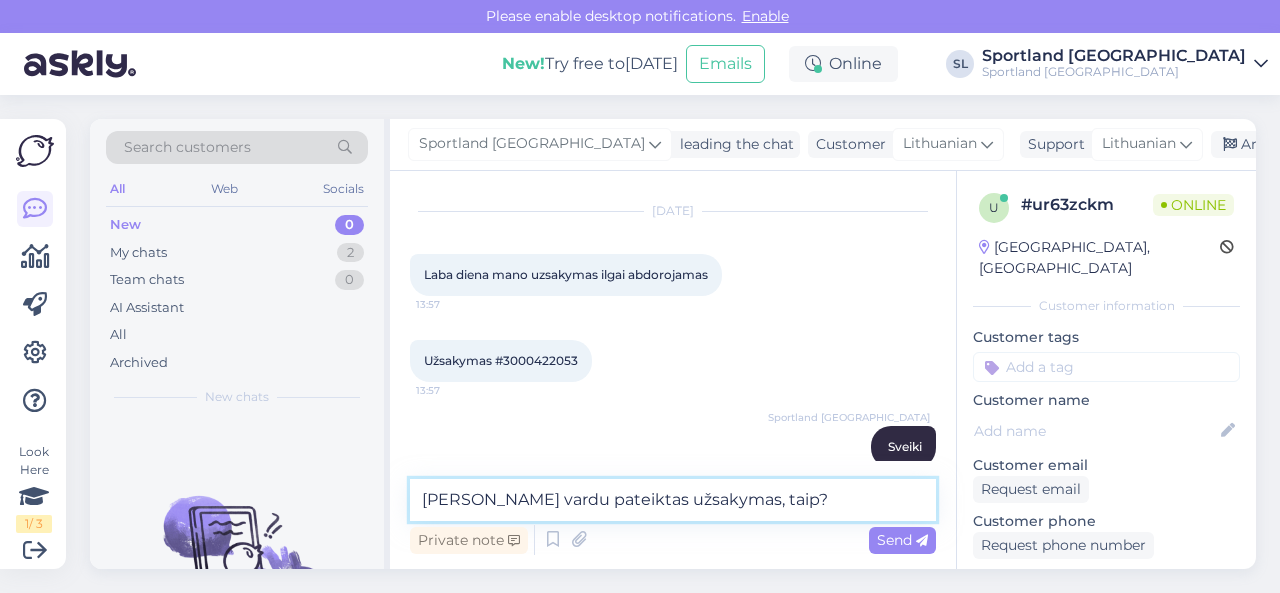 type on "[PERSON_NAME] vardu pateiktas užsakymas, taip?" 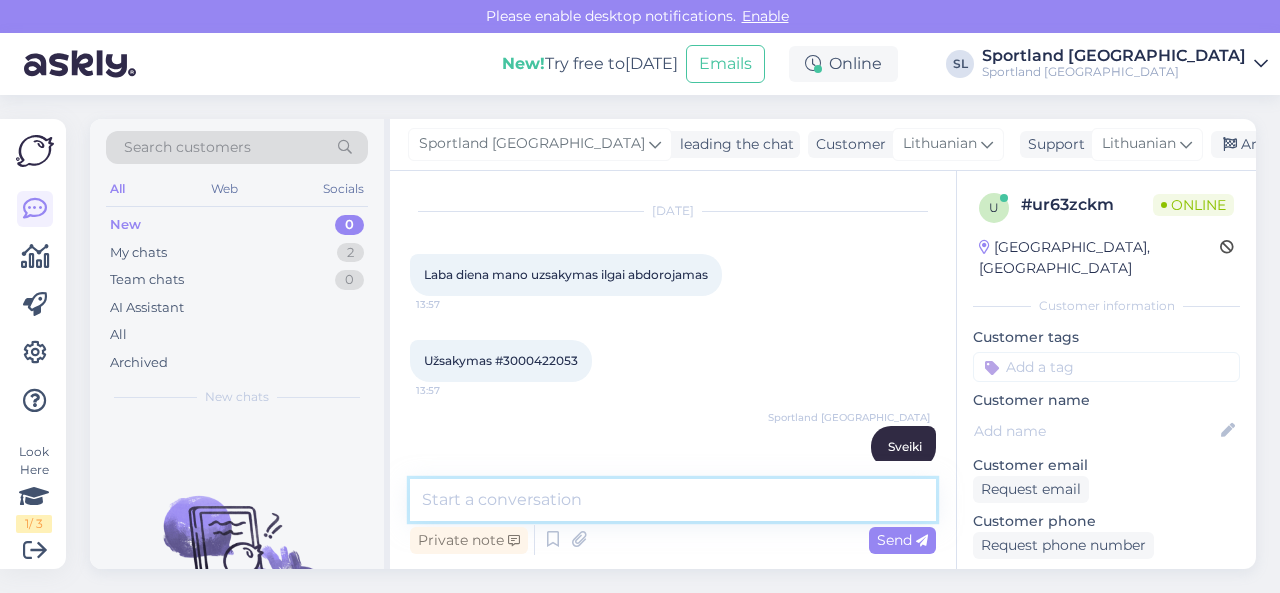 scroll, scrollTop: 329, scrollLeft: 0, axis: vertical 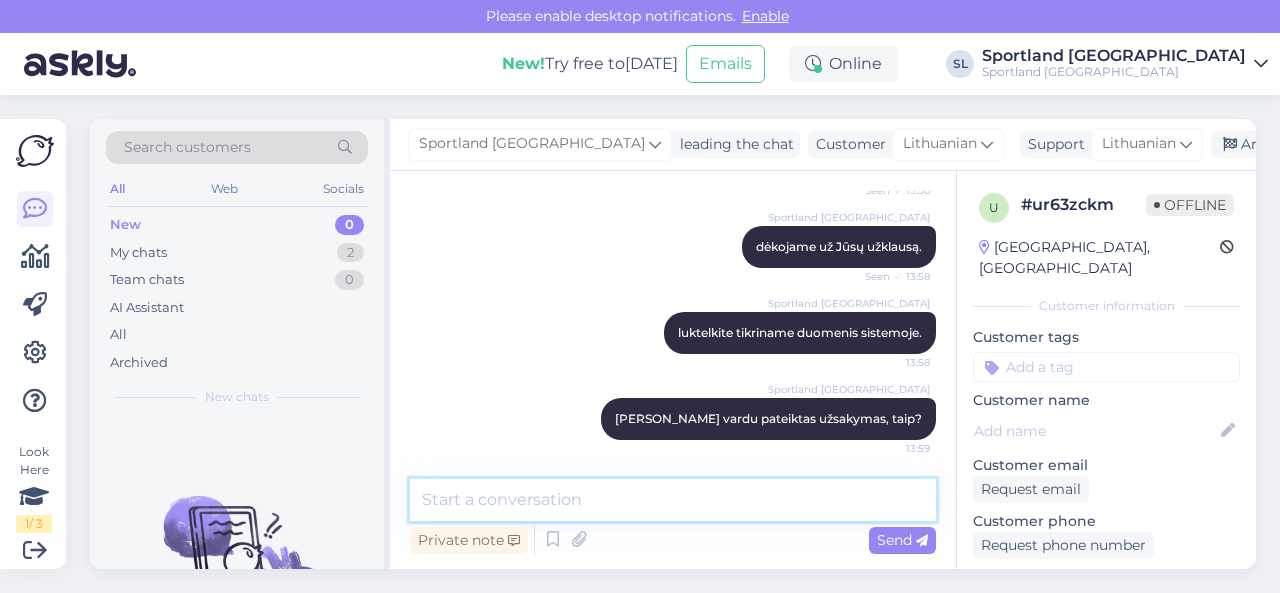 click at bounding box center (673, 500) 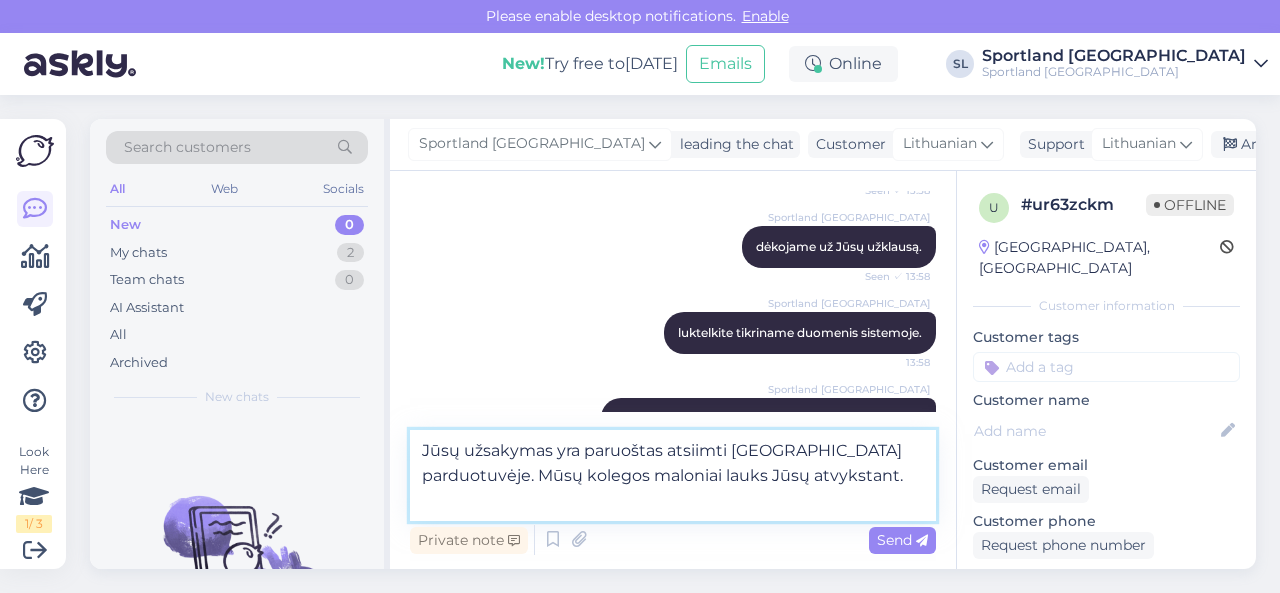 type on "Jūsų užsakymas yra paruoštas atsiimti [GEOGRAPHIC_DATA] parduotuvėje. Mūsų kolegos maloniai lauks Jūsų atvykstant." 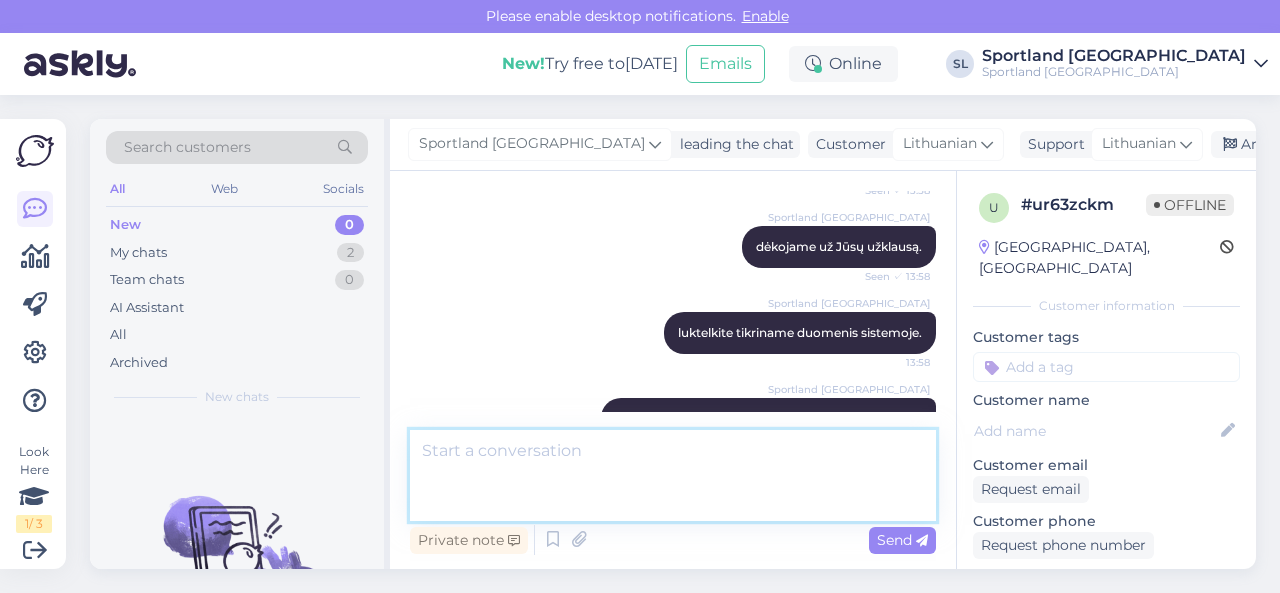 scroll, scrollTop: 451, scrollLeft: 0, axis: vertical 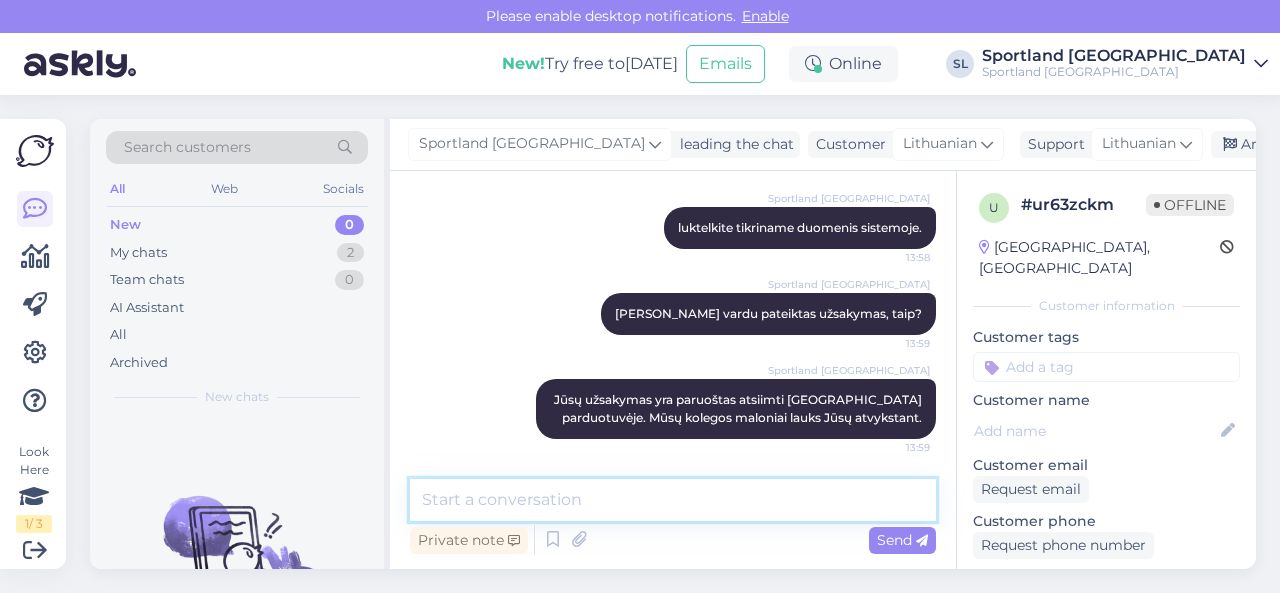 click at bounding box center (673, 500) 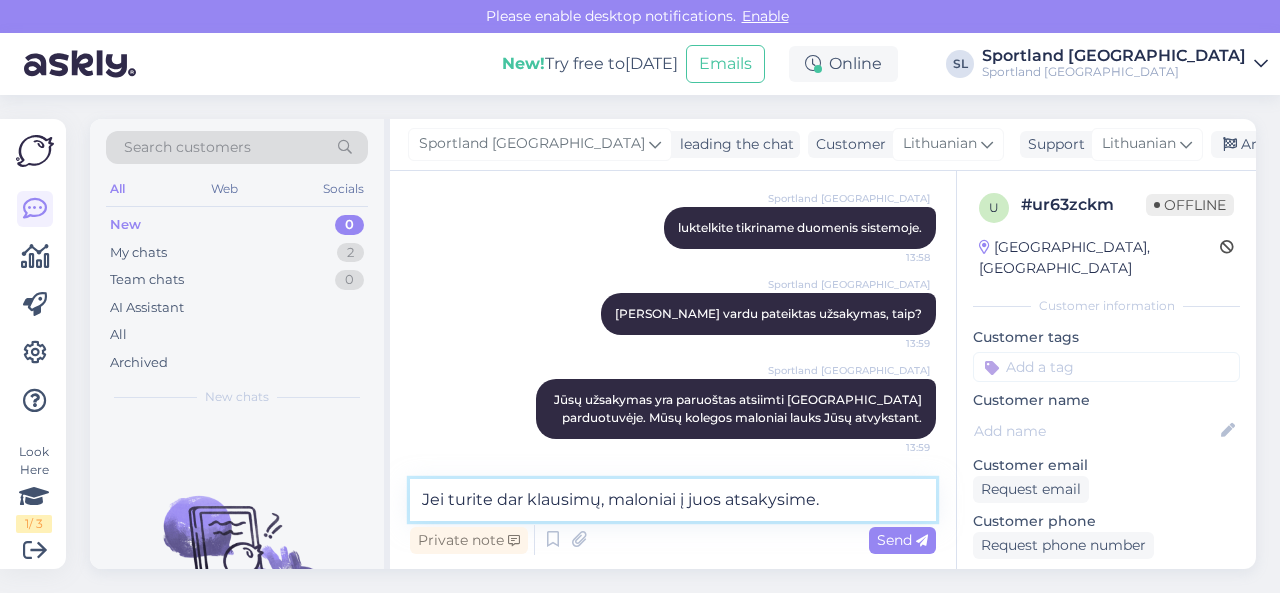 type on "Jei turite dar klausimų, maloniai į juos atsakysime." 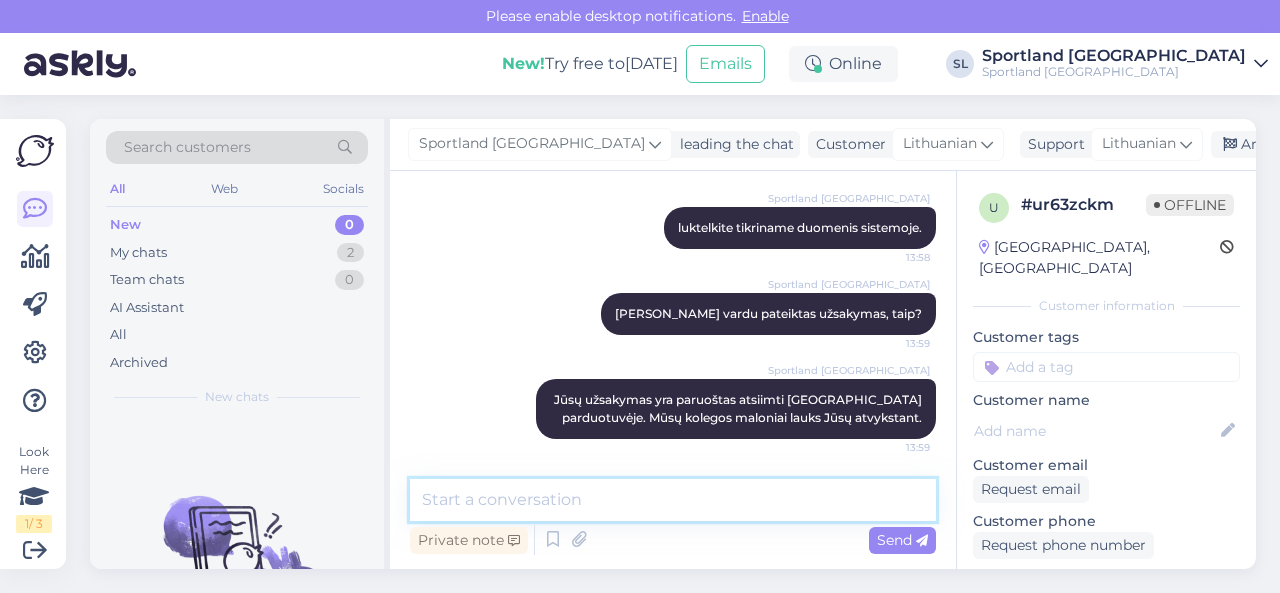 scroll, scrollTop: 537, scrollLeft: 0, axis: vertical 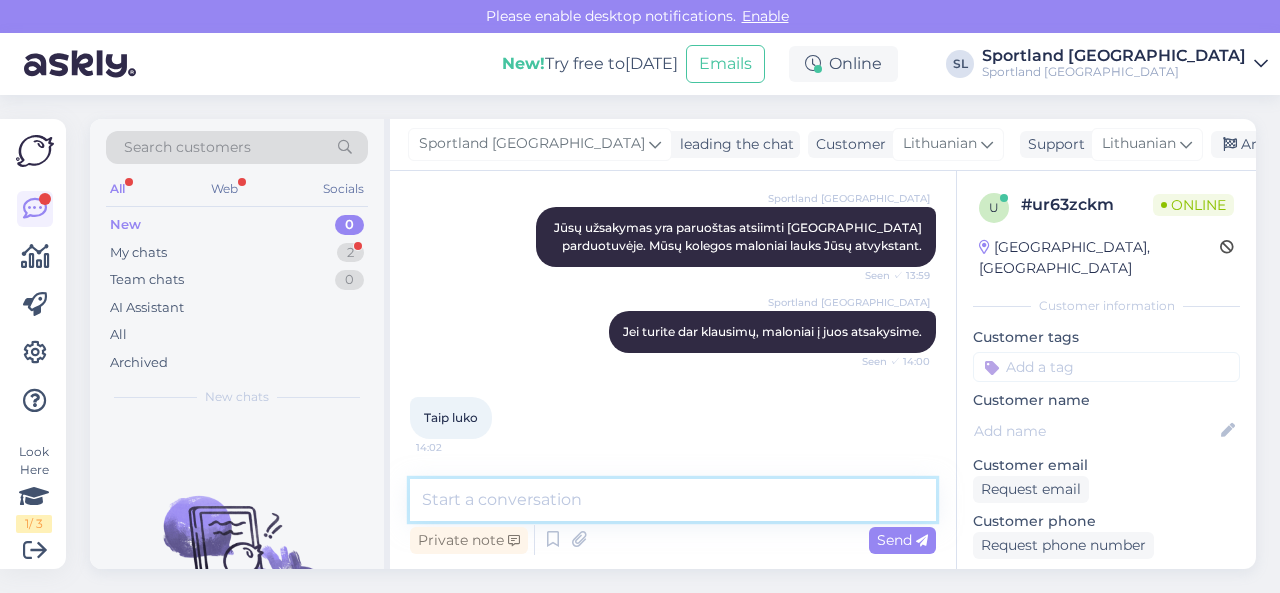 click at bounding box center (673, 500) 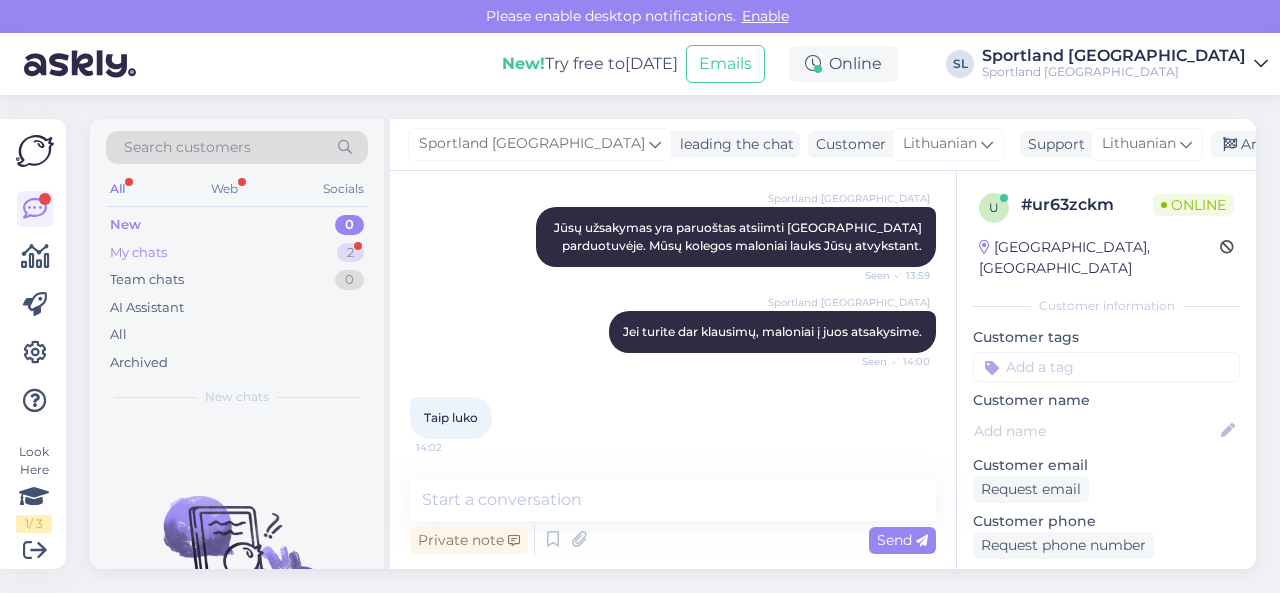 click on "My chats 2" at bounding box center (237, 253) 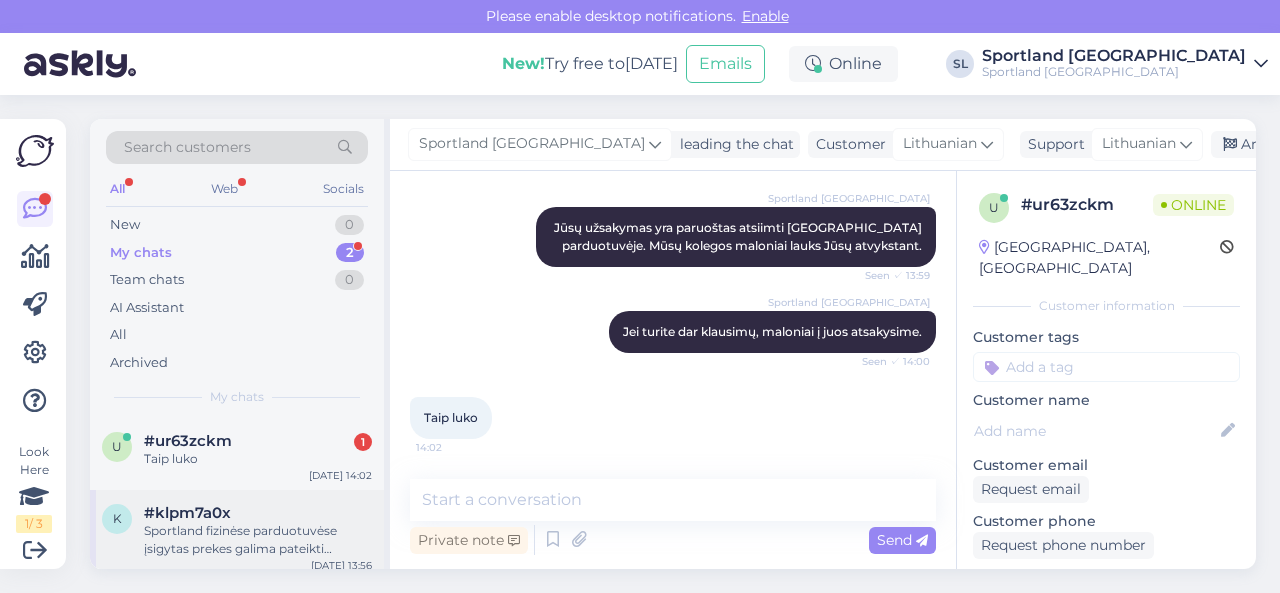 click on "Sportland fizinėse parduotuvėse įsigytas prekes galima pateikti grąžinimui per 14 dienų." at bounding box center (258, 540) 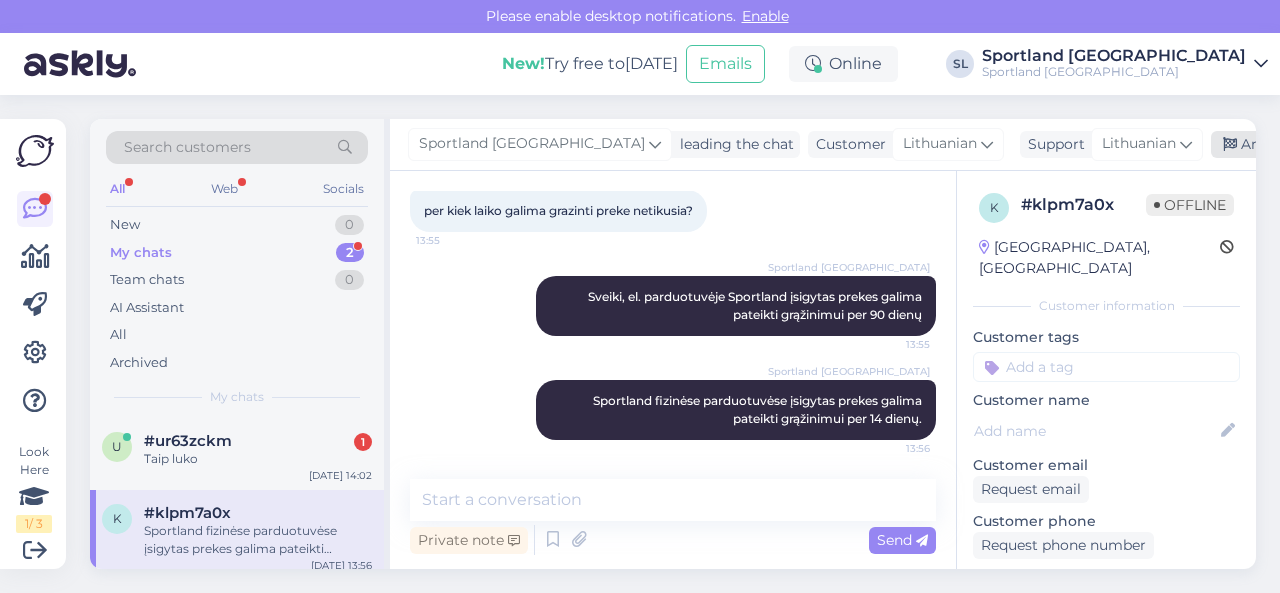 click on "Archive chat" at bounding box center (1274, 144) 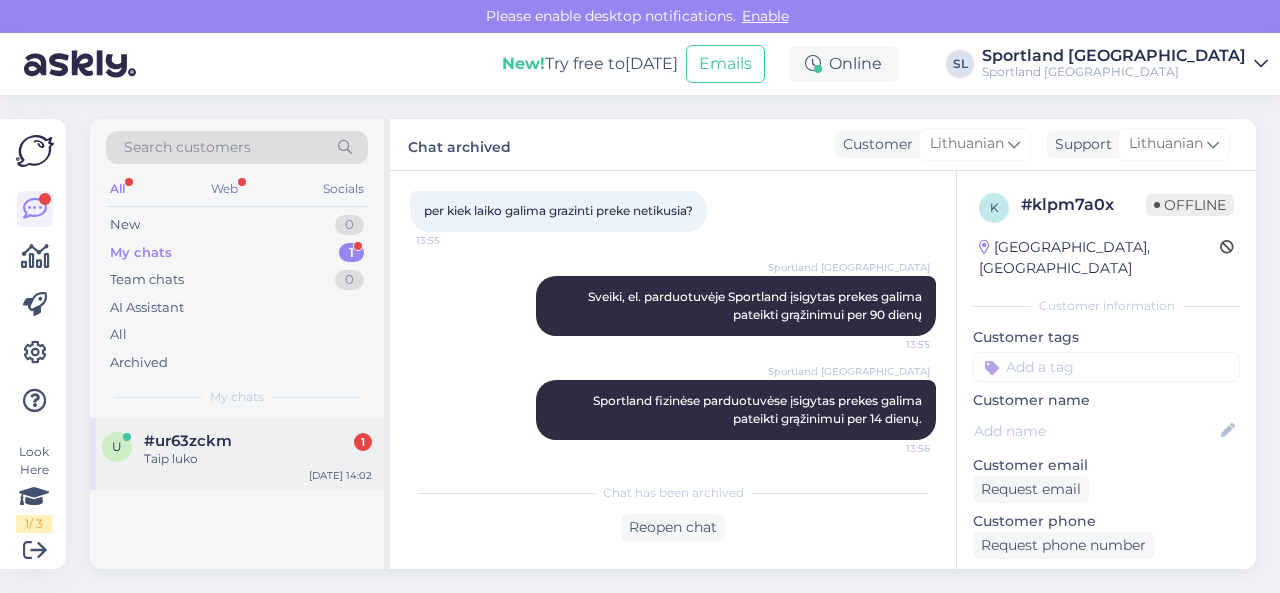 click on "u #ur63zckm 1 Taip luko" at bounding box center (237, 450) 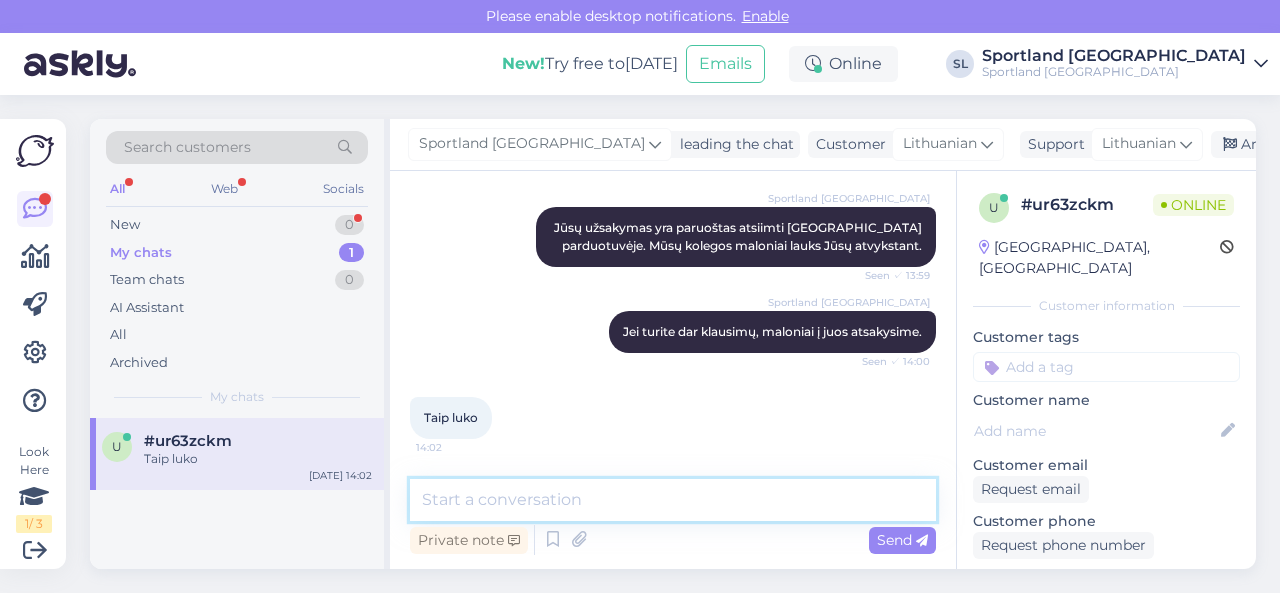 click at bounding box center [673, 500] 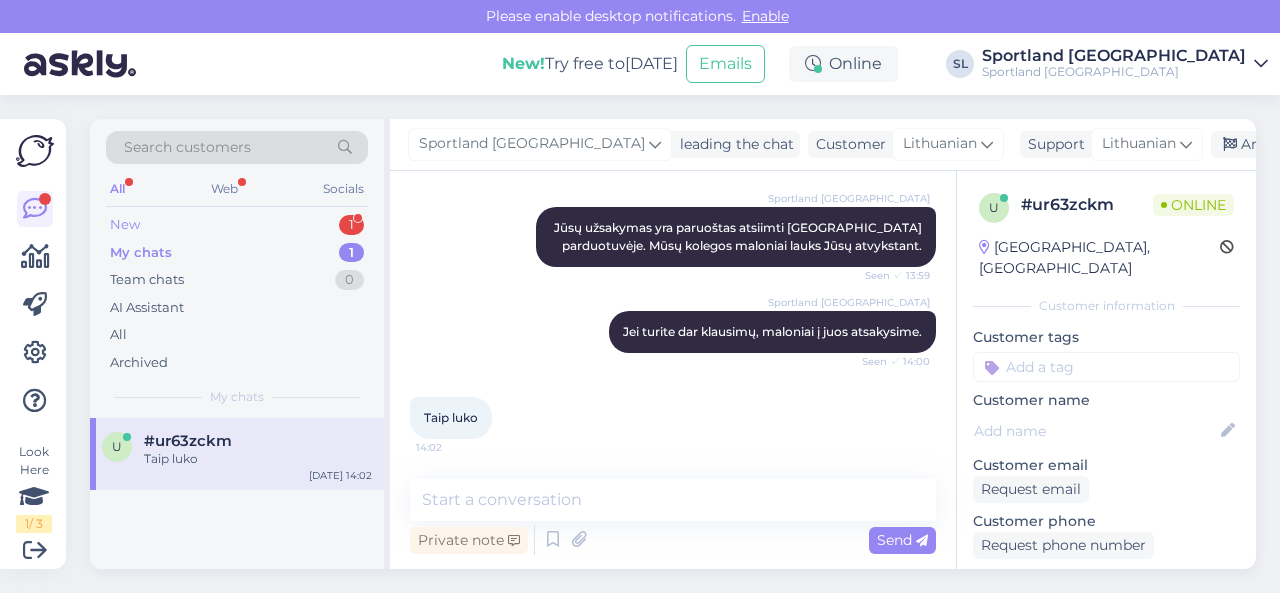 click on "New 1" at bounding box center [237, 225] 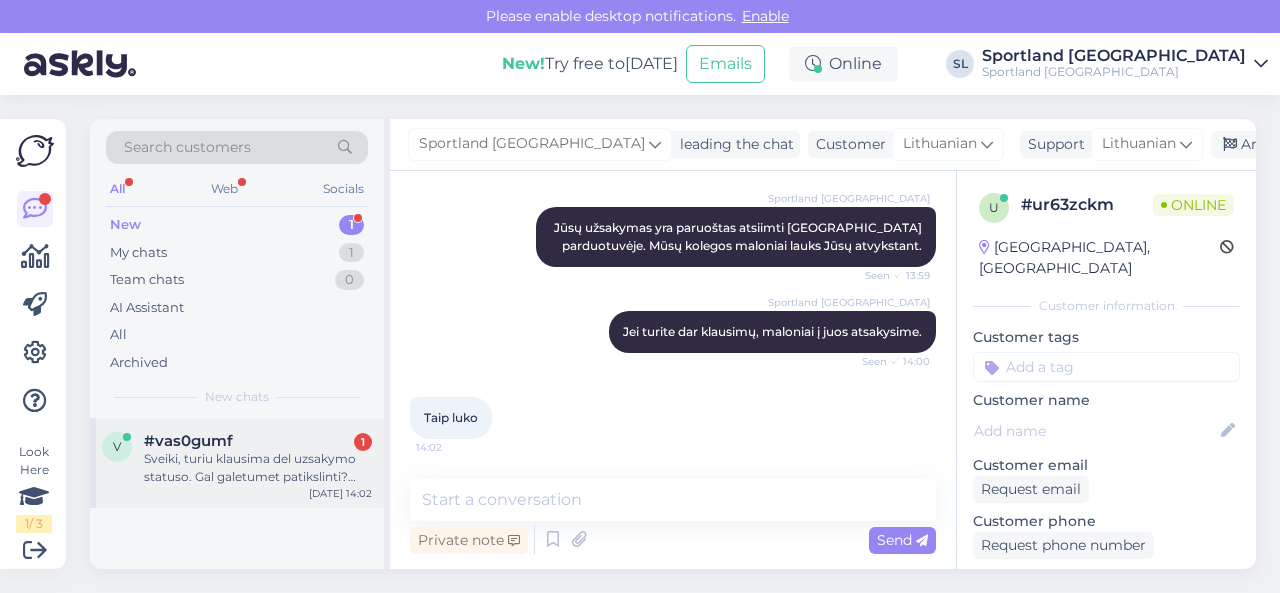 click on "Sveiki, turiu klausima del uzsakymo statuso. Gal galetumet patikslinti? Užsakymas #3000421274" at bounding box center (258, 468) 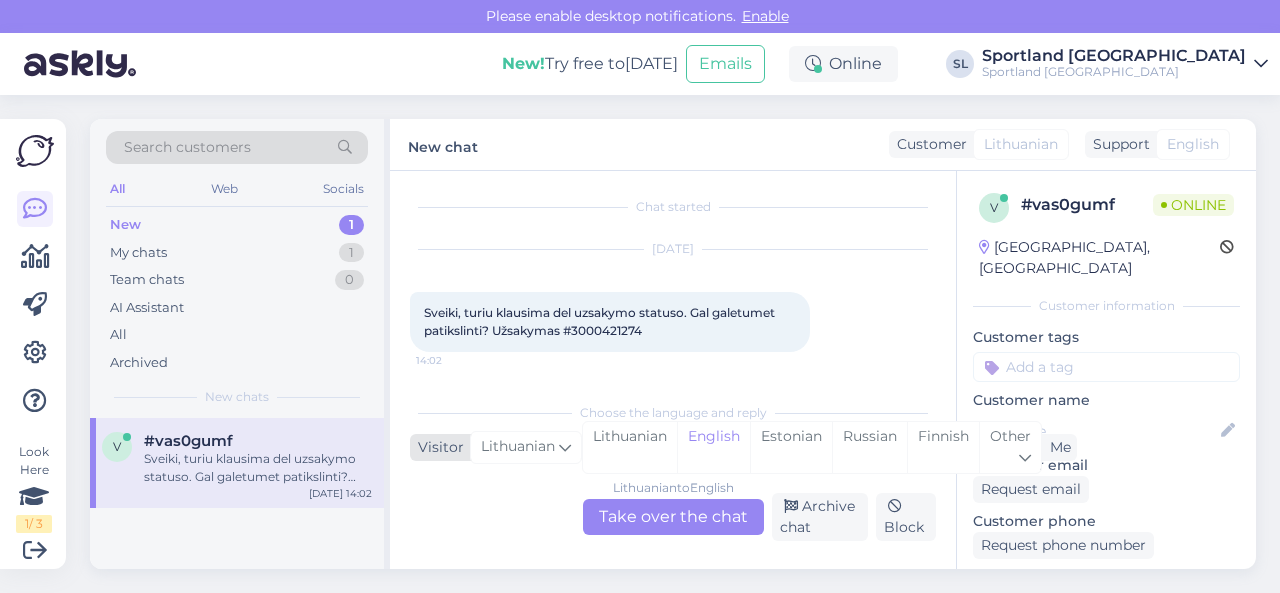 scroll, scrollTop: 4, scrollLeft: 0, axis: vertical 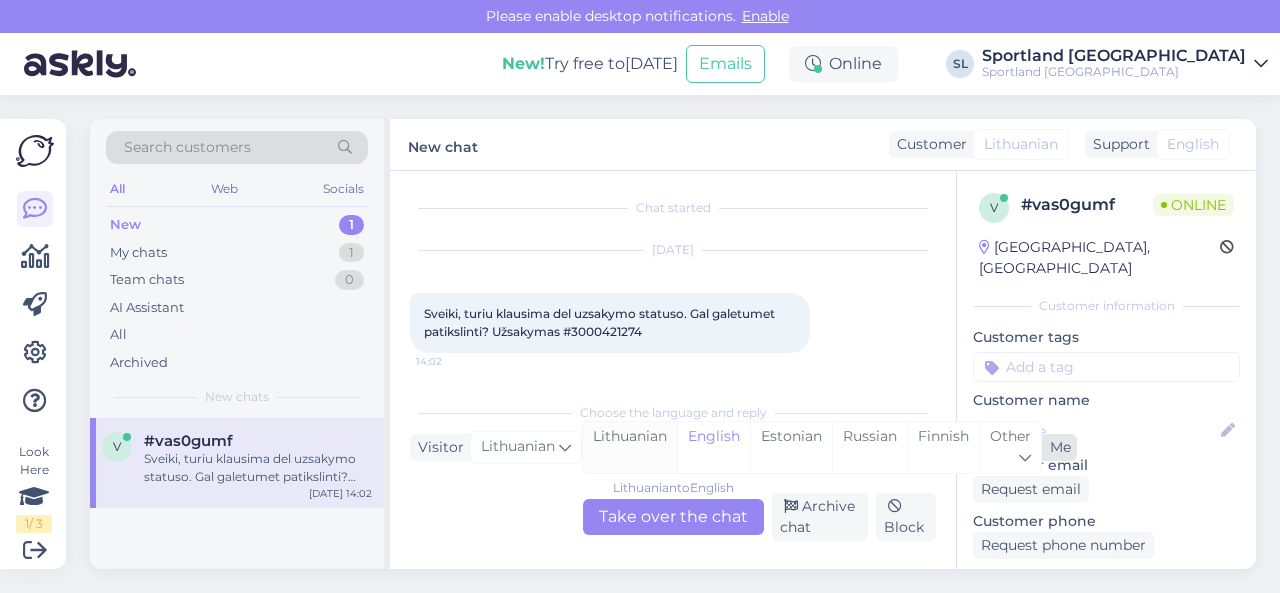 click on "Lithuanian" at bounding box center [630, 447] 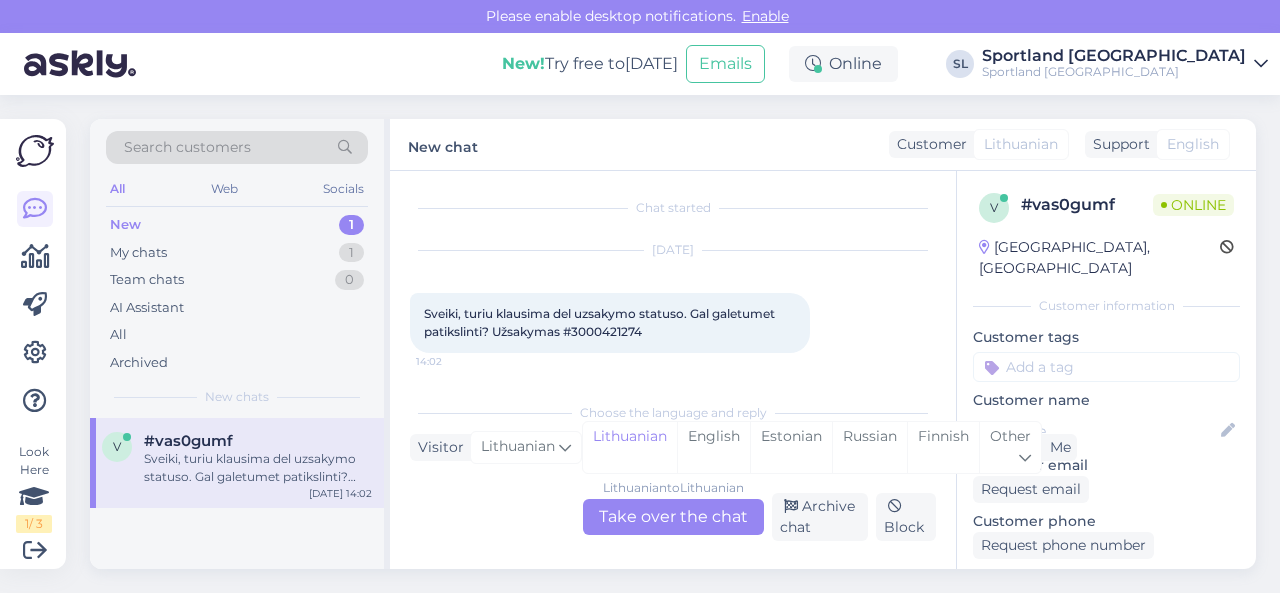 click on "Sveiki, turiu klausima del uzsakymo statuso. Gal galetumet patikslinti? Užsakymas #3000421274" at bounding box center [601, 322] 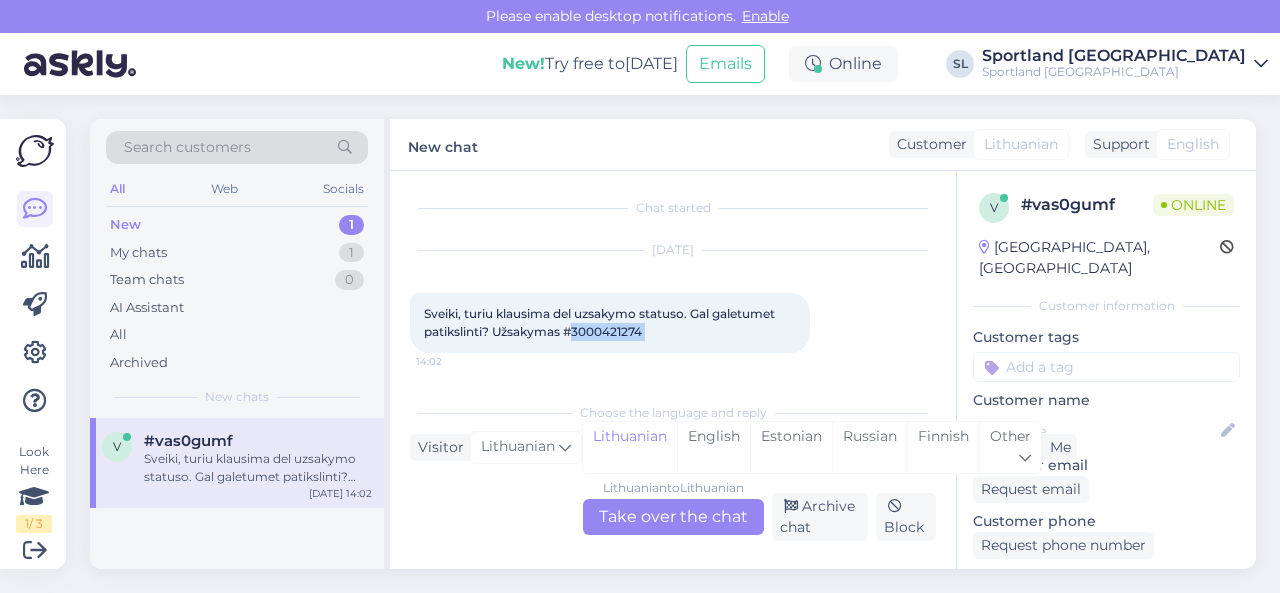 click on "Sveiki, turiu klausima del uzsakymo statuso. Gal galetumet patikslinti? Užsakymas #3000421274" at bounding box center [601, 322] 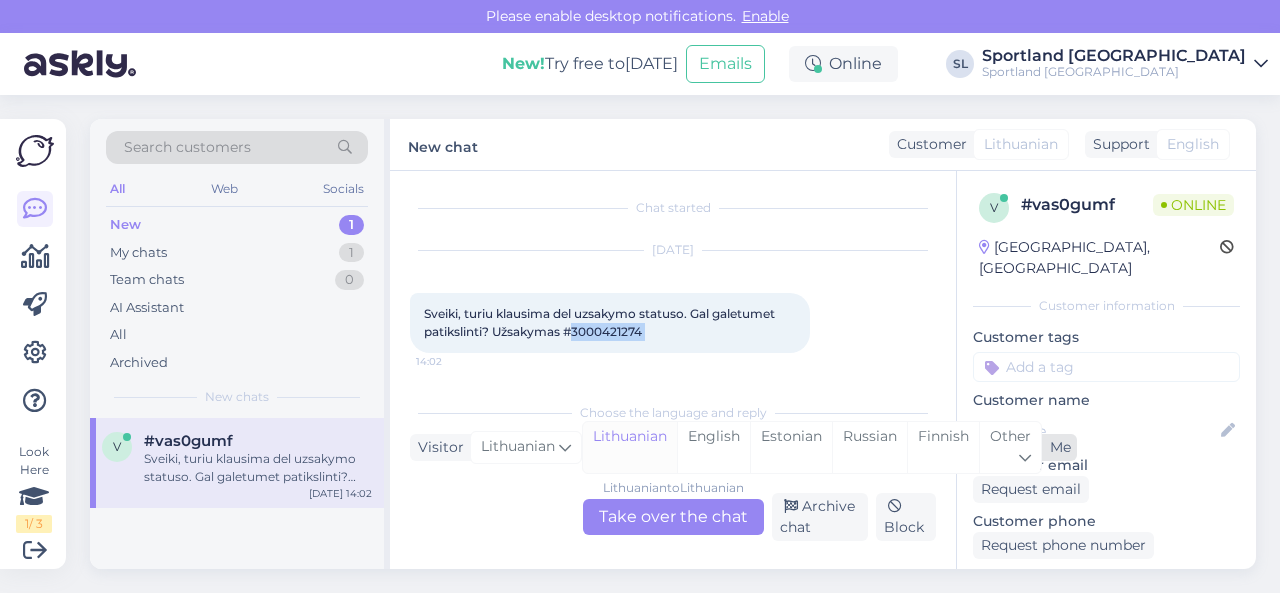 click on "Lithuanian" at bounding box center (630, 447) 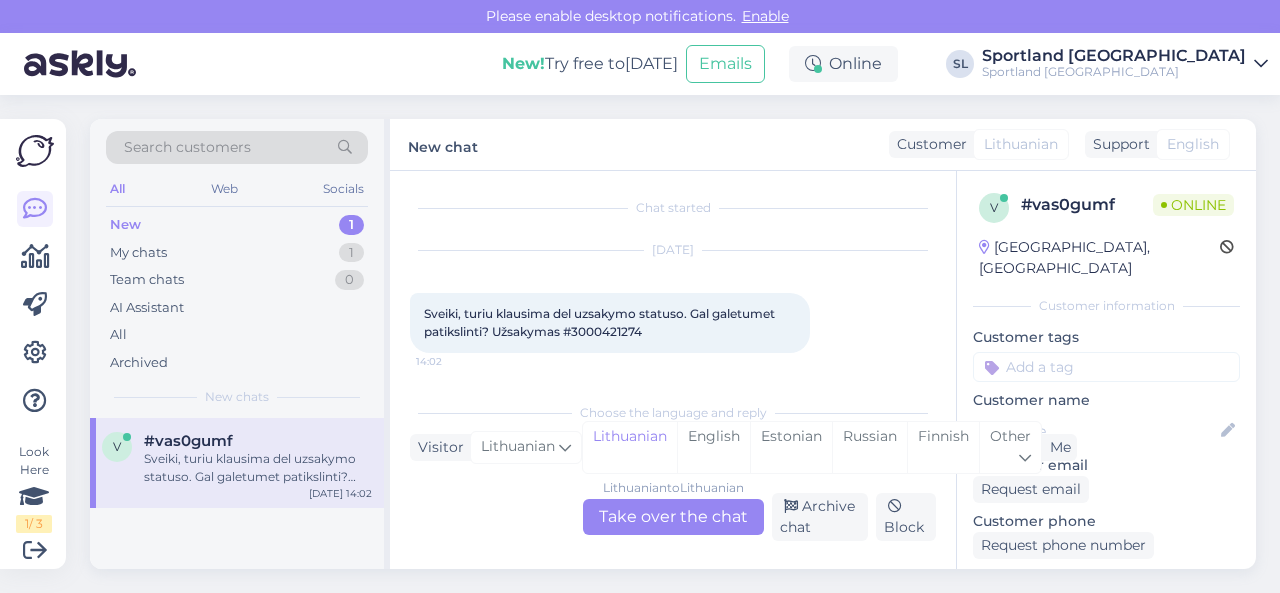 click on "Lithuanian  to  Lithuanian Take over the chat" at bounding box center (673, 517) 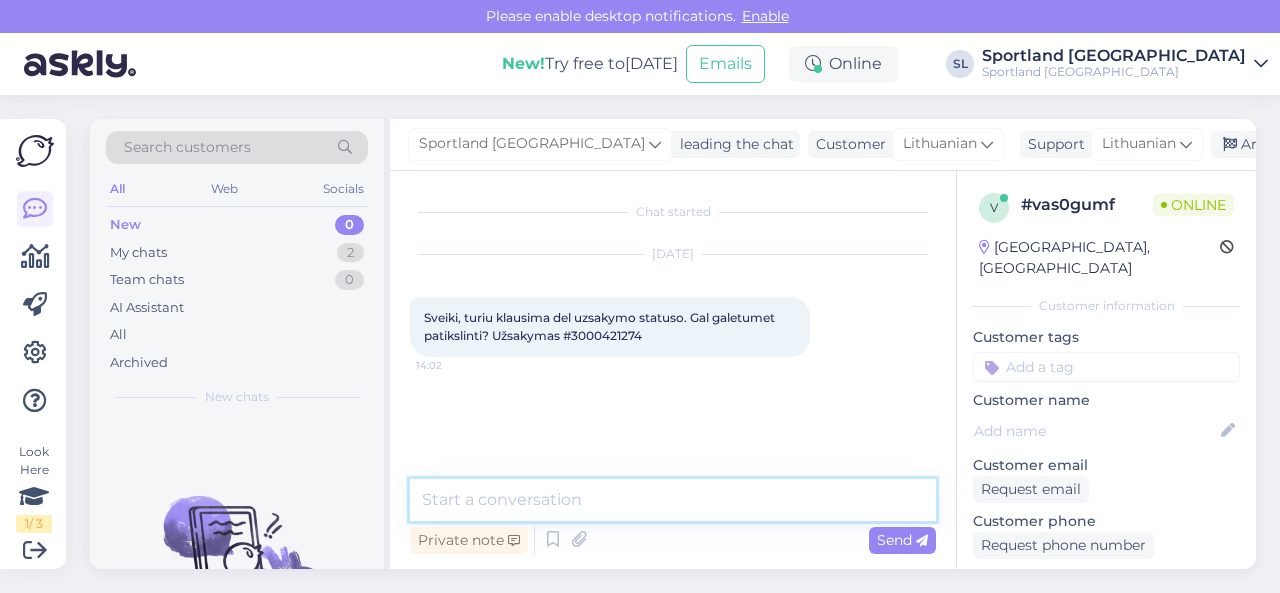 click at bounding box center [673, 500] 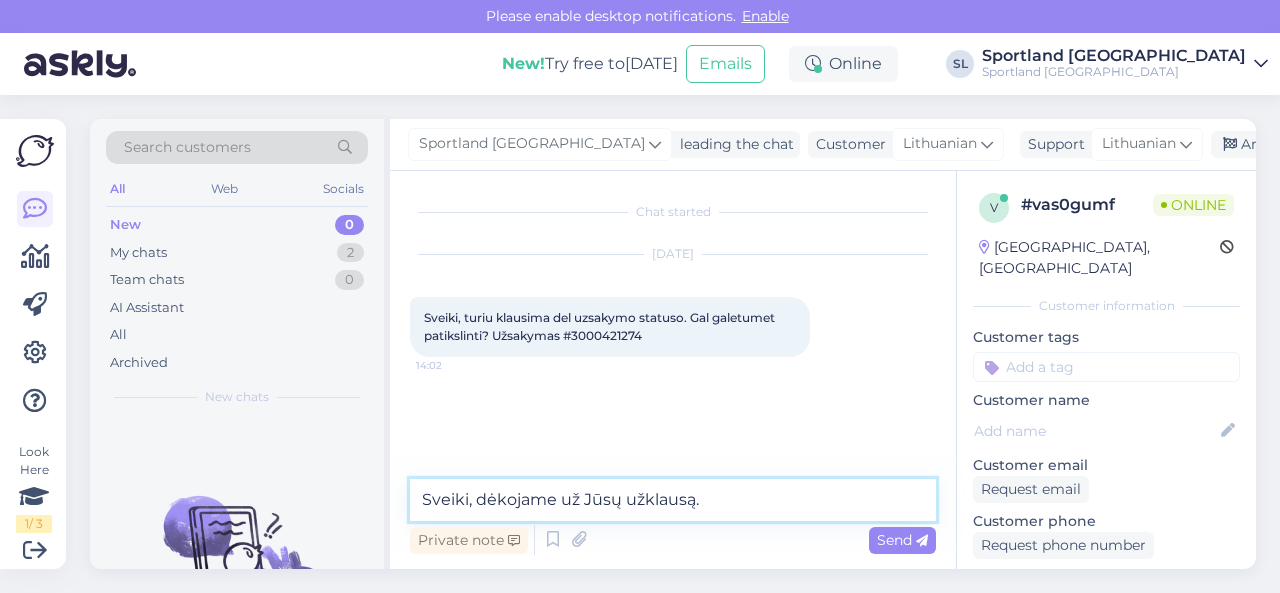 type on "Sveiki, dėkojame už Jūsų užklausą." 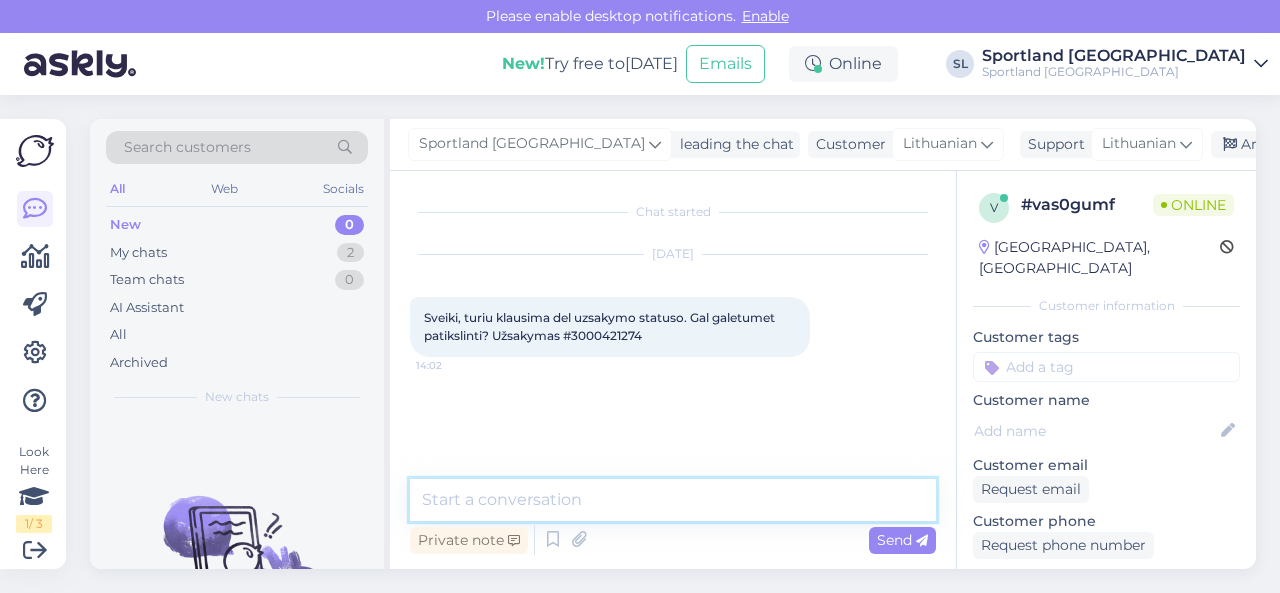 scroll, scrollTop: 3, scrollLeft: 0, axis: vertical 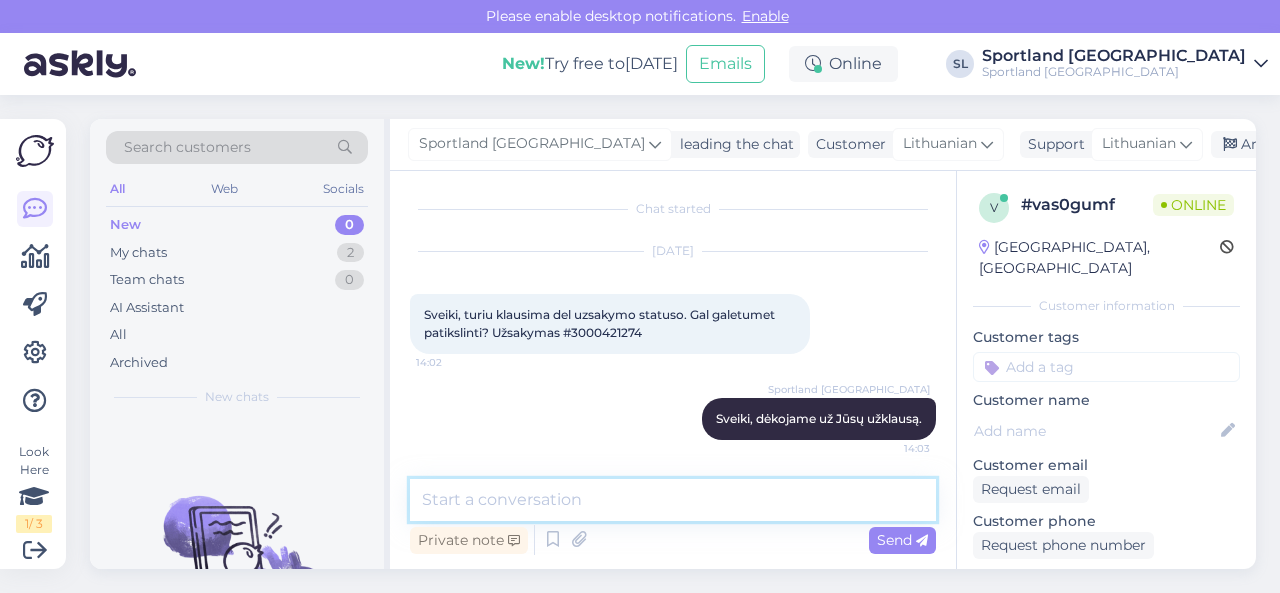 paste on "3000421274" 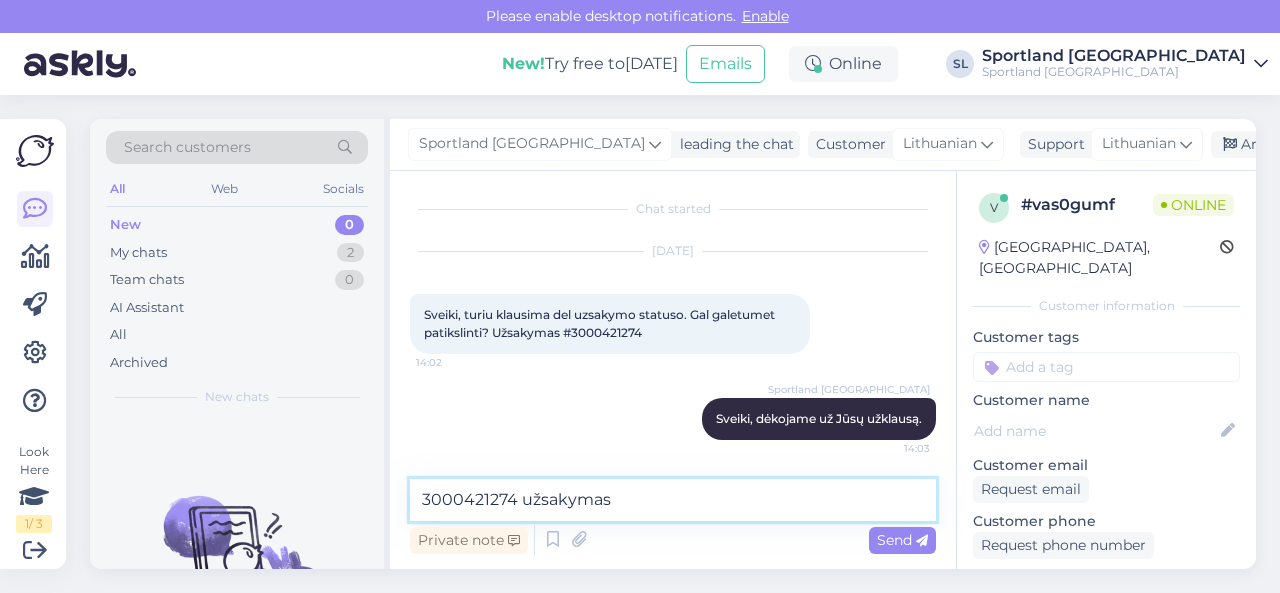 click on "3000421274 užsakymas" at bounding box center (673, 500) 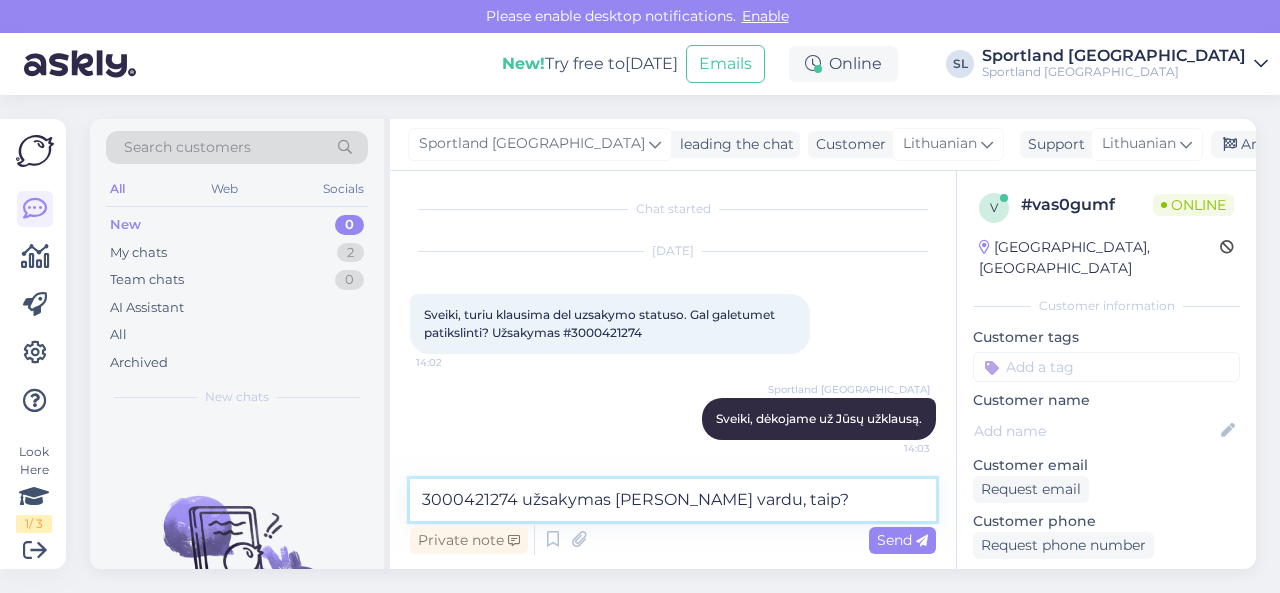 type on "3000421274 užsakymas [PERSON_NAME] vardu, taip?" 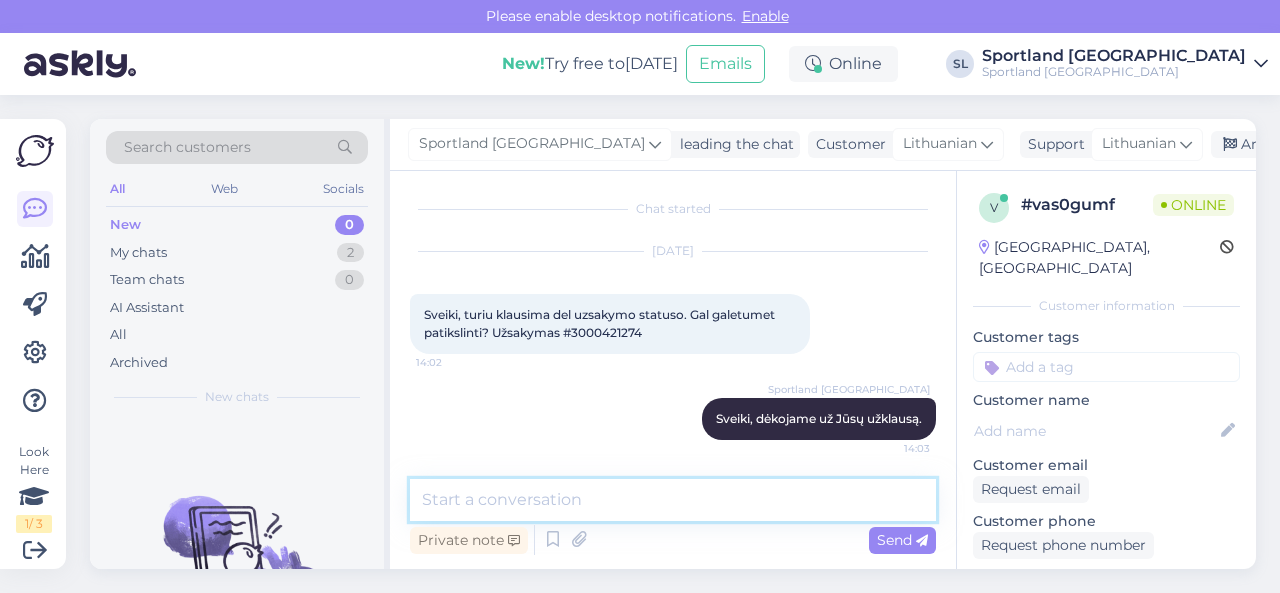 scroll, scrollTop: 89, scrollLeft: 0, axis: vertical 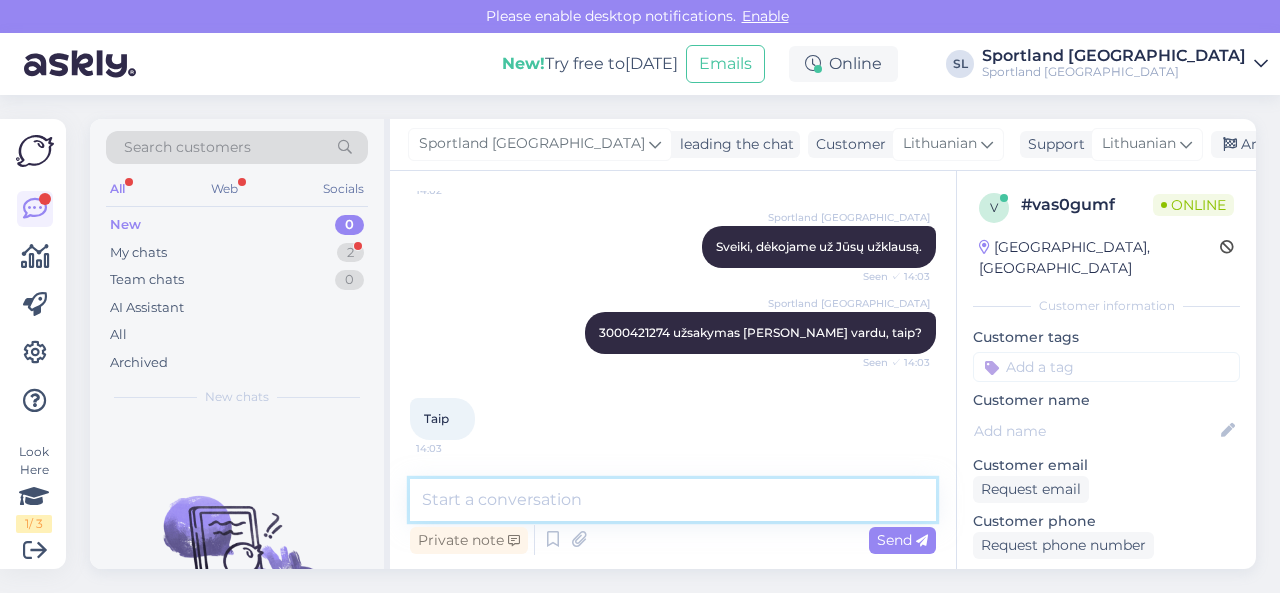 click at bounding box center (673, 500) 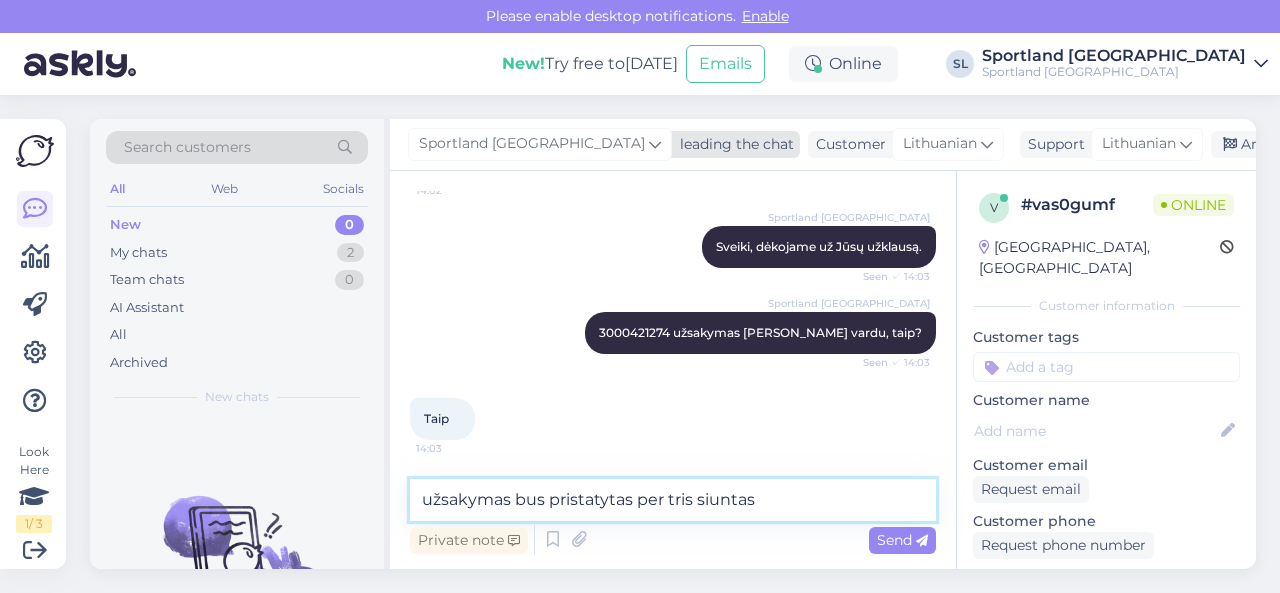 type on "užsakymas bus pristatytas per tris siuntas." 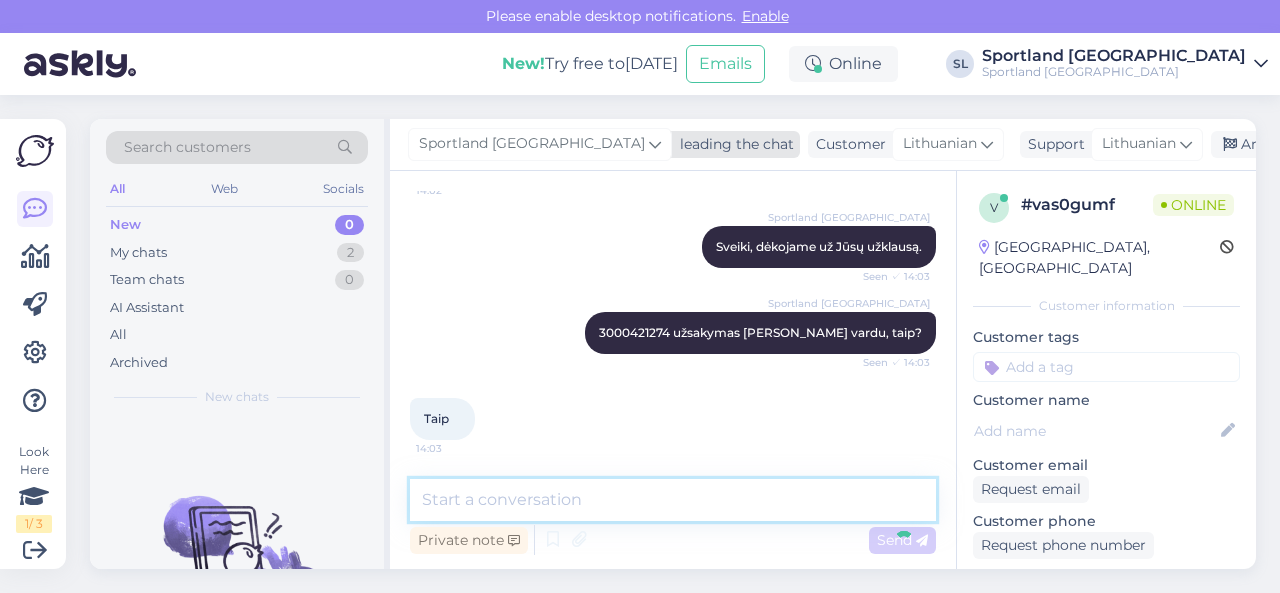 scroll, scrollTop: 261, scrollLeft: 0, axis: vertical 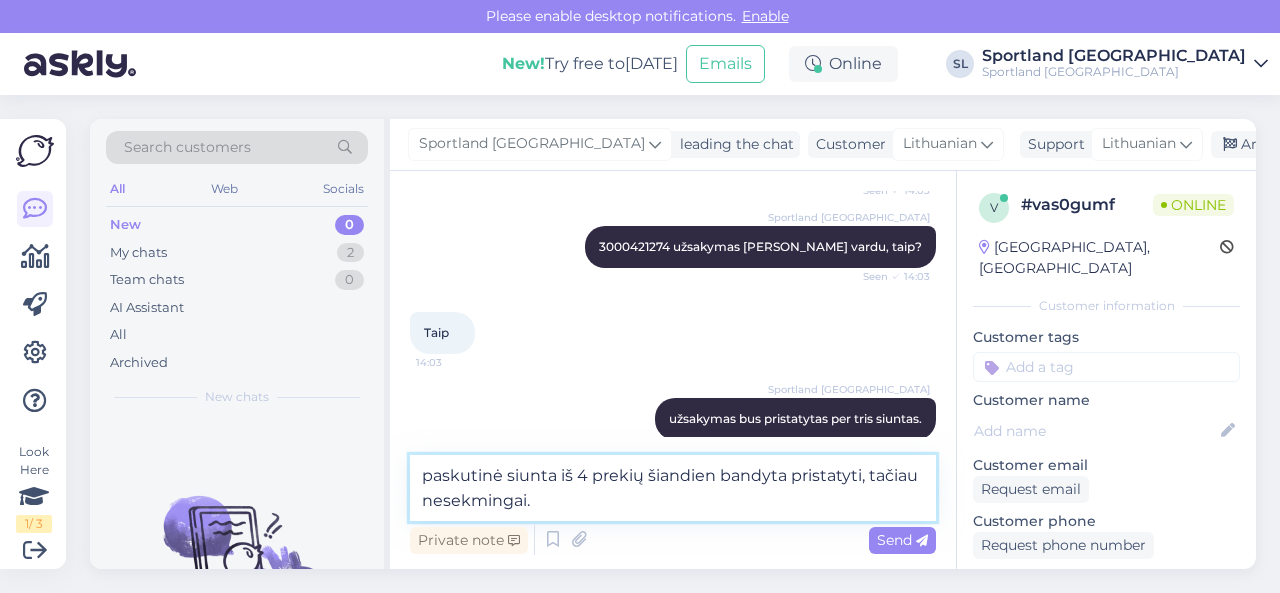 type on "paskutinė siunta iš 4 prekių šiandien bandyta pristatyti, tačiau nesekmingai." 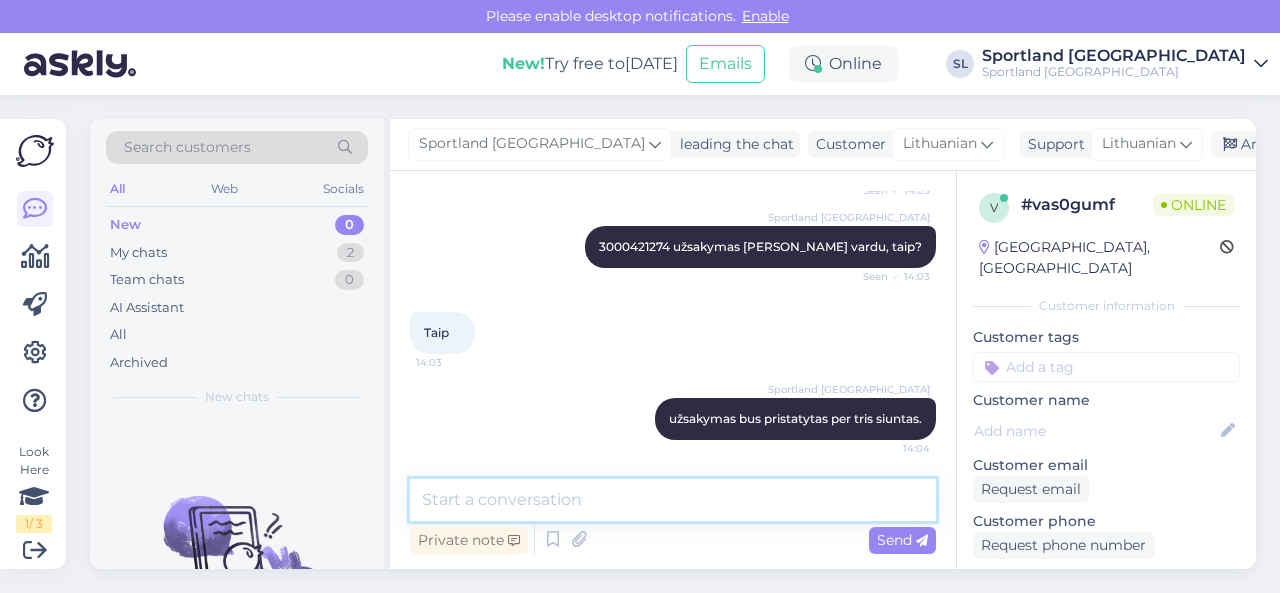 scroll, scrollTop: 365, scrollLeft: 0, axis: vertical 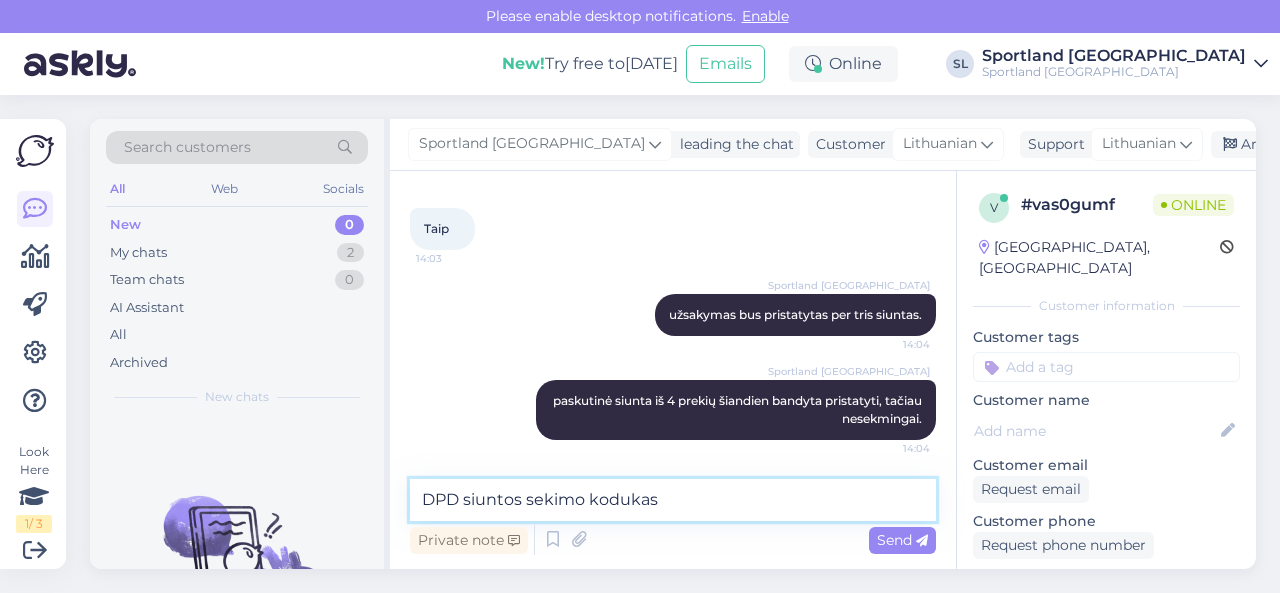 paste on "05757993009458" 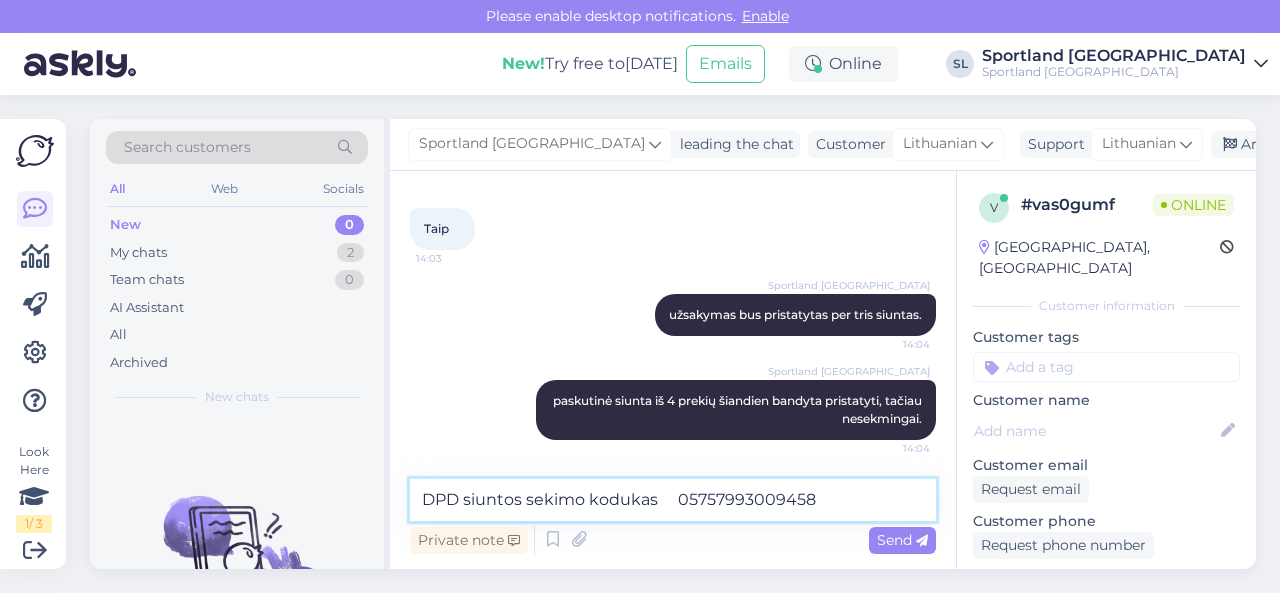 click on "DPD siuntos sekimo kodukas 	05757993009458" at bounding box center [673, 500] 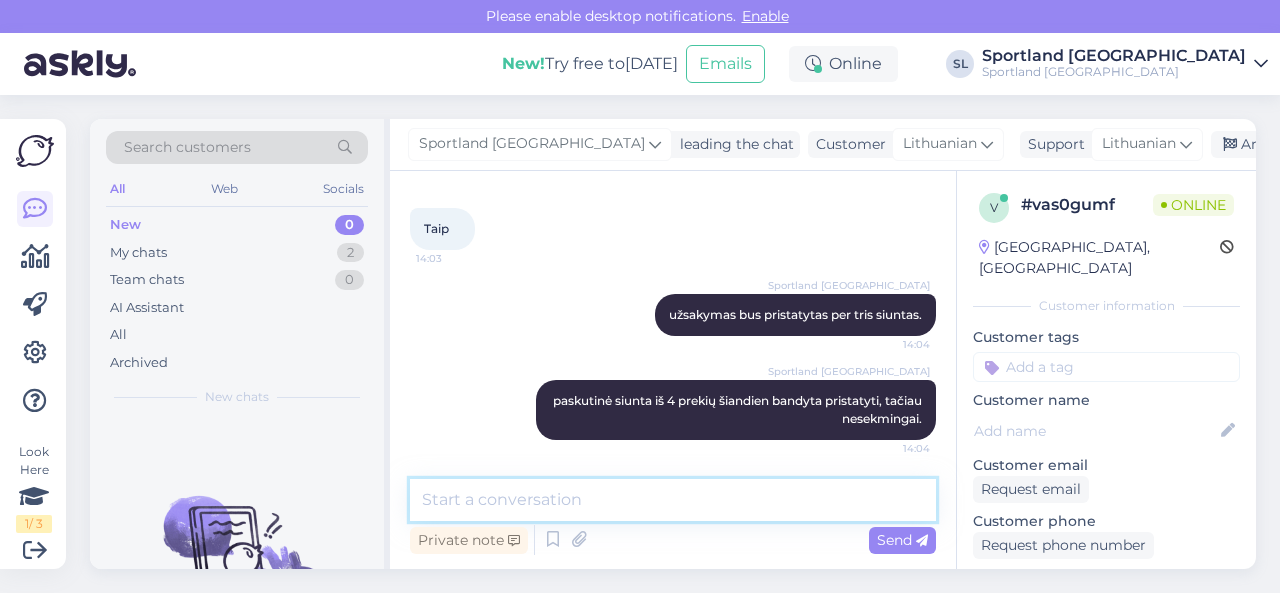scroll, scrollTop: 451, scrollLeft: 0, axis: vertical 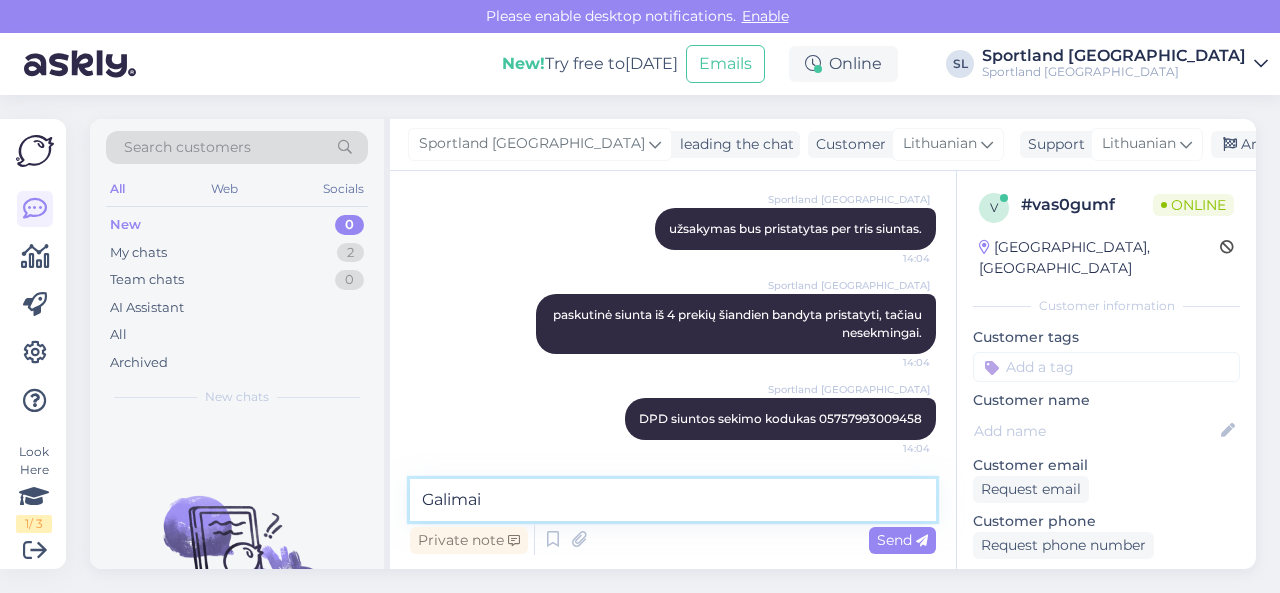 paste on "Kalvarijų Baltupių paštomatas" 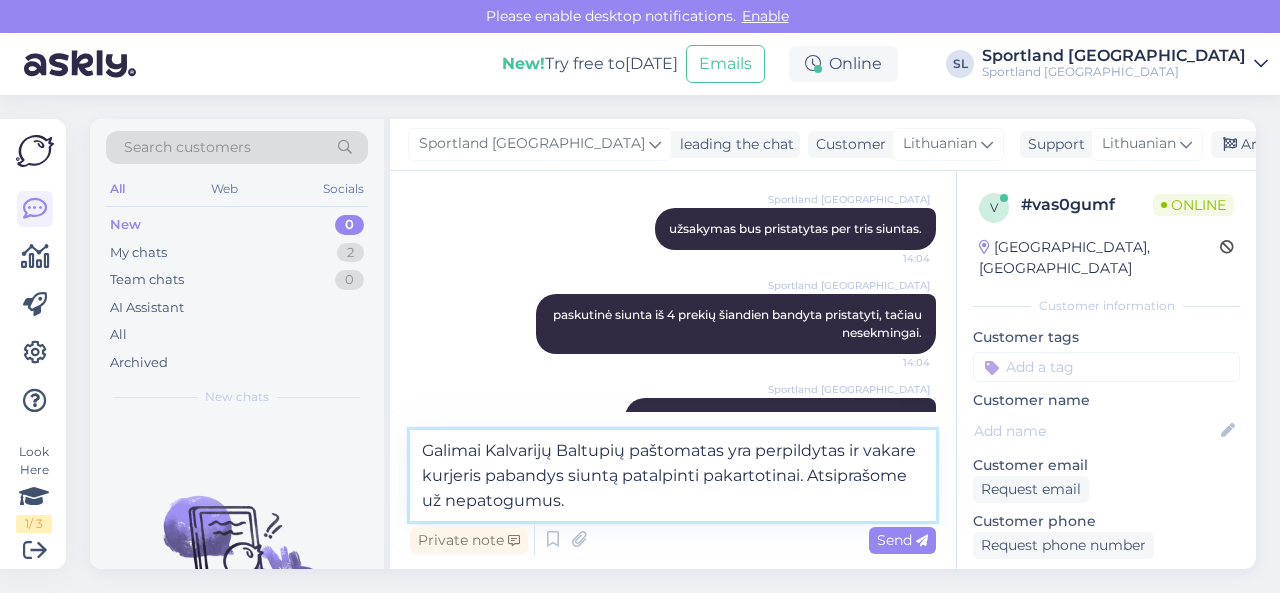 type on "Galimai Kalvarijų Baltupių paštomatas yra perpildytas ir vakare kurjeris pabandys siuntą patalpinti pakartotinai. Atsiprašome už nepatogumus." 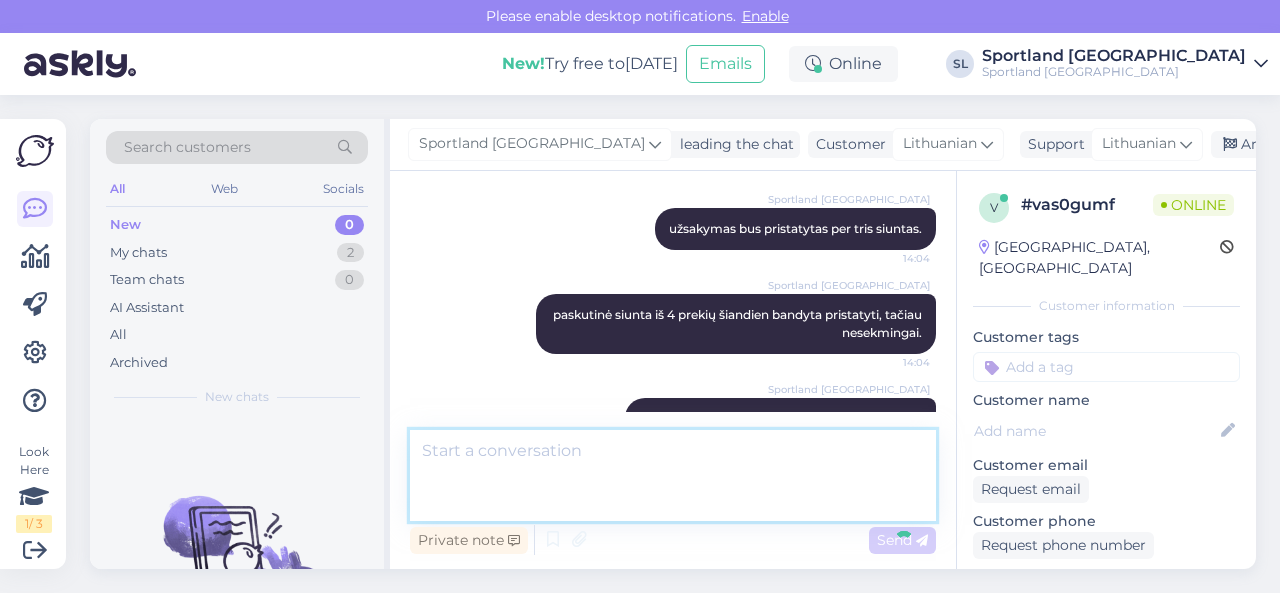 scroll, scrollTop: 573, scrollLeft: 0, axis: vertical 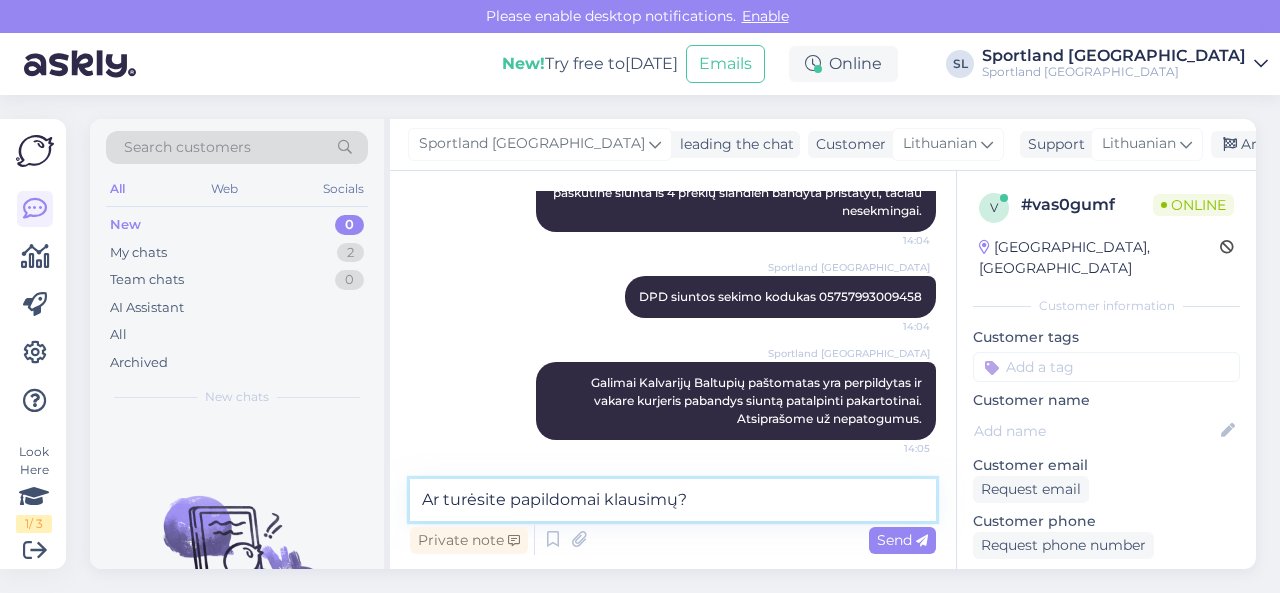 type on "Ar turėsite papildomai klausimų?" 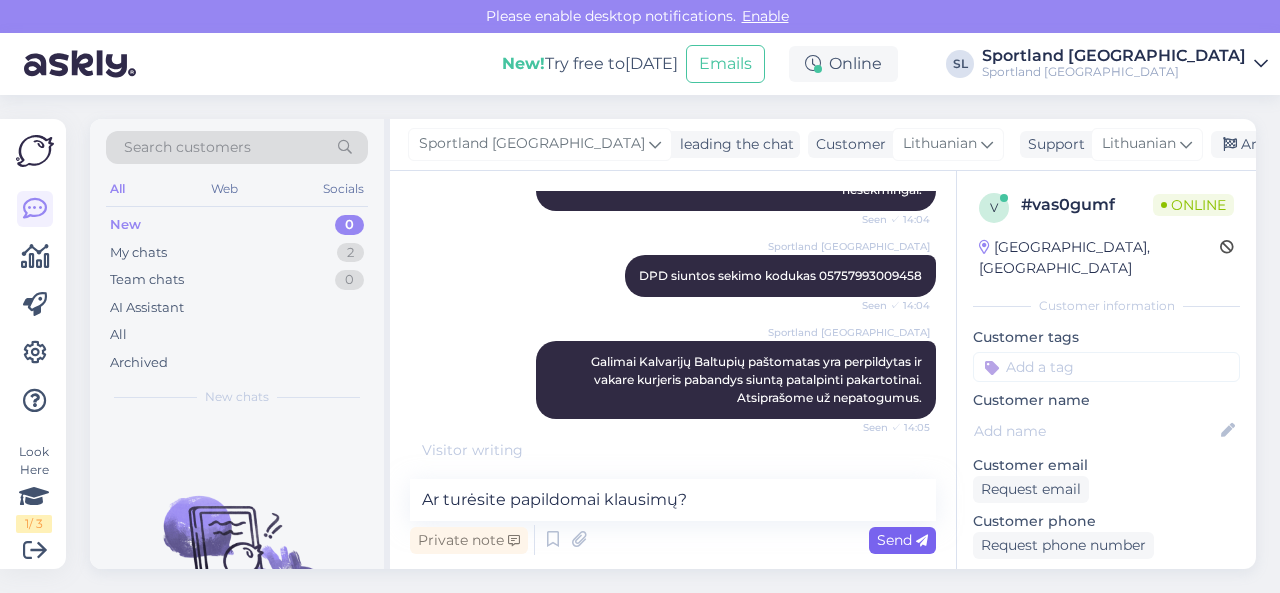 click on "Send" at bounding box center [902, 540] 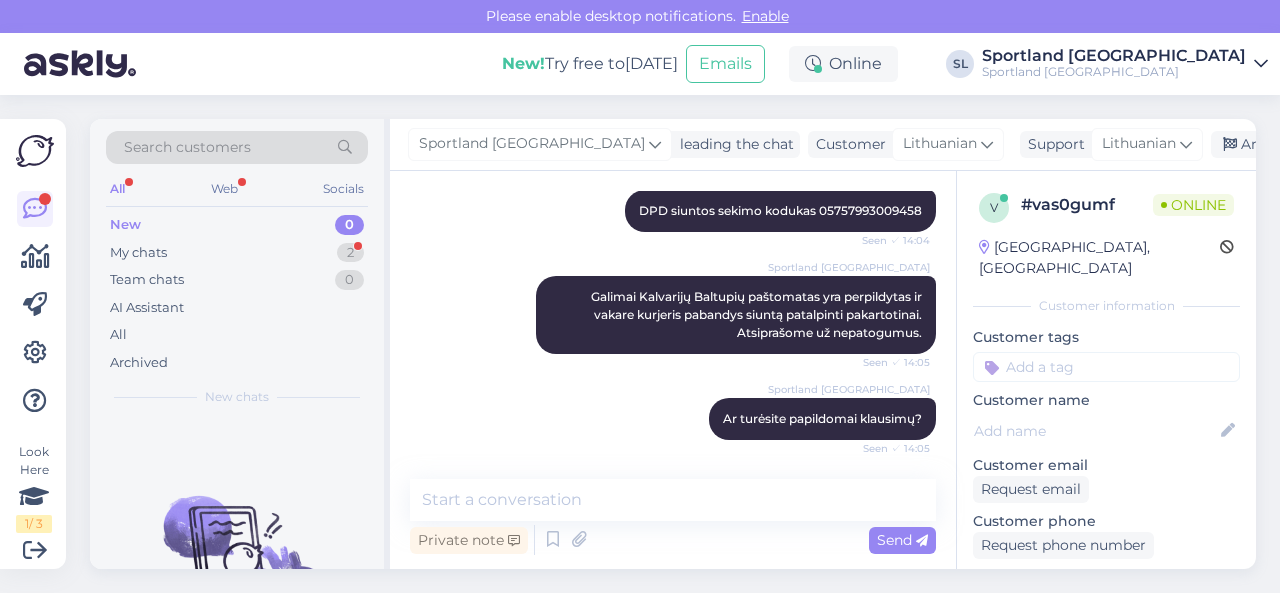 scroll, scrollTop: 745, scrollLeft: 0, axis: vertical 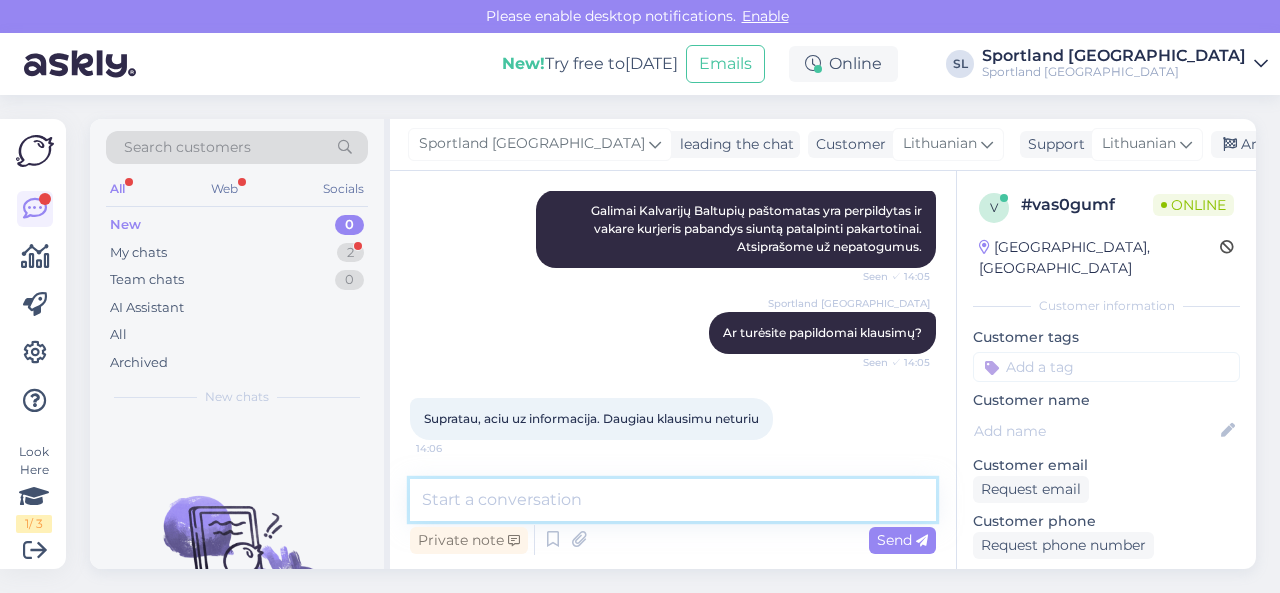 click at bounding box center (673, 500) 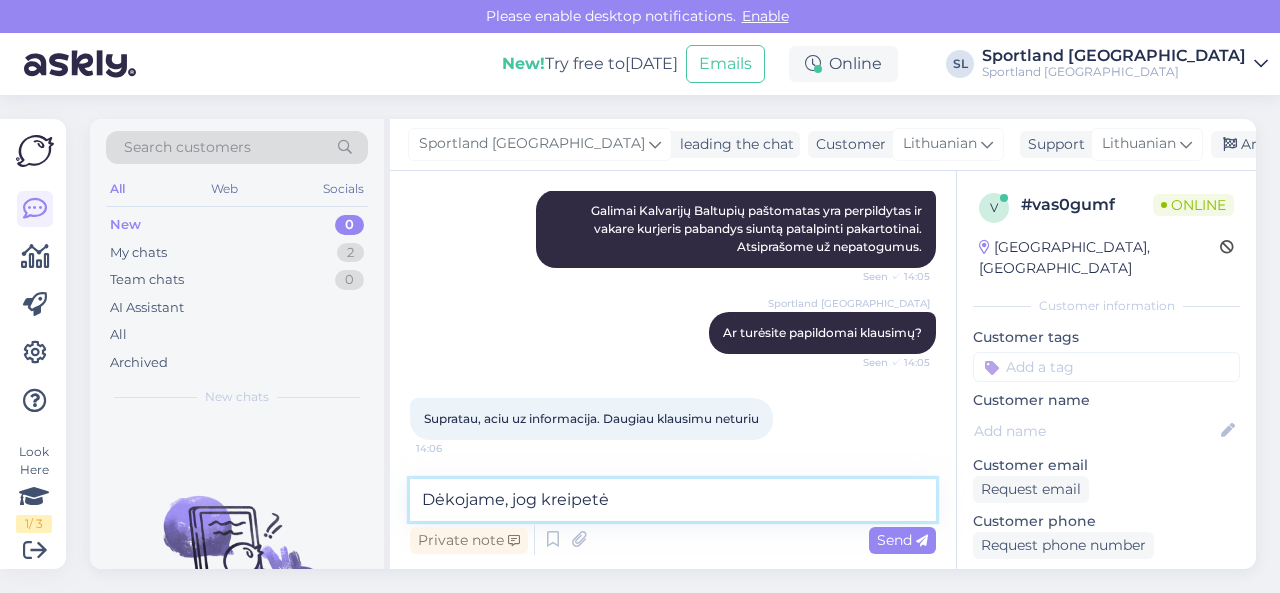 type on "Dėkojame, jog kreipetės" 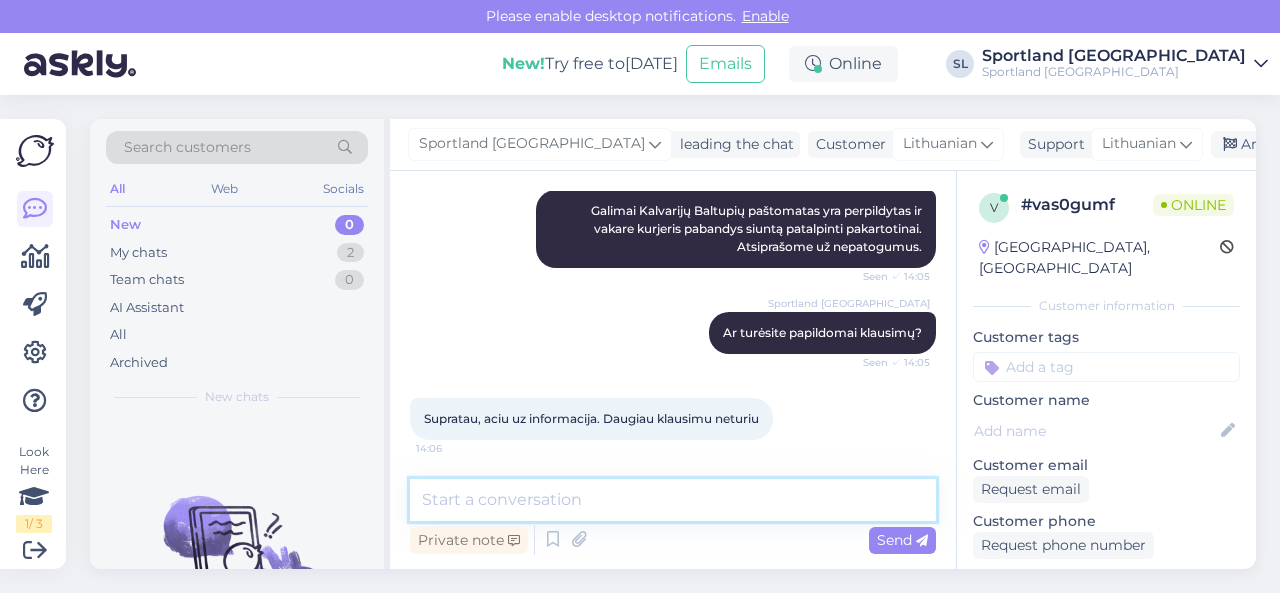 scroll, scrollTop: 831, scrollLeft: 0, axis: vertical 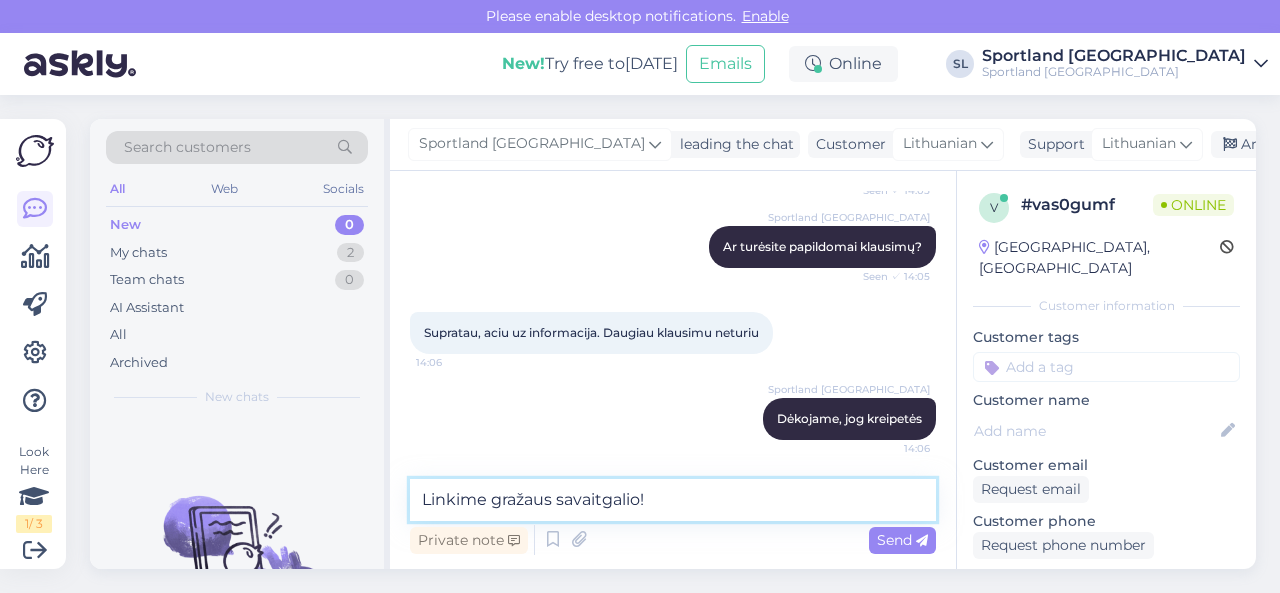 type on "Linkime gražaus savaitgalio!" 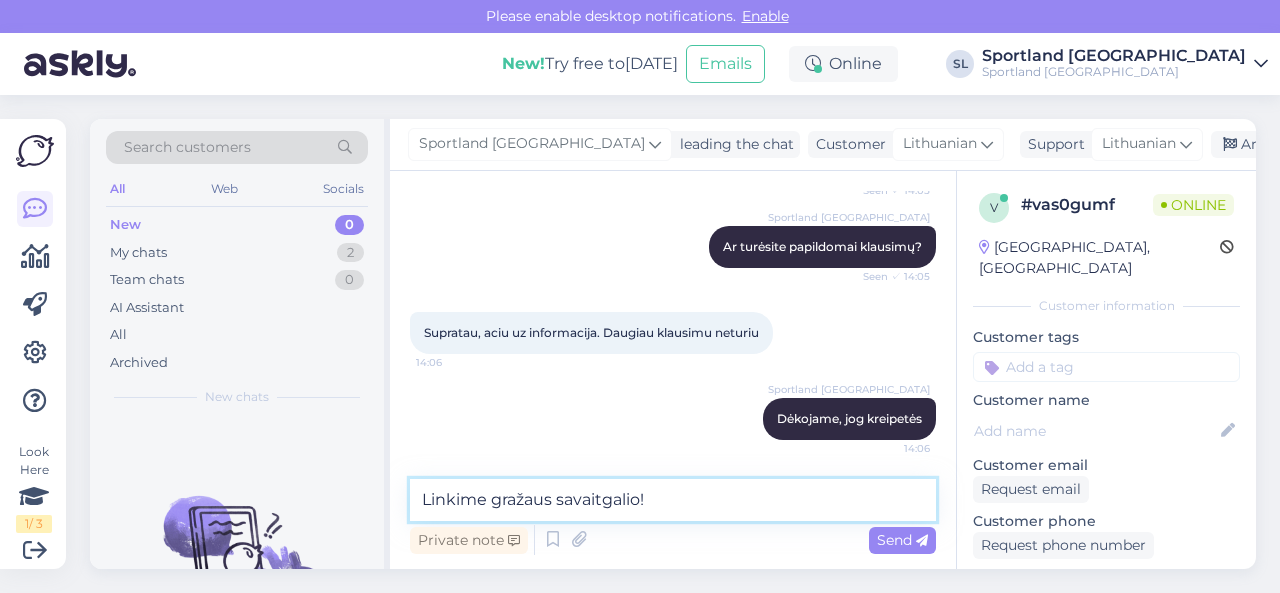type 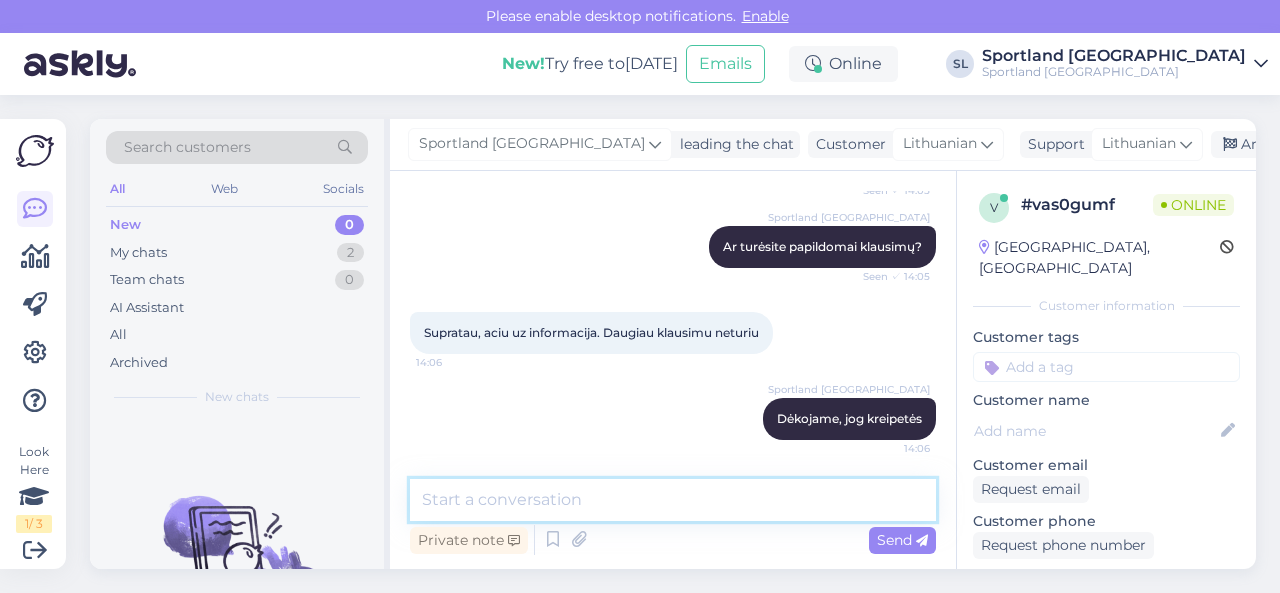 scroll, scrollTop: 917, scrollLeft: 0, axis: vertical 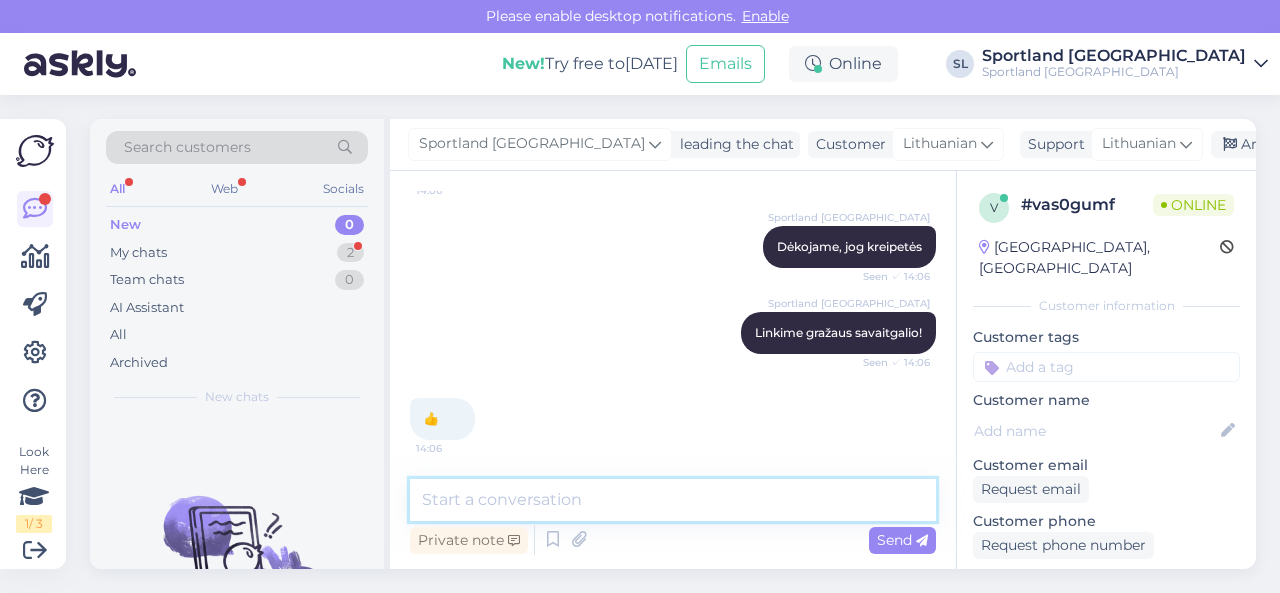 drag, startPoint x: 814, startPoint y: 499, endPoint x: 822, endPoint y: 488, distance: 13.601471 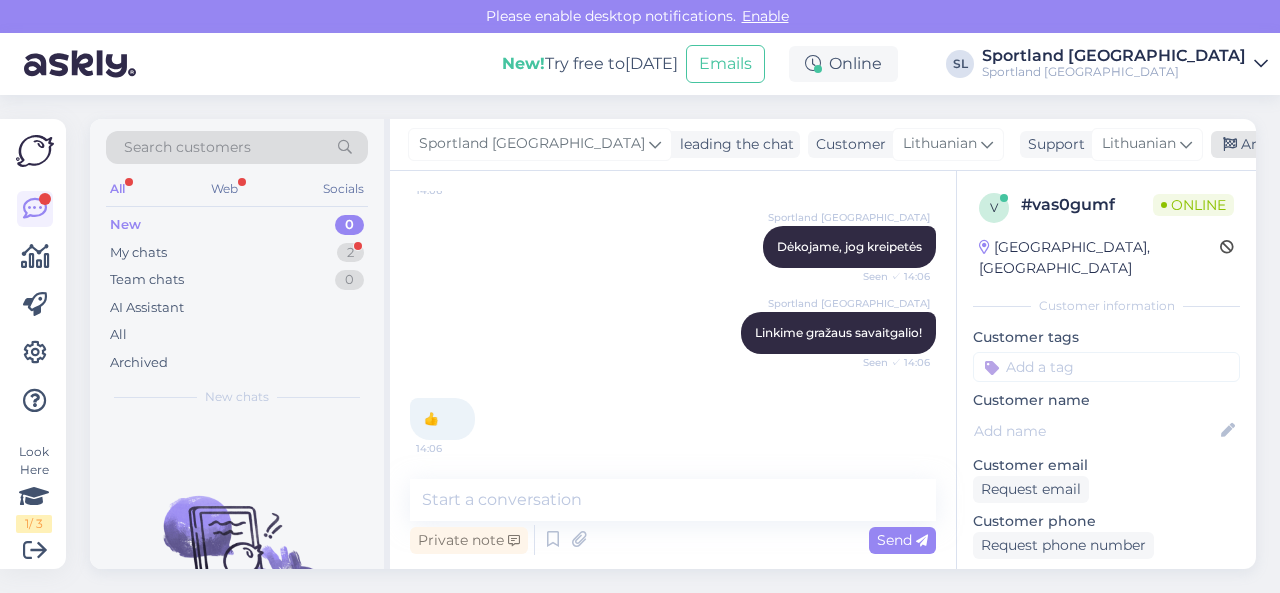 click on "Archive chat" at bounding box center [1274, 144] 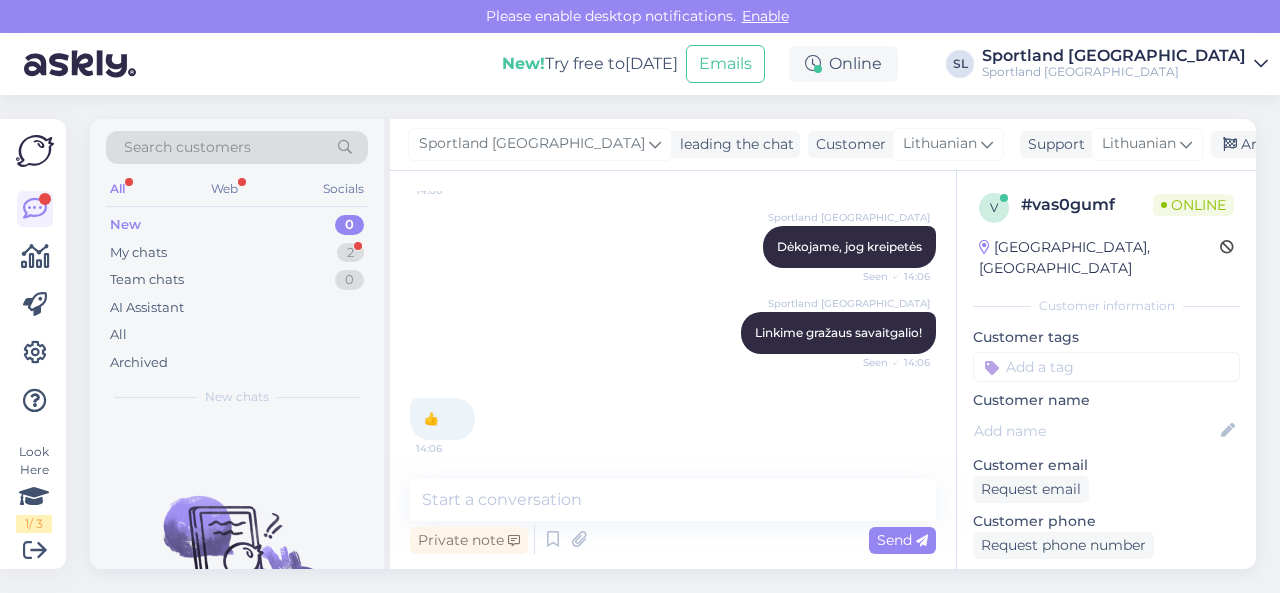 scroll, scrollTop: 1010, scrollLeft: 0, axis: vertical 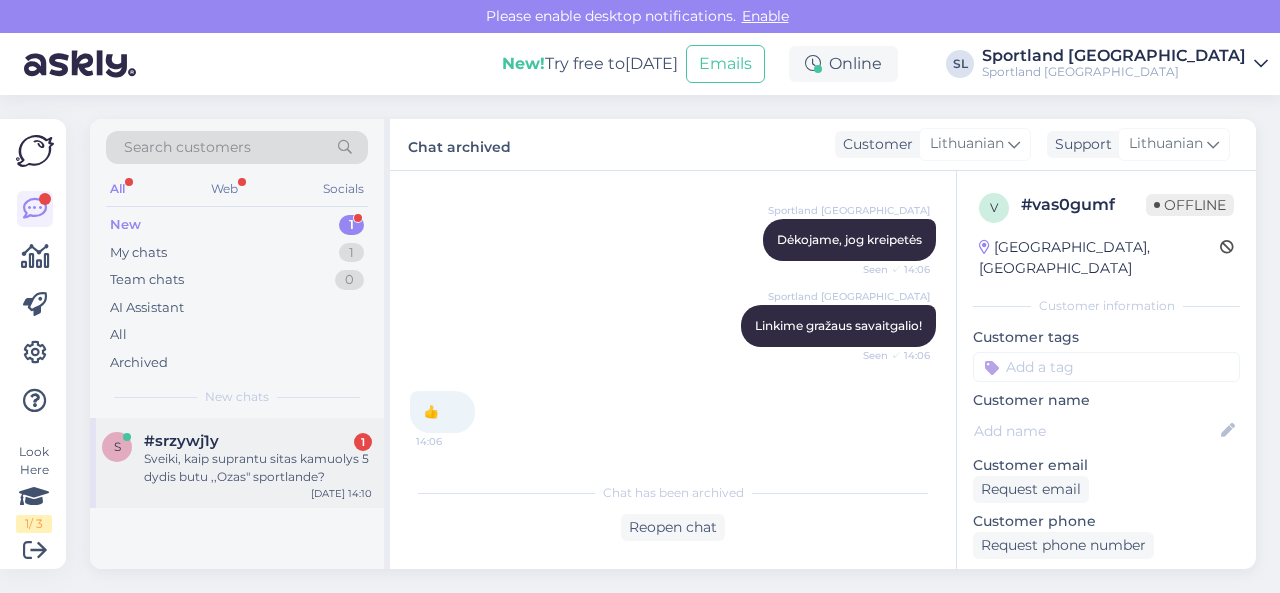 click on "Sveiki, kaip suprantu sitas kamuolys 5 dydis butu ,,Ozas" sportlande?" at bounding box center (258, 468) 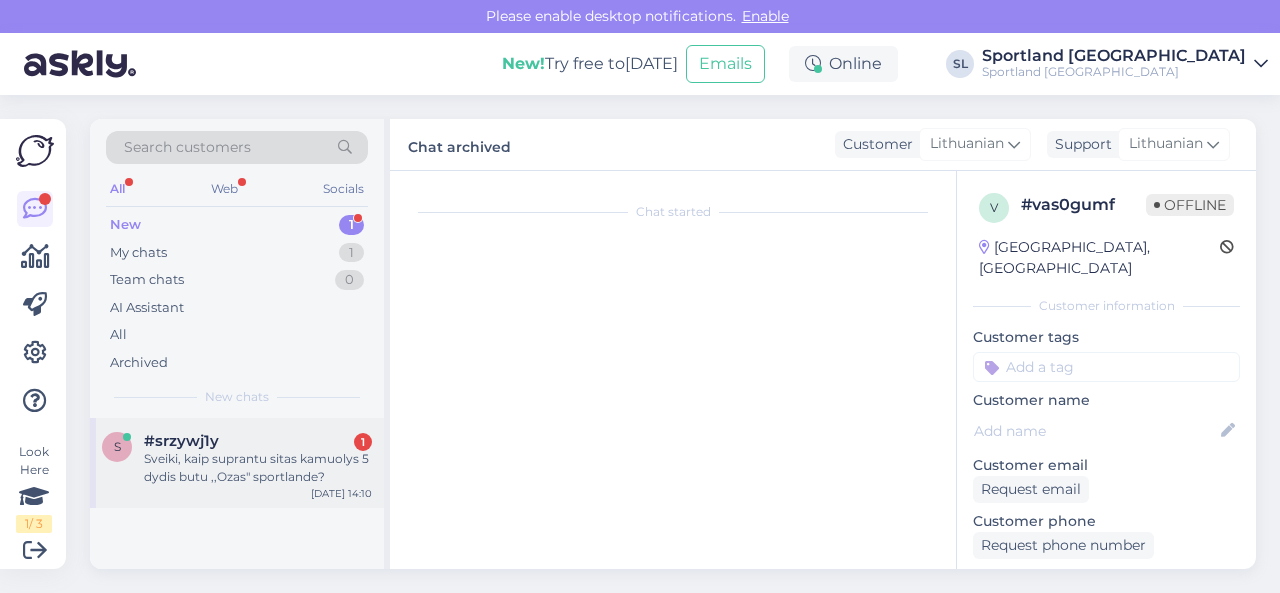 scroll, scrollTop: 42, scrollLeft: 0, axis: vertical 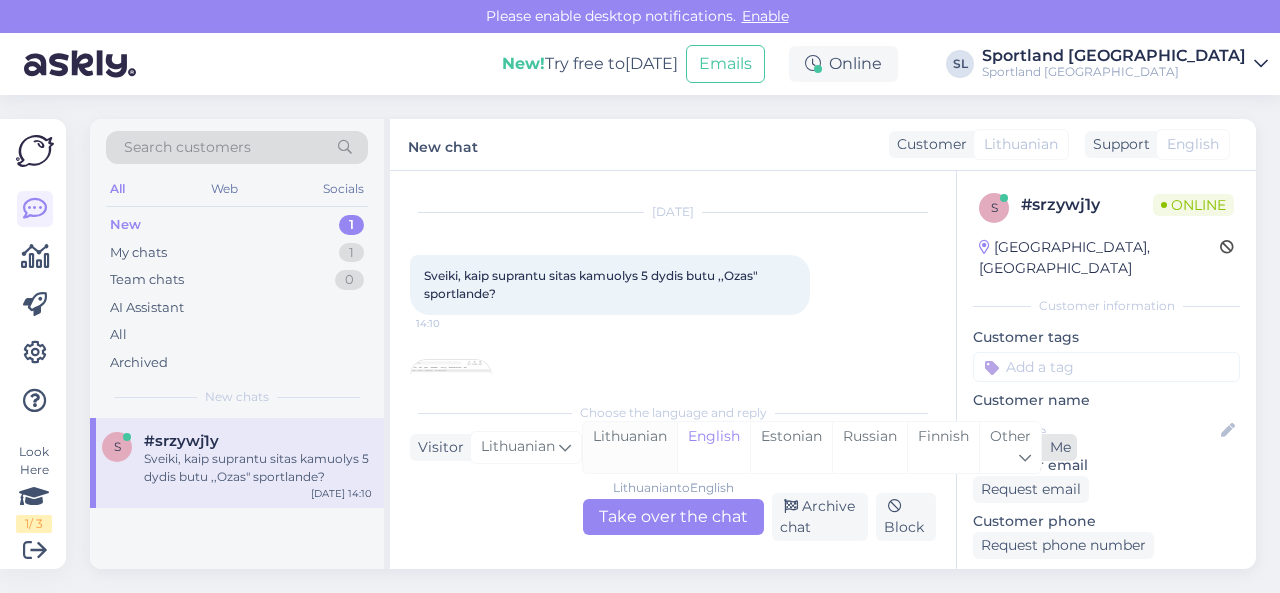 click on "Lithuanian" at bounding box center (630, 447) 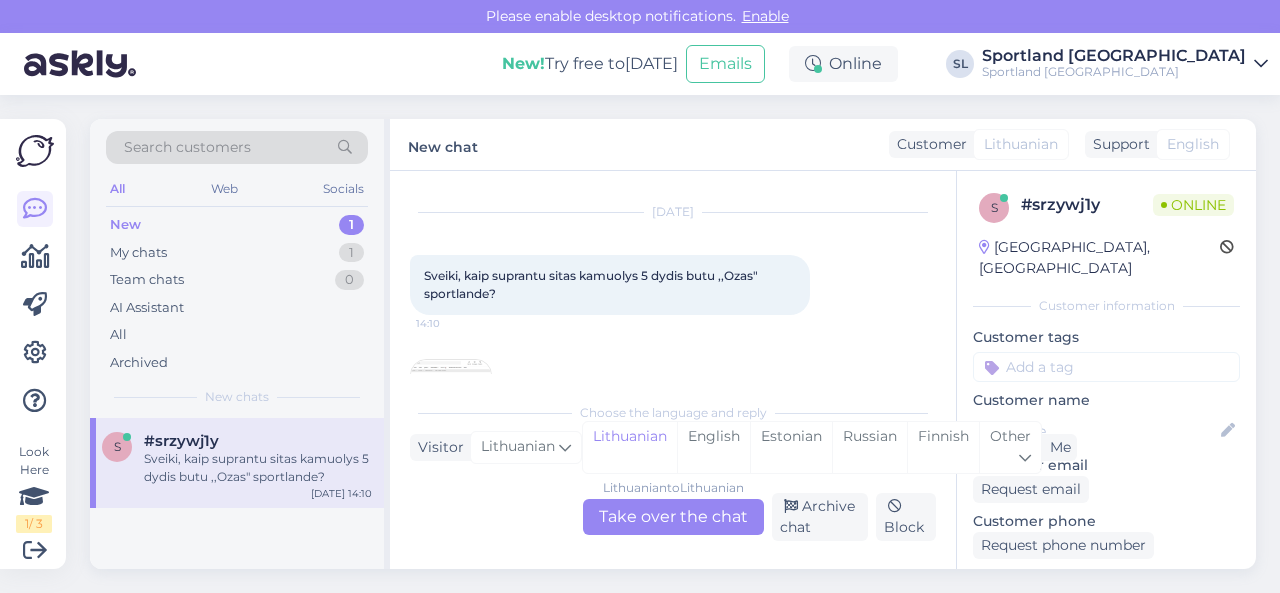 click on "Lithuanian  to  Lithuanian Take over the chat" at bounding box center (673, 517) 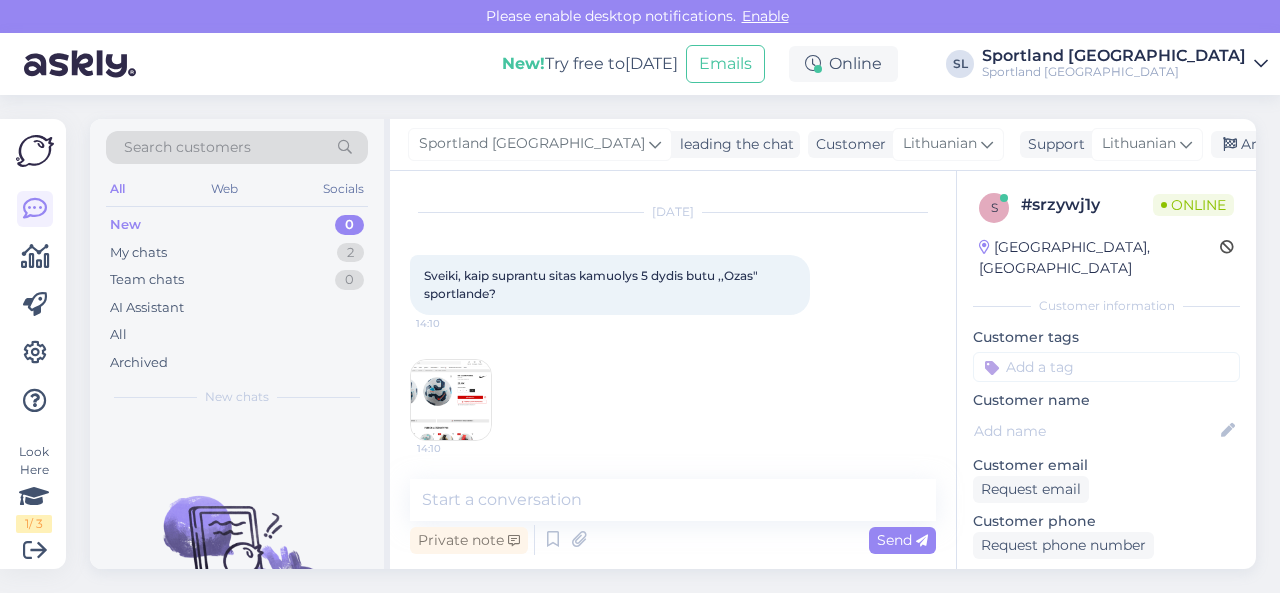 scroll, scrollTop: 42, scrollLeft: 0, axis: vertical 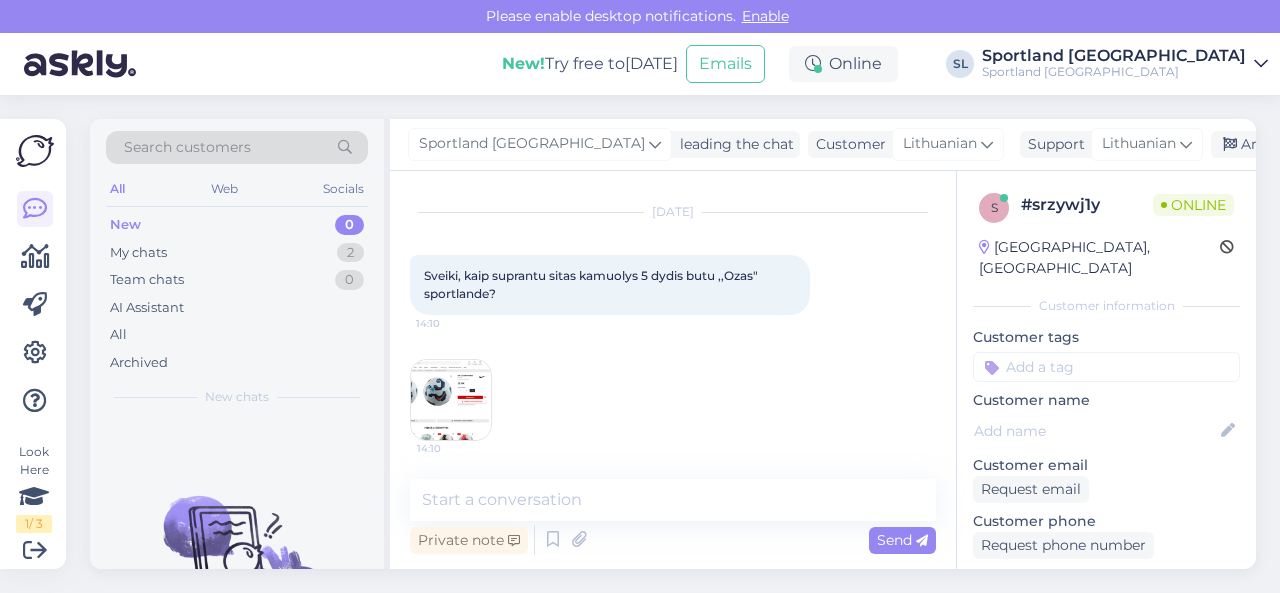 click at bounding box center (451, 400) 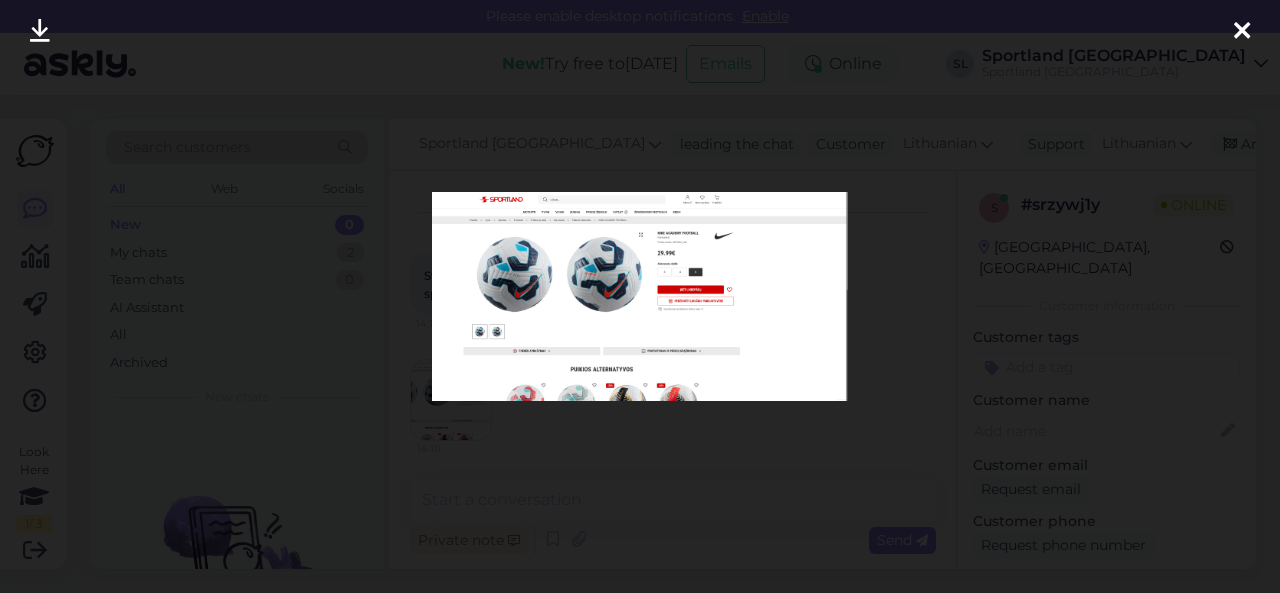 click at bounding box center (40, 32) 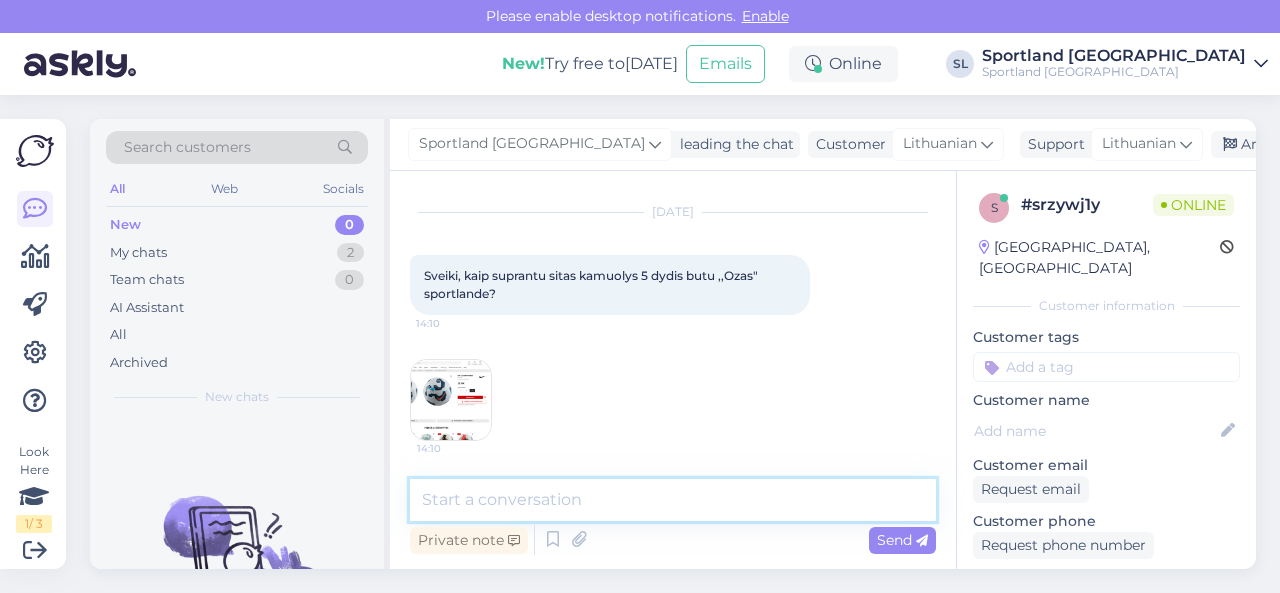 click at bounding box center (673, 500) 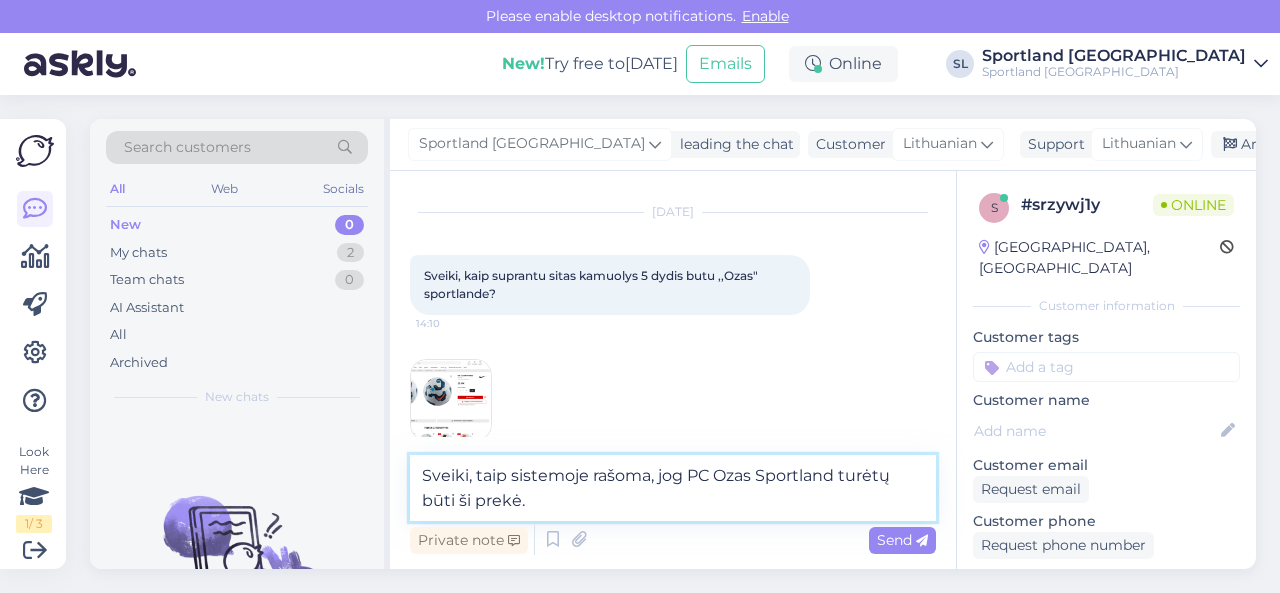 type on "Sveiki, taip sistemoje rašoma, jog PC Ozas Sportland turėtų būti ši prekė." 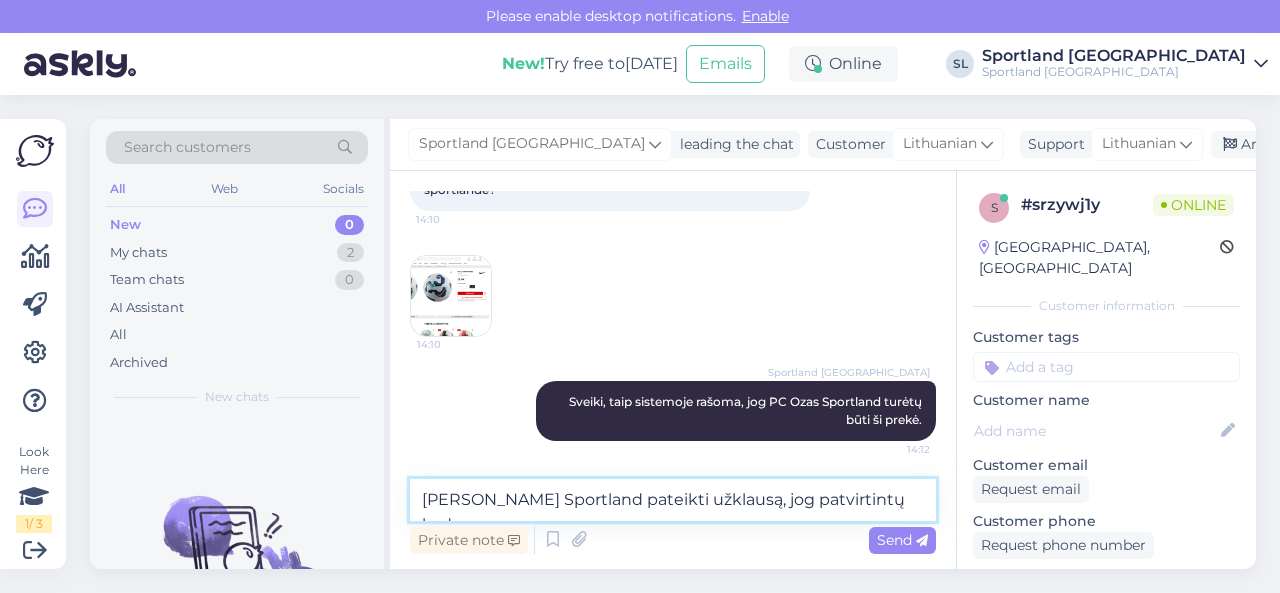 scroll, scrollTop: 170, scrollLeft: 0, axis: vertical 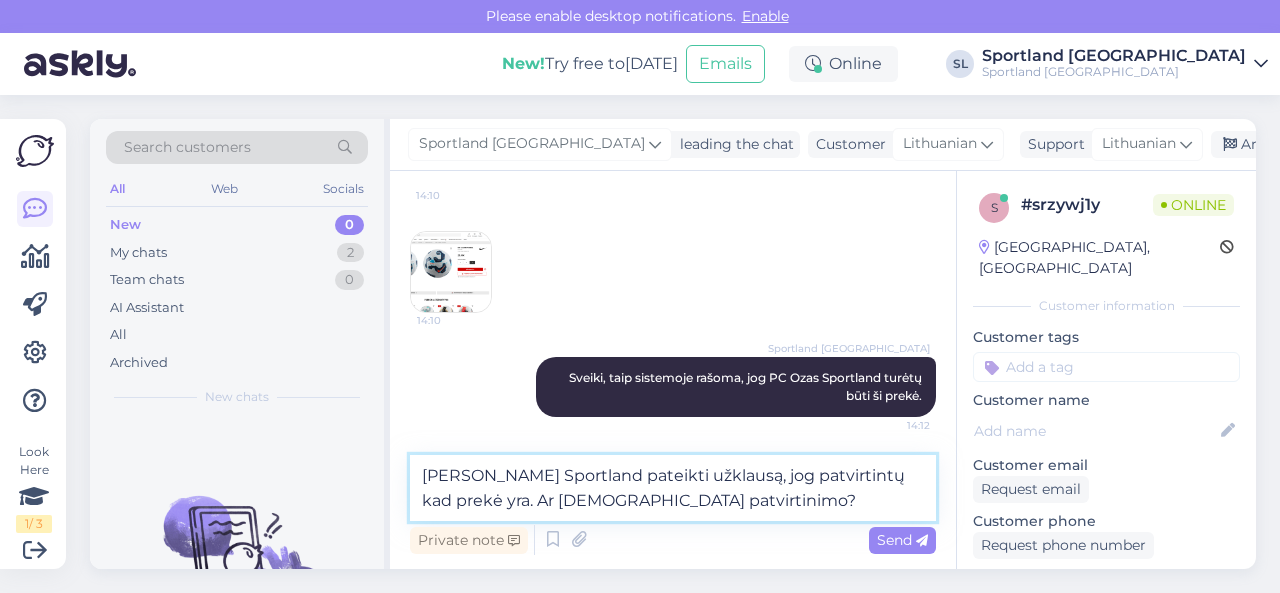 type on "[PERSON_NAME] Sportland pateikti užklausą, jog patvirtintų kad prekė yra. Ar [DEMOGRAPHIC_DATA] patvirtinimo?" 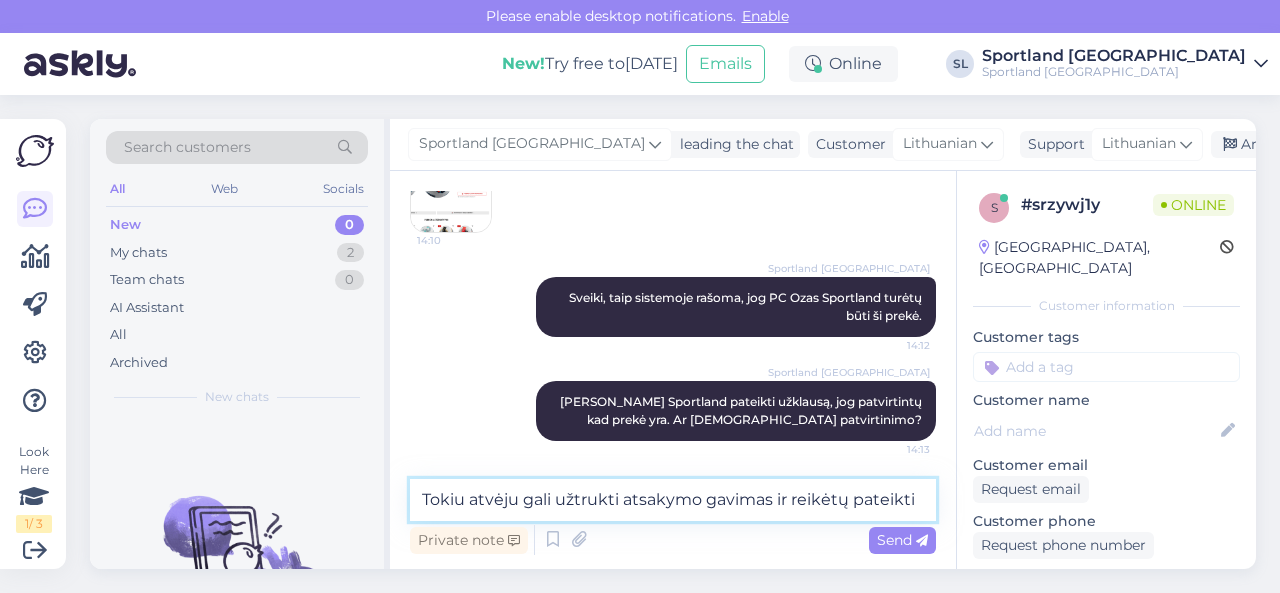scroll, scrollTop: 274, scrollLeft: 0, axis: vertical 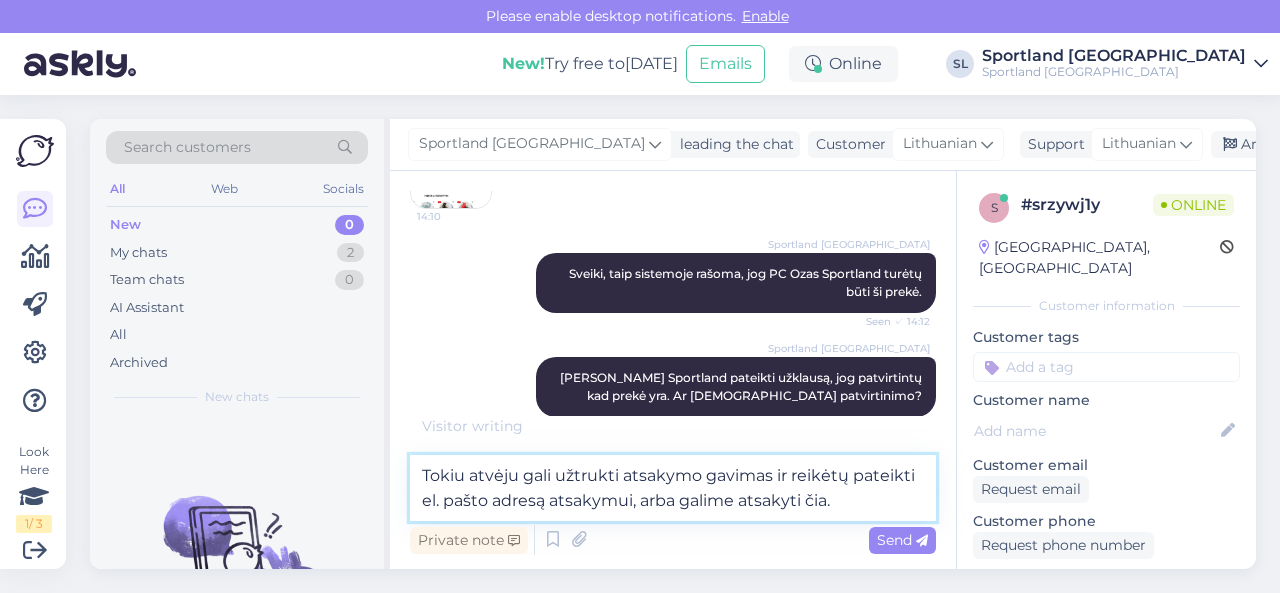type on "Tokiu atvėju gali užtrukti atsakymo gavimas ir reikėtų pateikti el. pašto adresą atsakymui, arba galime atsakyti čia." 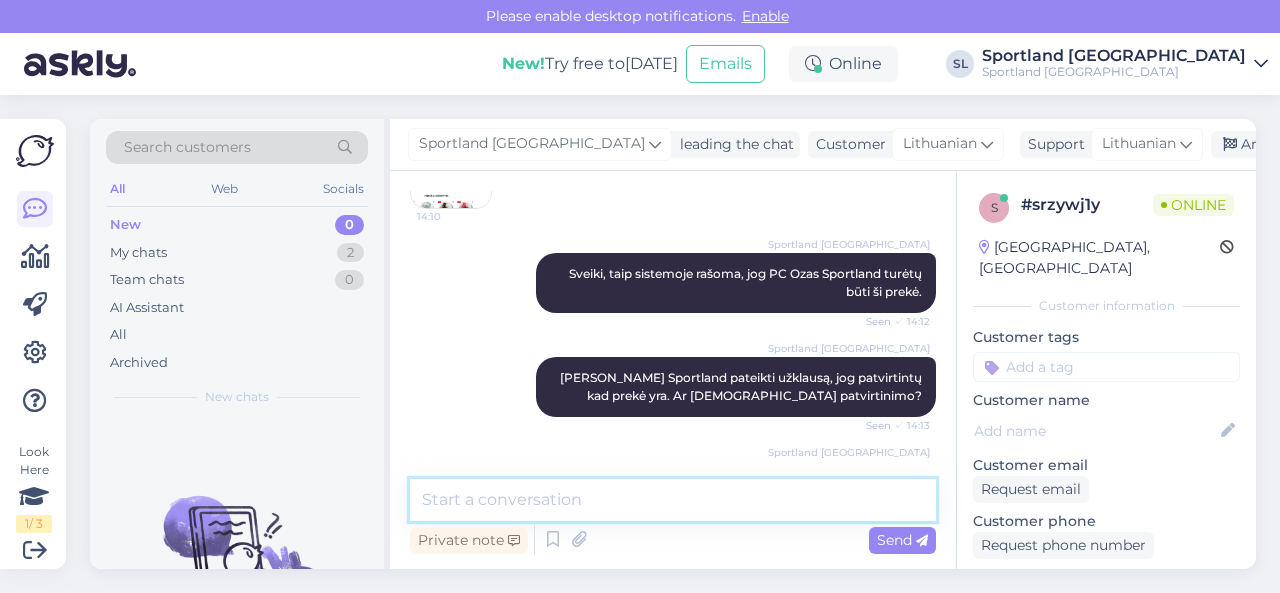scroll, scrollTop: 354, scrollLeft: 0, axis: vertical 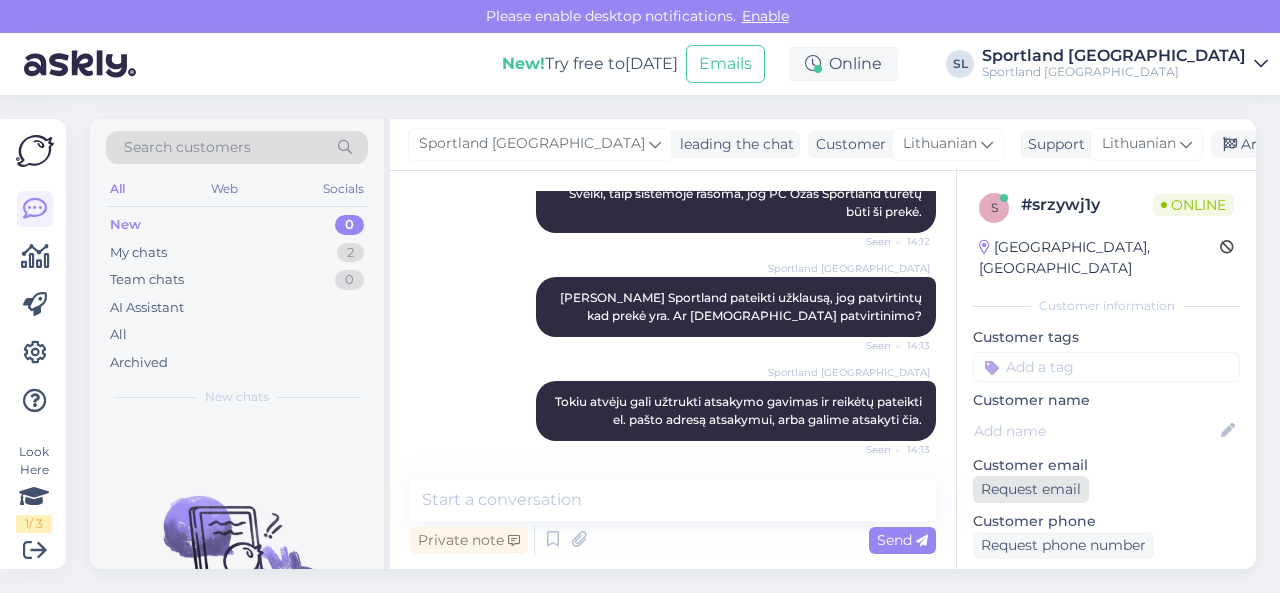 click on "Request email" at bounding box center [1031, 489] 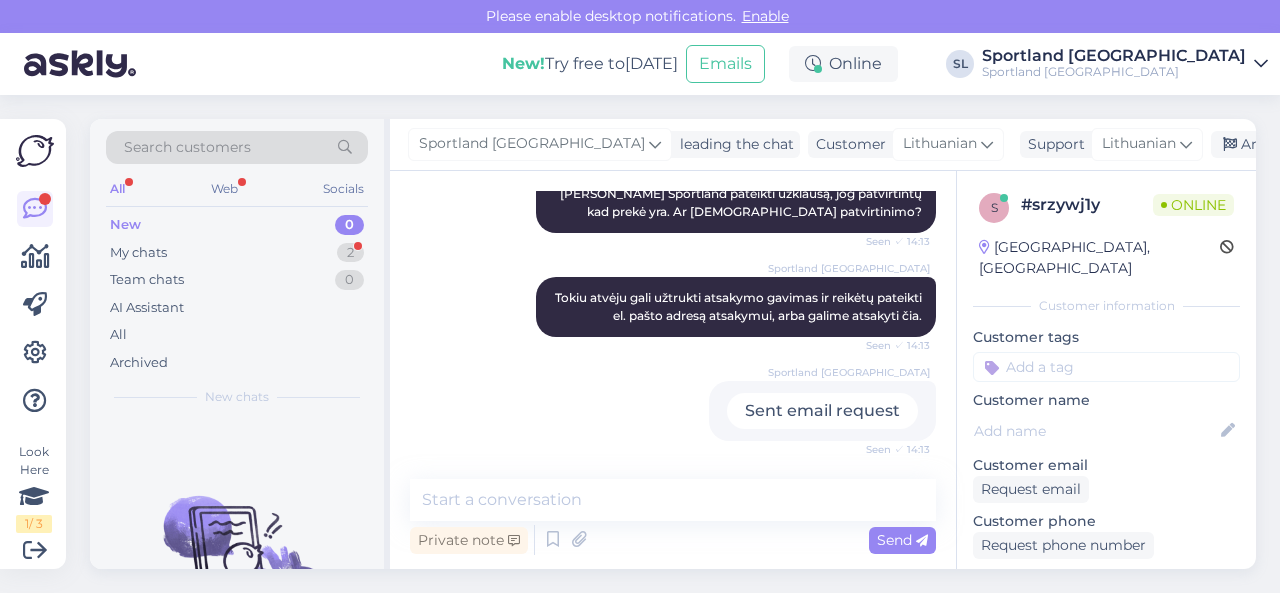 scroll, scrollTop: 544, scrollLeft: 0, axis: vertical 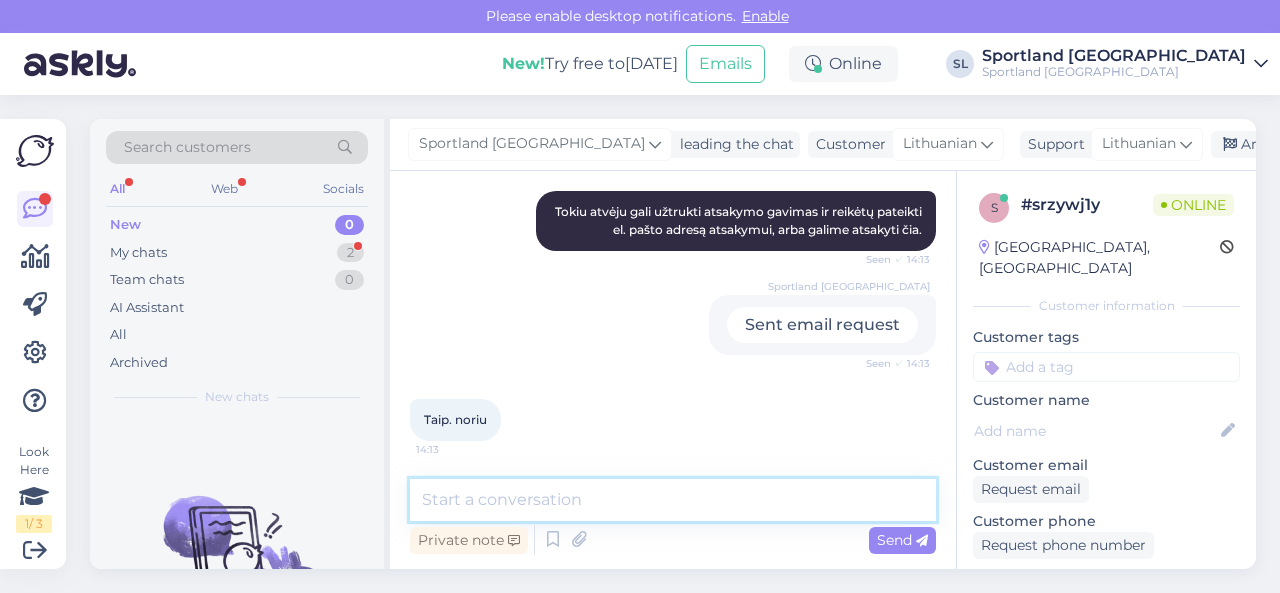 click at bounding box center [673, 500] 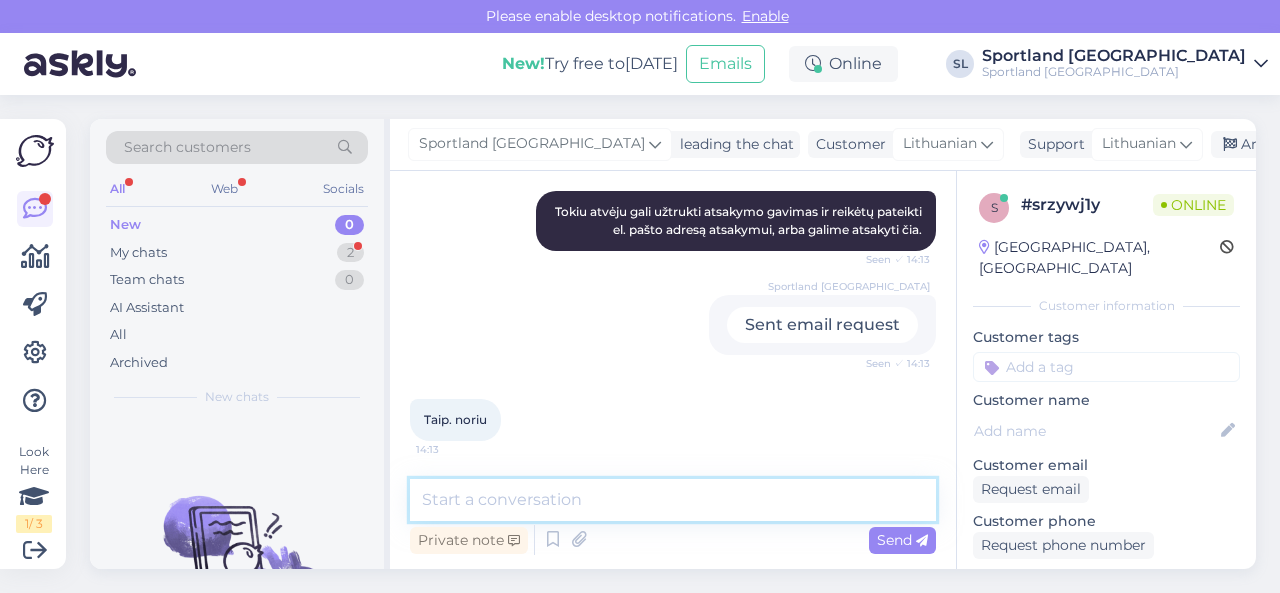 scroll, scrollTop: 630, scrollLeft: 0, axis: vertical 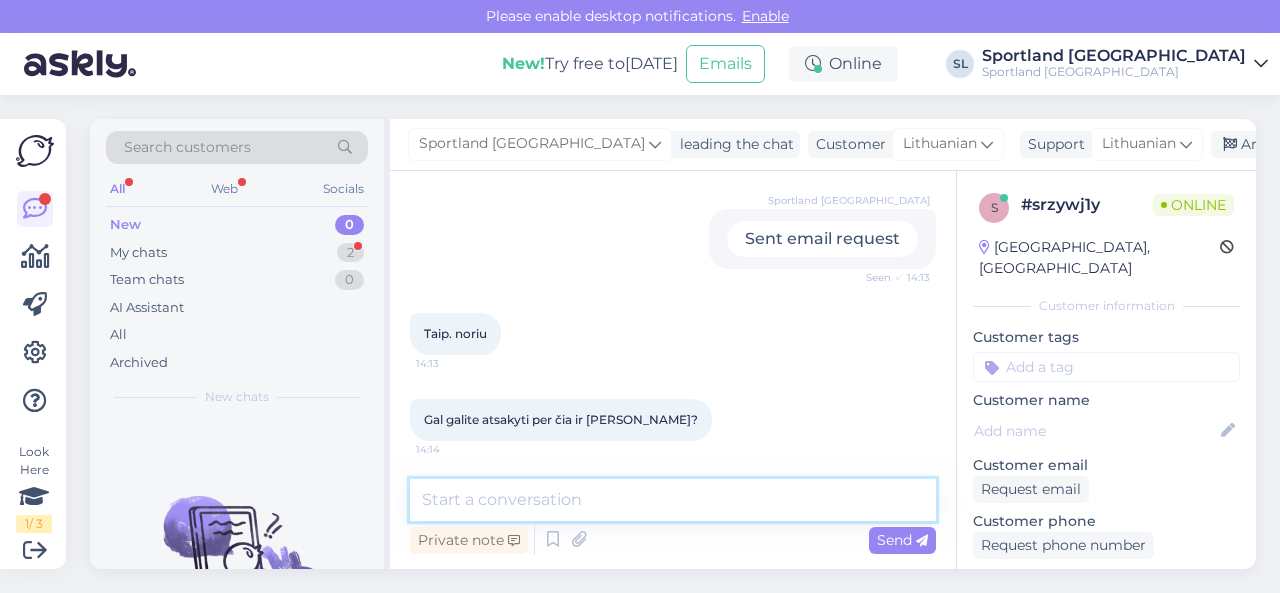 click at bounding box center [673, 500] 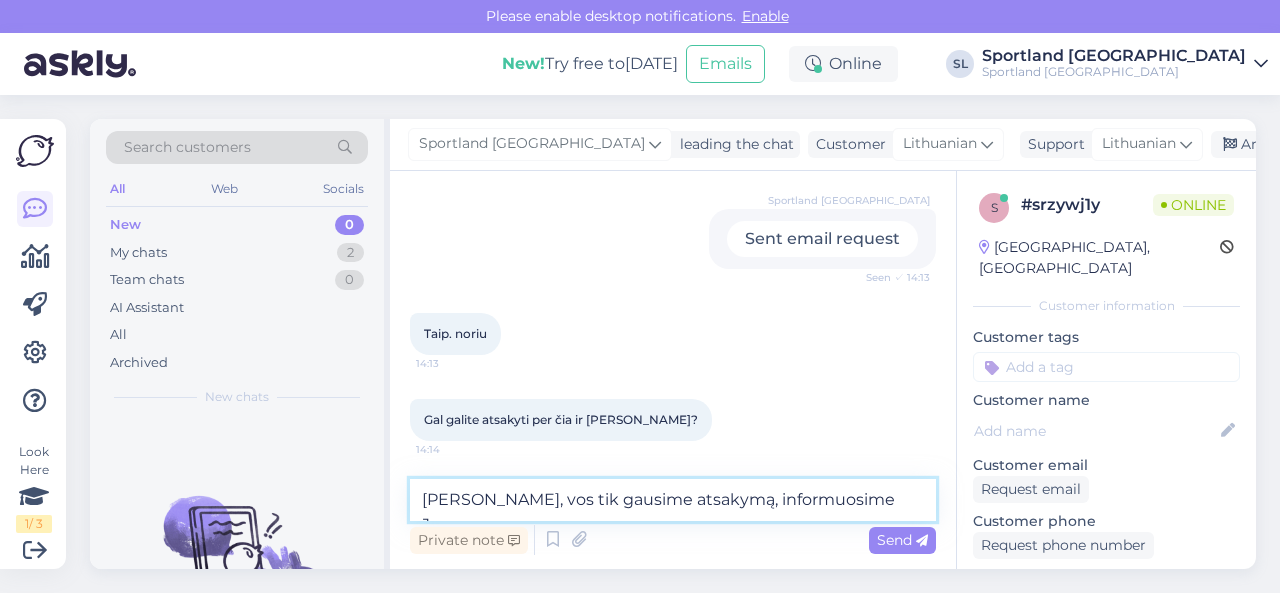 type on "[PERSON_NAME], vos tik gausime atsakymą, informuosime Jus" 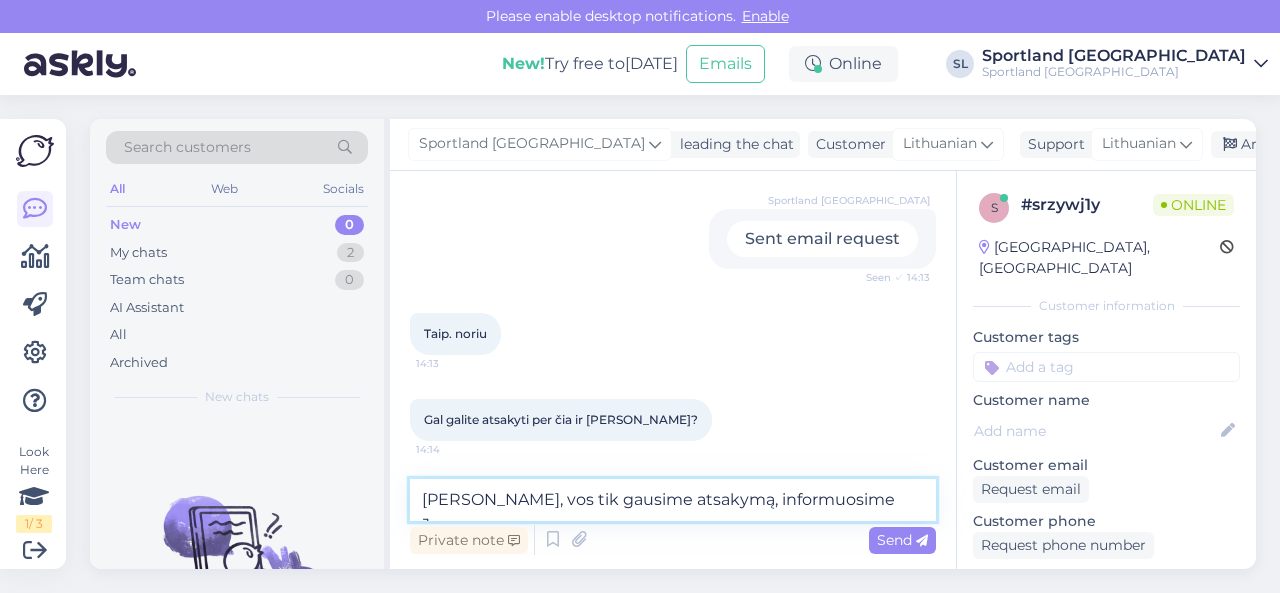 type 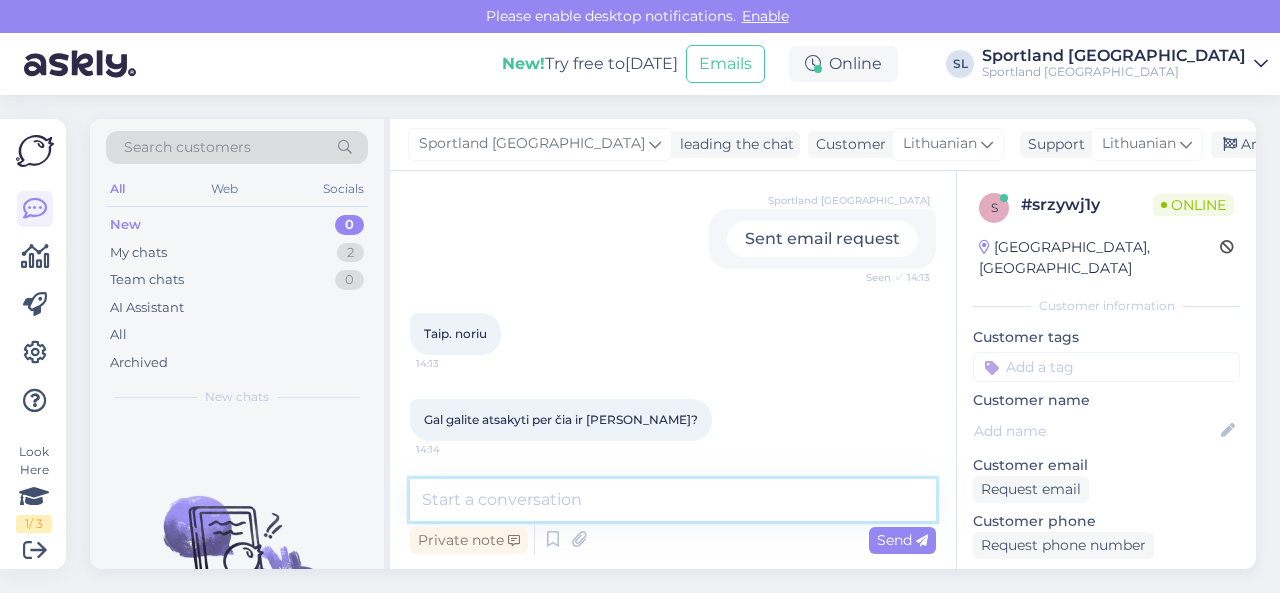 scroll, scrollTop: 716, scrollLeft: 0, axis: vertical 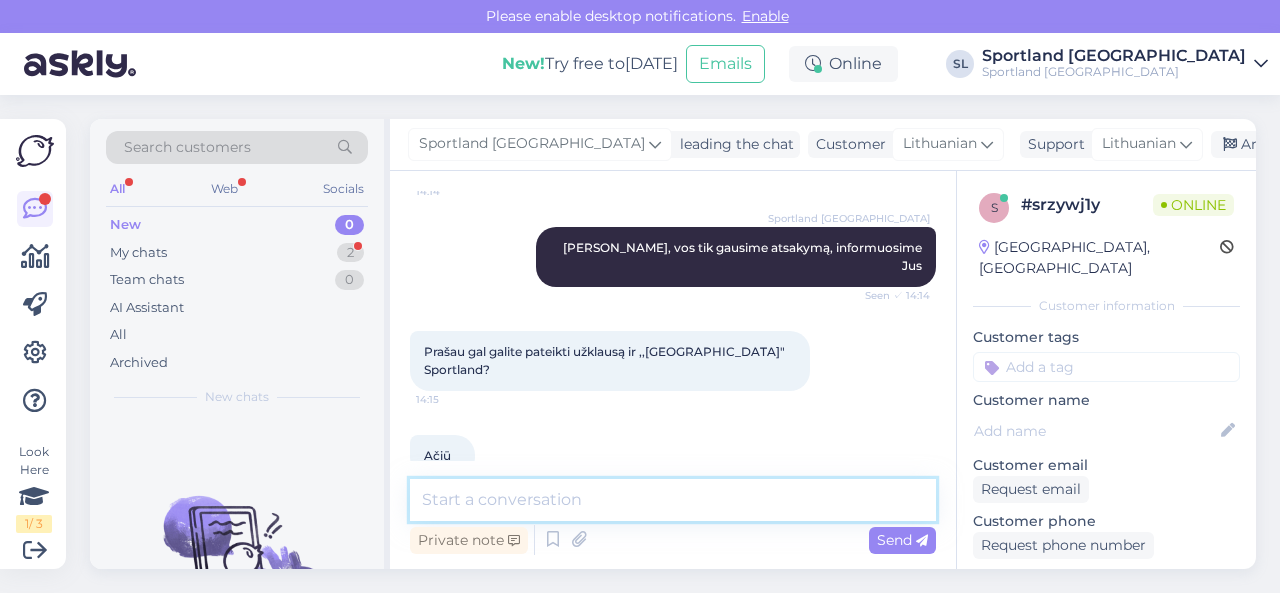 click at bounding box center (673, 500) 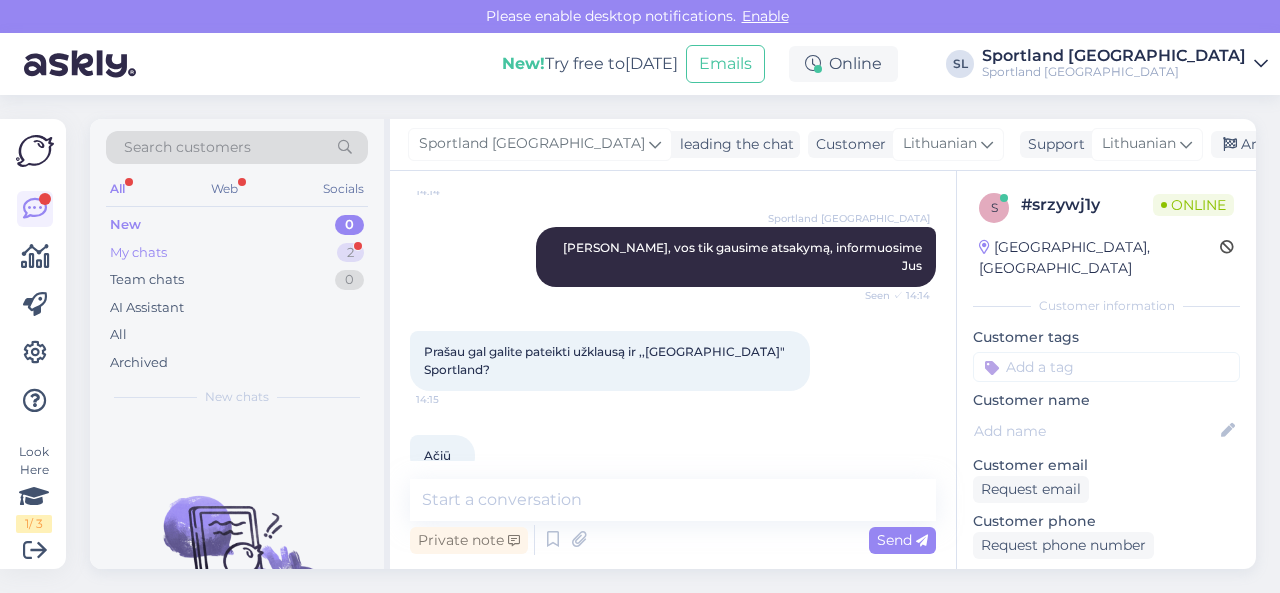 click on "My chats 2" at bounding box center (237, 253) 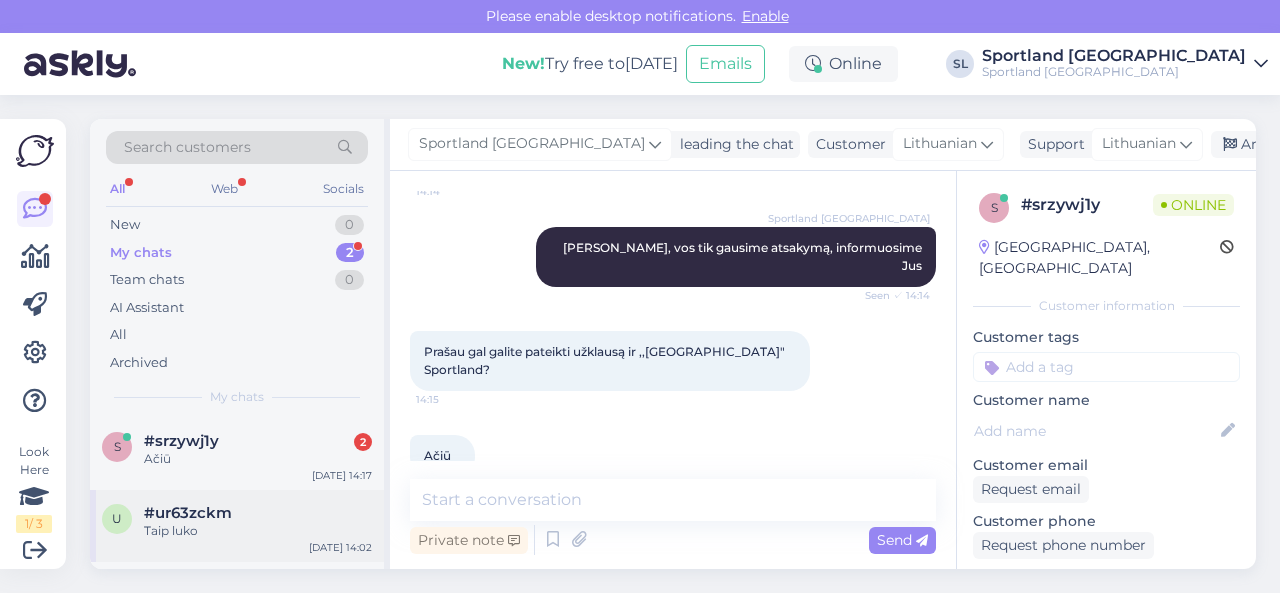 click on "Taip luko" at bounding box center (258, 531) 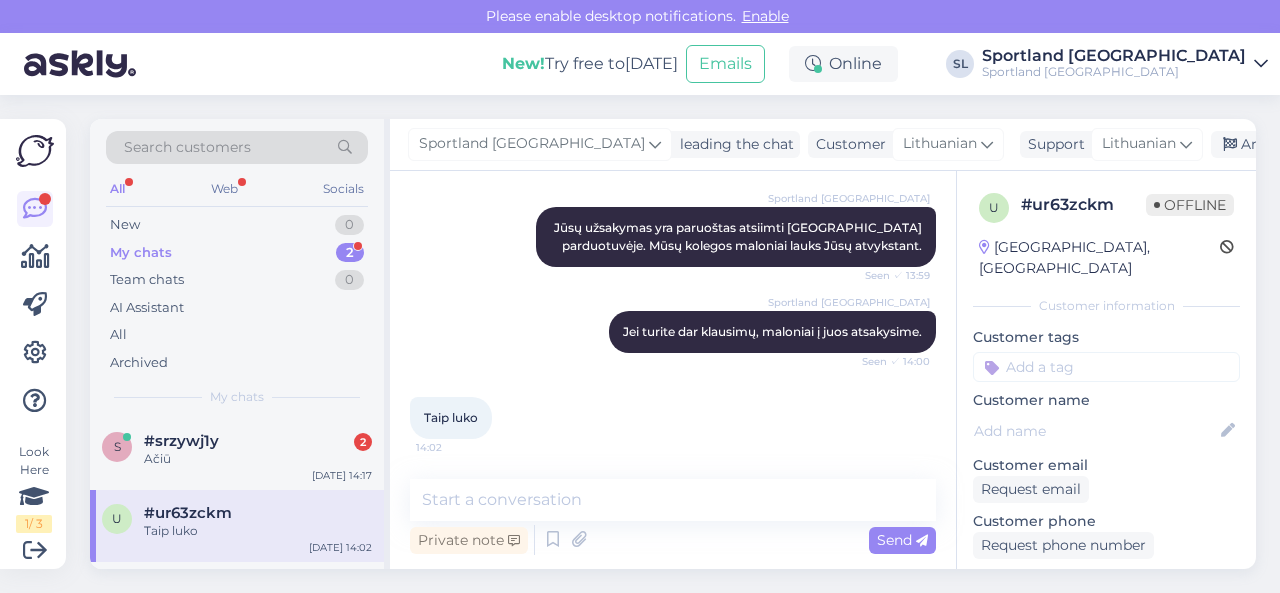 scroll, scrollTop: 623, scrollLeft: 0, axis: vertical 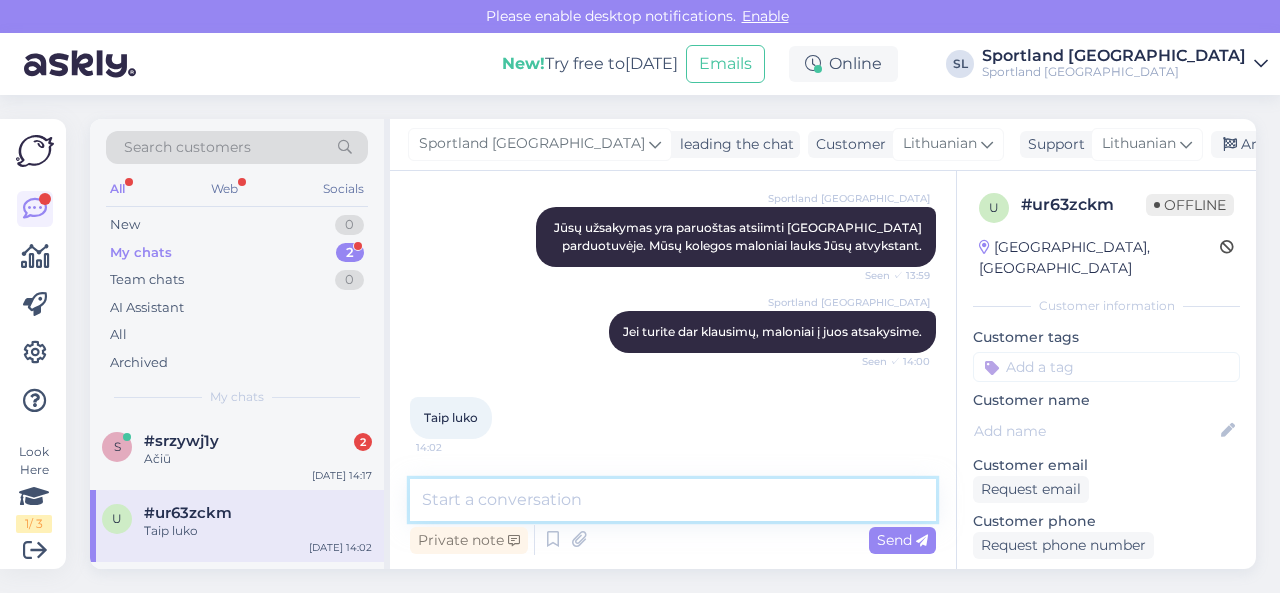 drag, startPoint x: 616, startPoint y: 495, endPoint x: 687, endPoint y: 459, distance: 79.60528 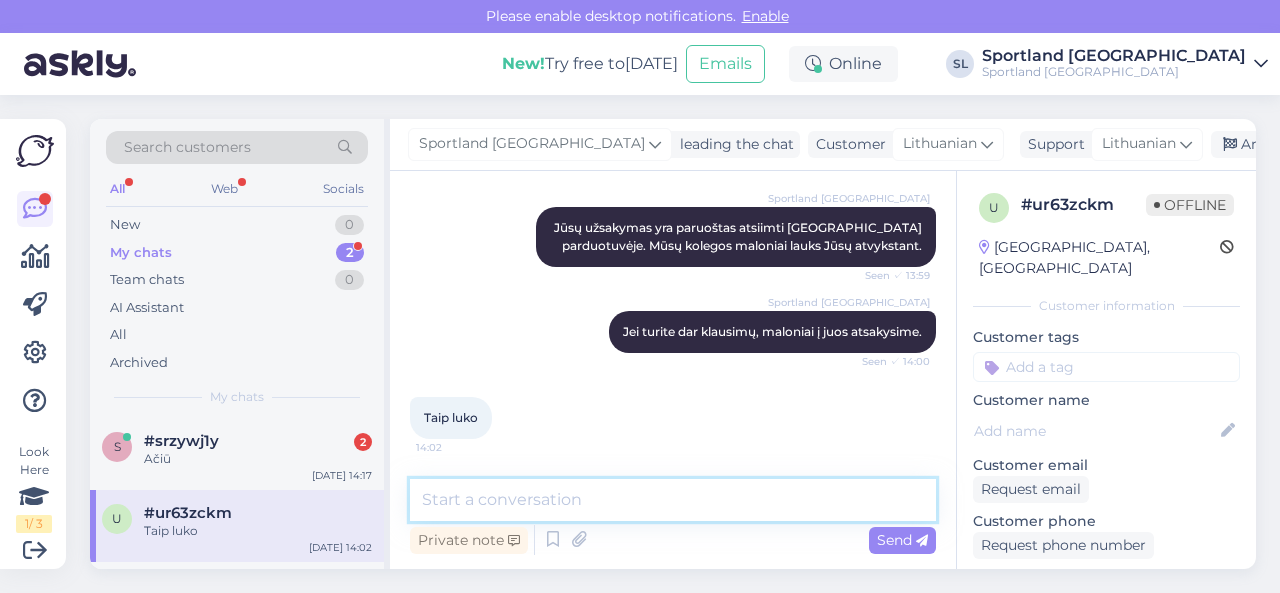 click at bounding box center (673, 500) 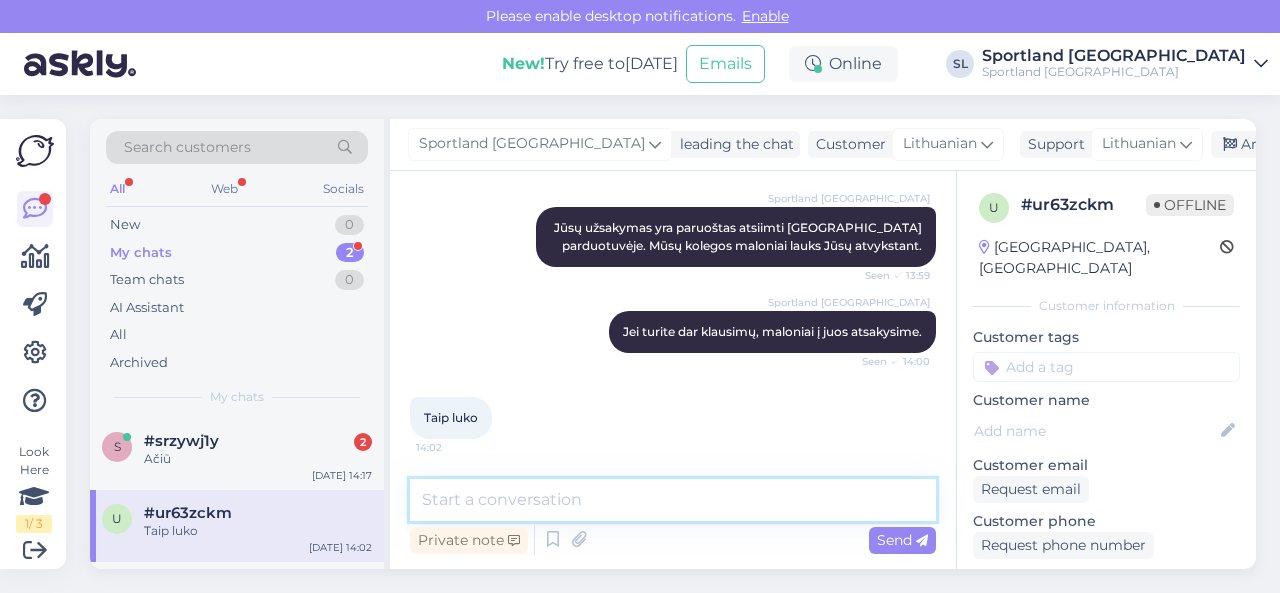 scroll, scrollTop: 623, scrollLeft: 0, axis: vertical 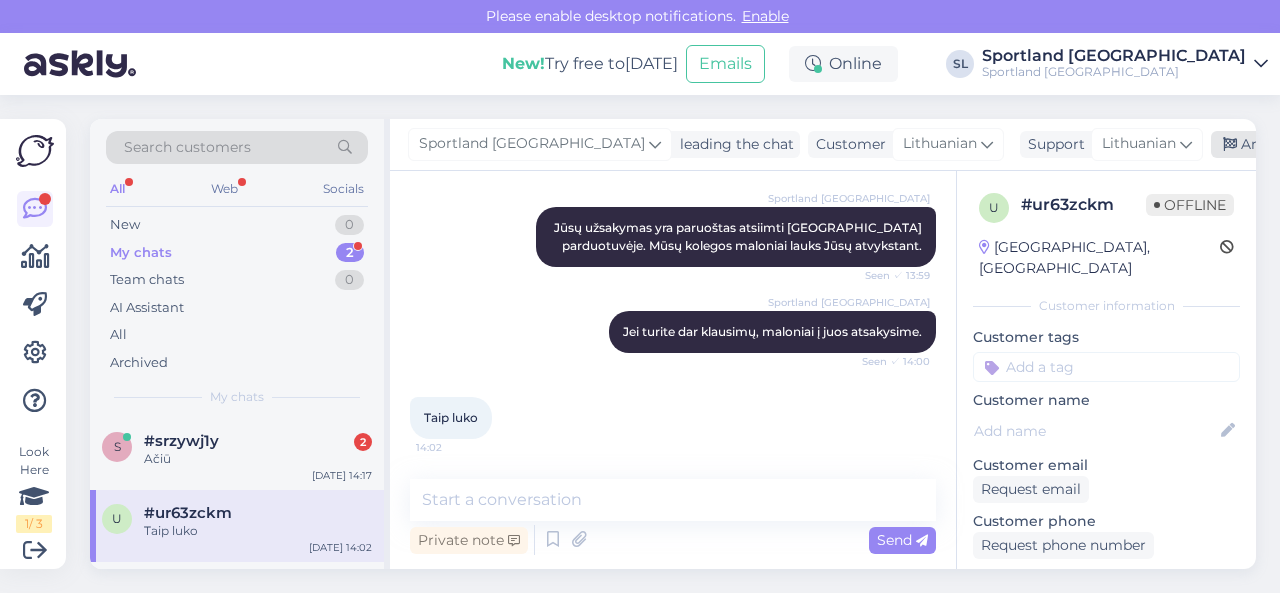 click on "Archive chat" at bounding box center [1274, 144] 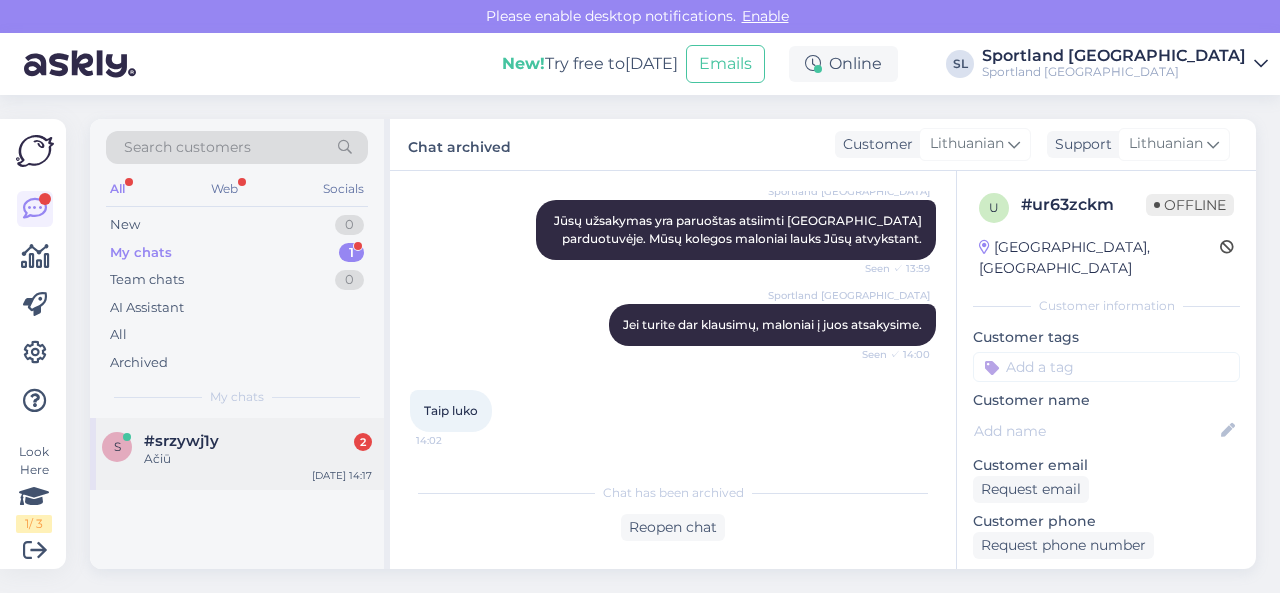 click on "#srzywj1y 2" at bounding box center [258, 441] 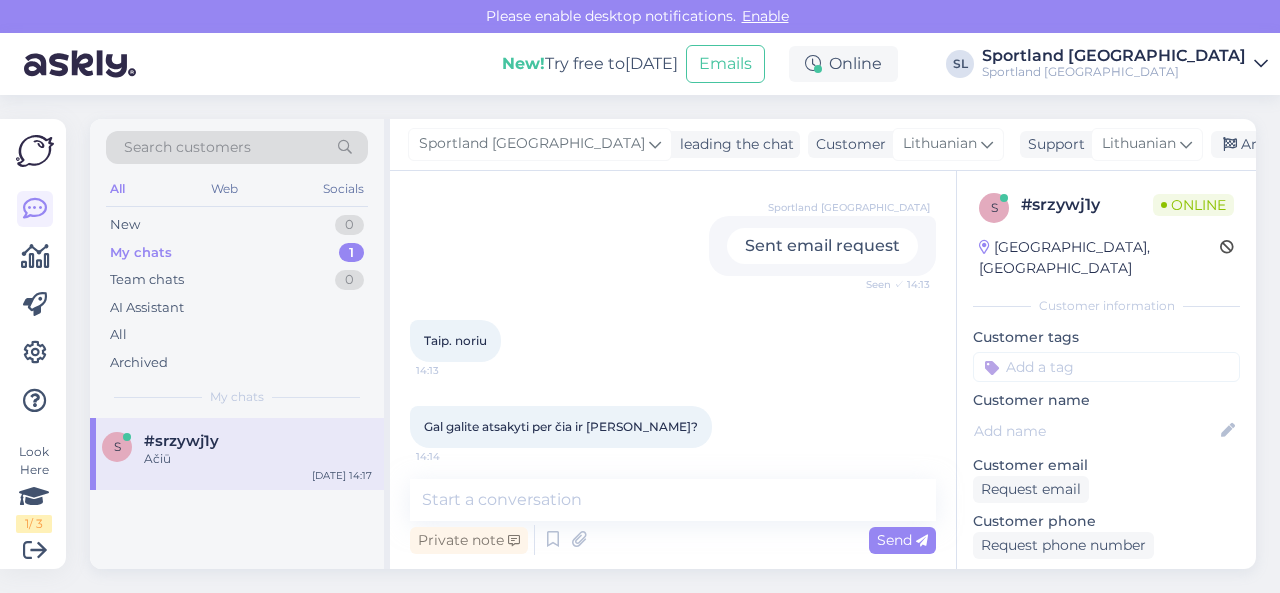 scroll, scrollTop: 888, scrollLeft: 0, axis: vertical 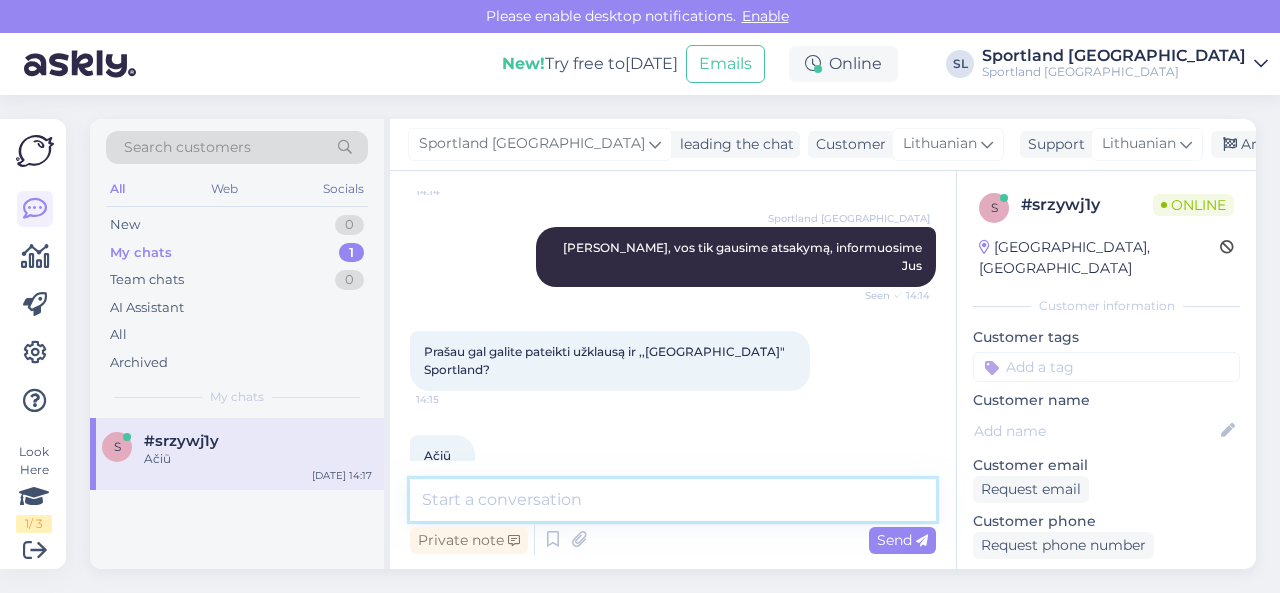 click at bounding box center (673, 500) 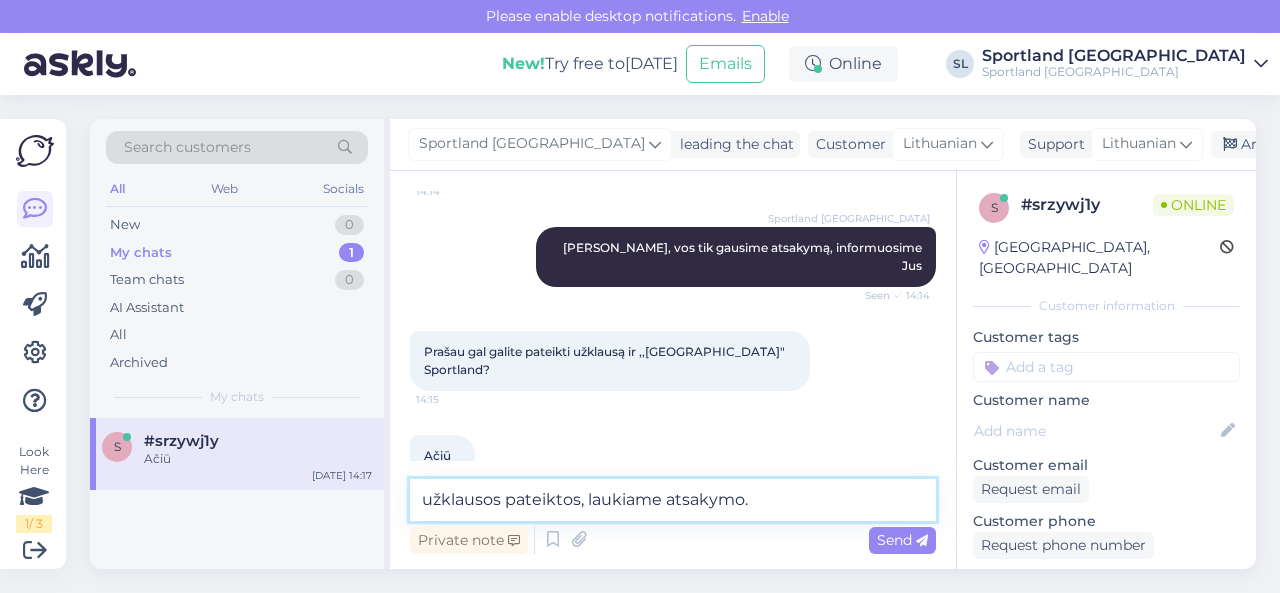 type on "užklausos pateiktos, laukiame atsakymo." 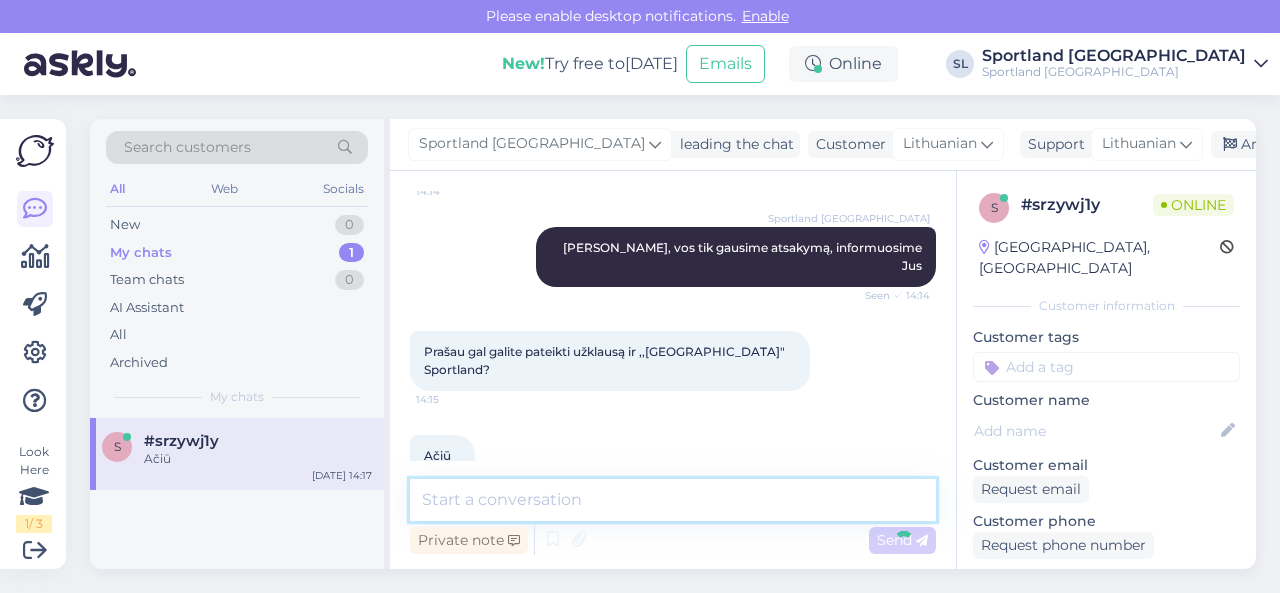 scroll, scrollTop: 974, scrollLeft: 0, axis: vertical 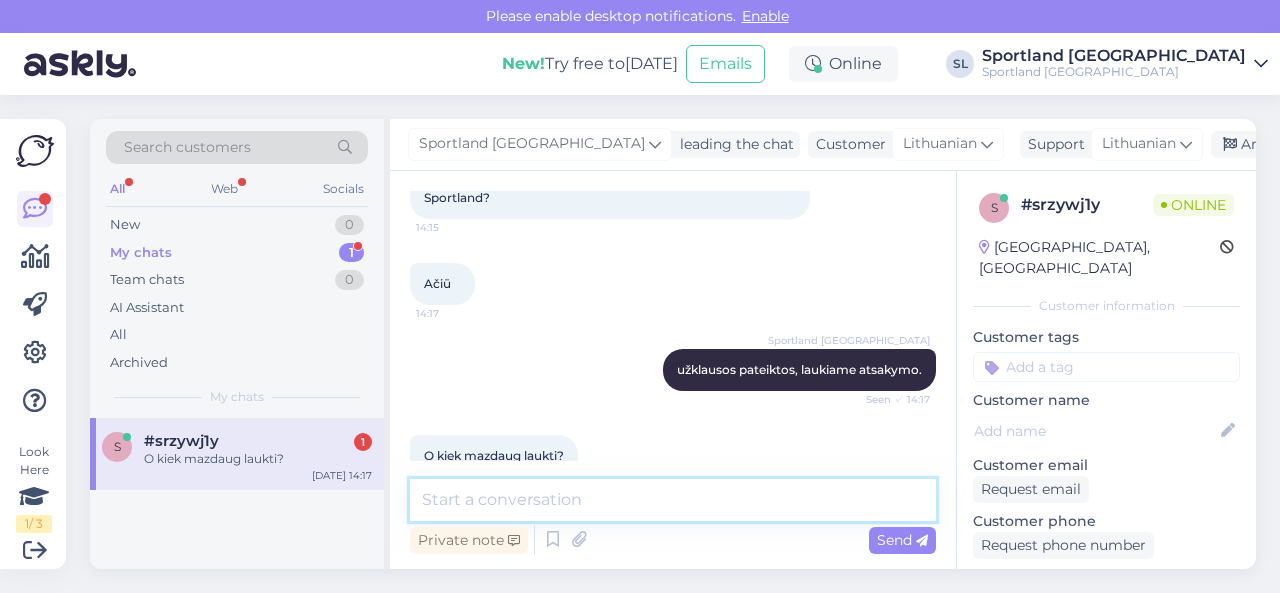 click at bounding box center (673, 500) 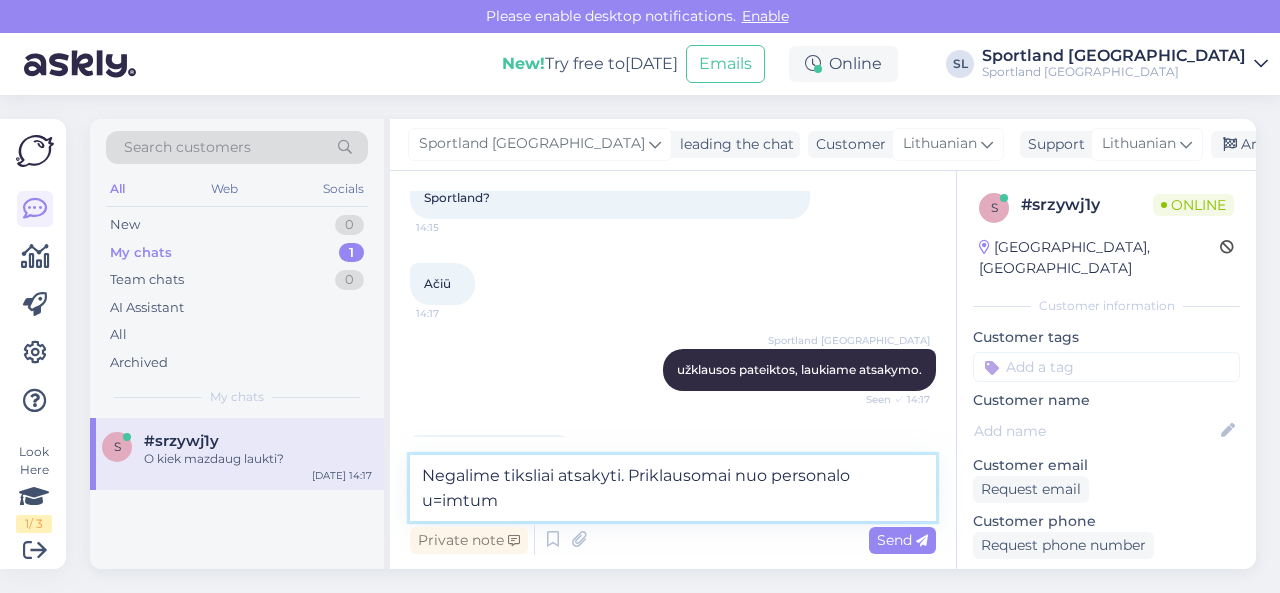 scroll, scrollTop: 1082, scrollLeft: 0, axis: vertical 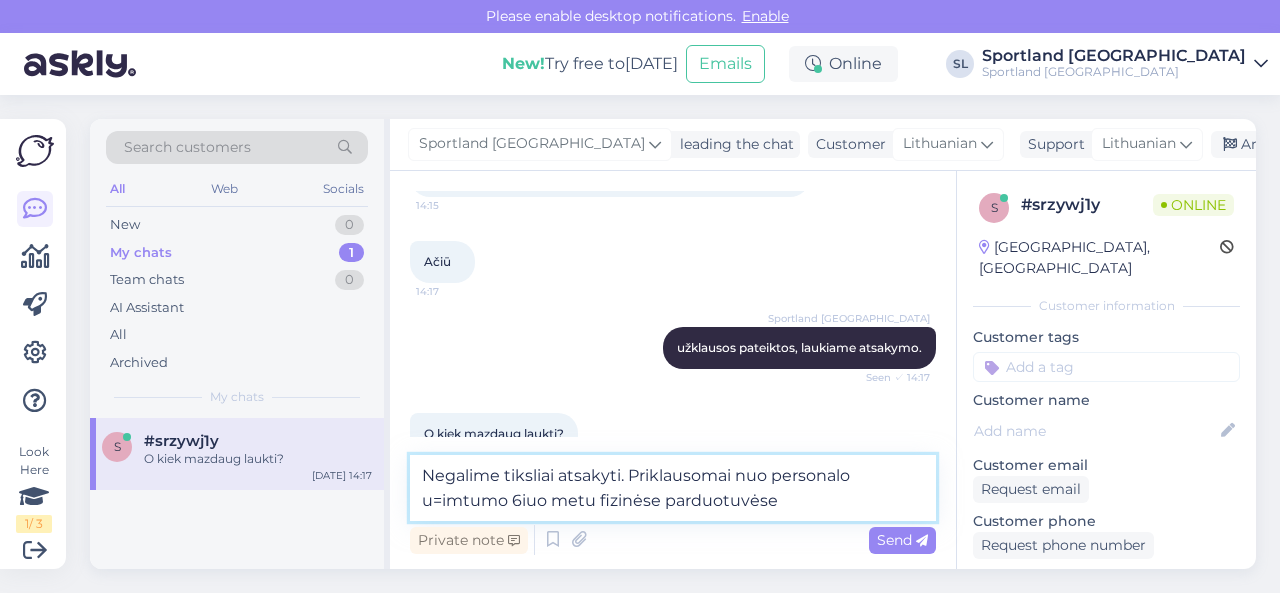 click on "Negalime tiksliai atsakyti. Priklausomai nuo personalo u=imtumo 6iuo metu fizinėse parduotuvėse" at bounding box center [673, 488] 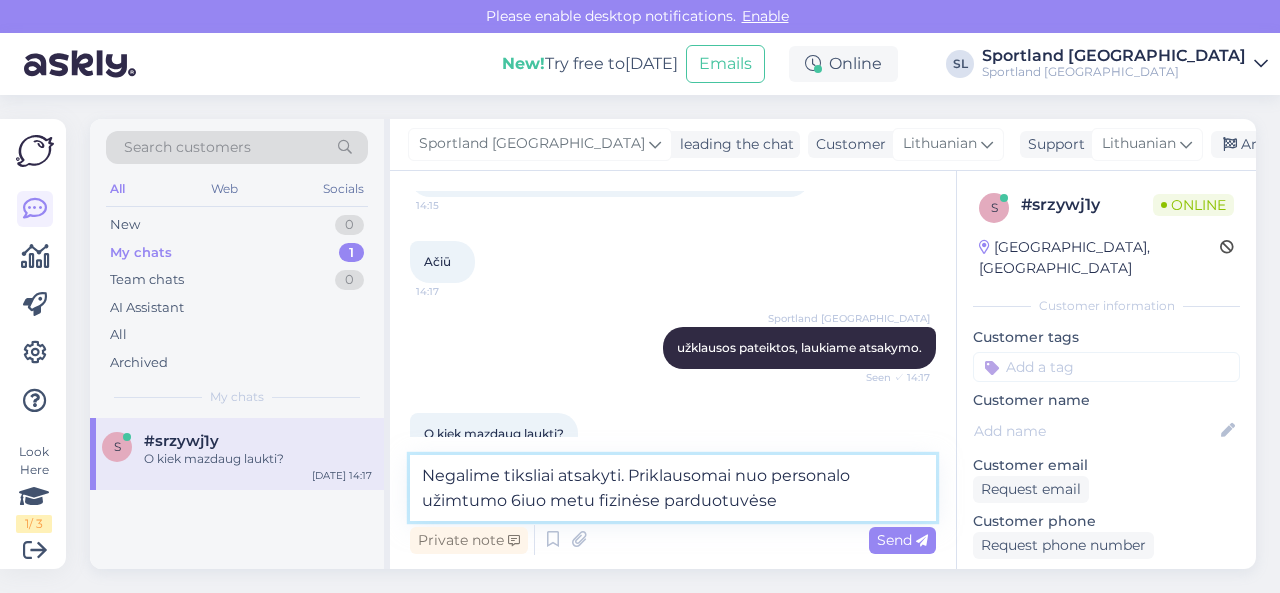 click on "Negalime tiksliai atsakyti. Priklausomai nuo personalo užimtumo 6iuo metu fizinėse parduotuvėse" at bounding box center [673, 488] 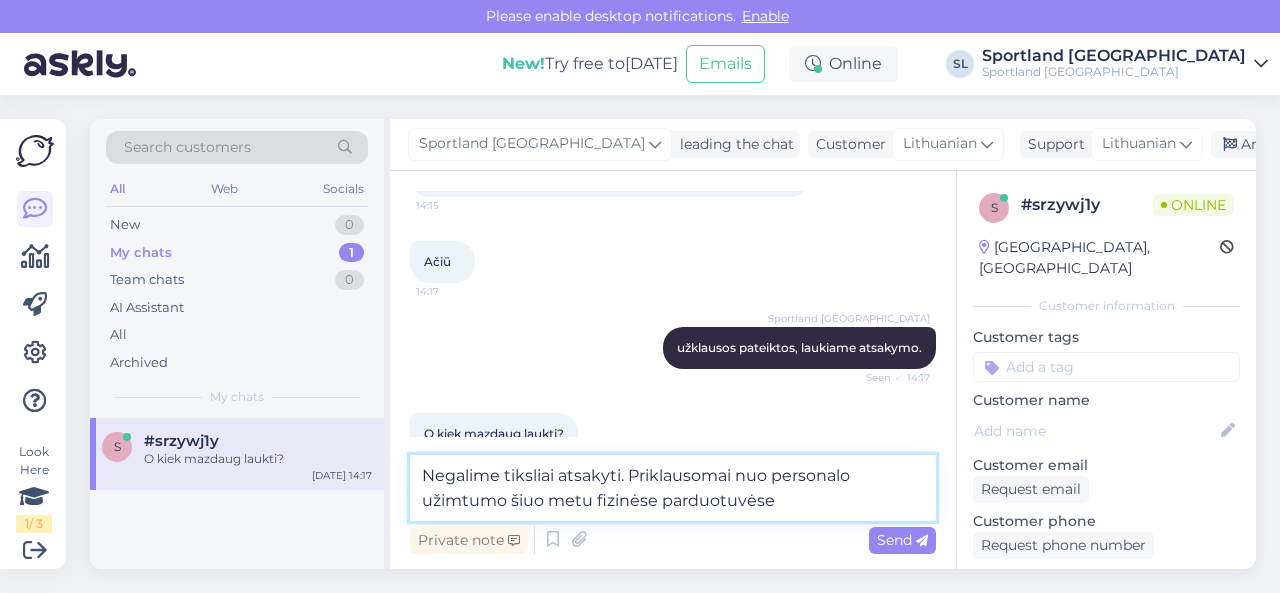 click on "Negalime tiksliai atsakyti. Priklausomai nuo personalo užimtumo šiuo metu fizinėse parduotuvėse" at bounding box center (673, 488) 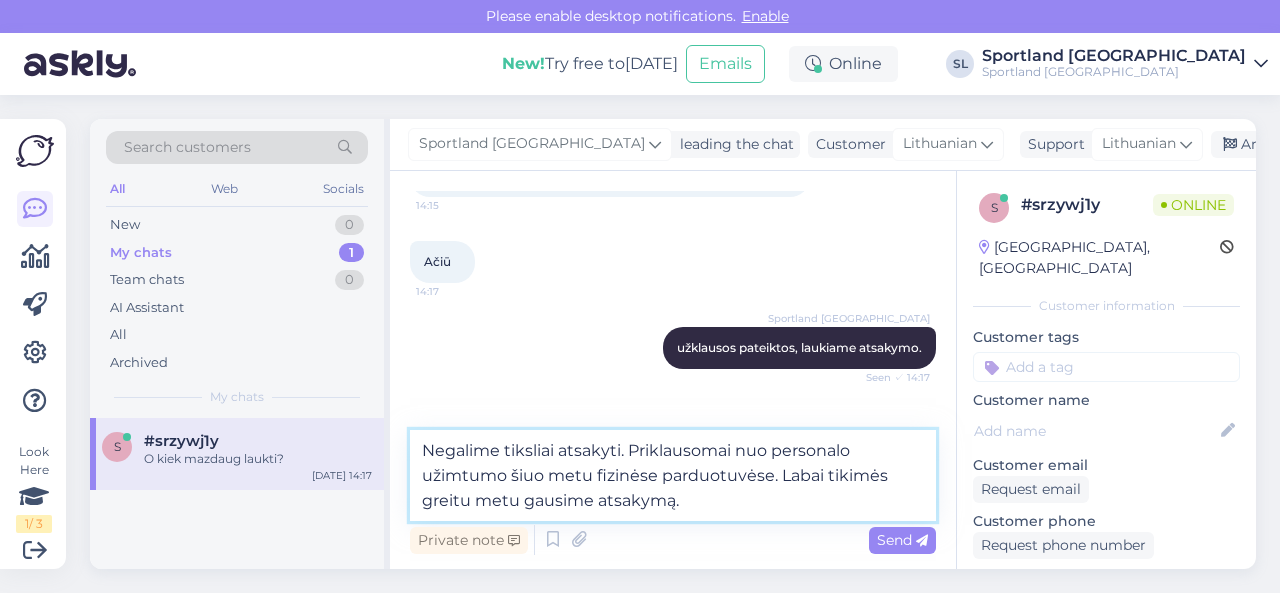 type on "Negalime tiksliai atsakyti. Priklausomai nuo personalo užimtumo šiuo metu fizinėse parduotuvėse. Labai tikimės greitu metu gausime atsakymą." 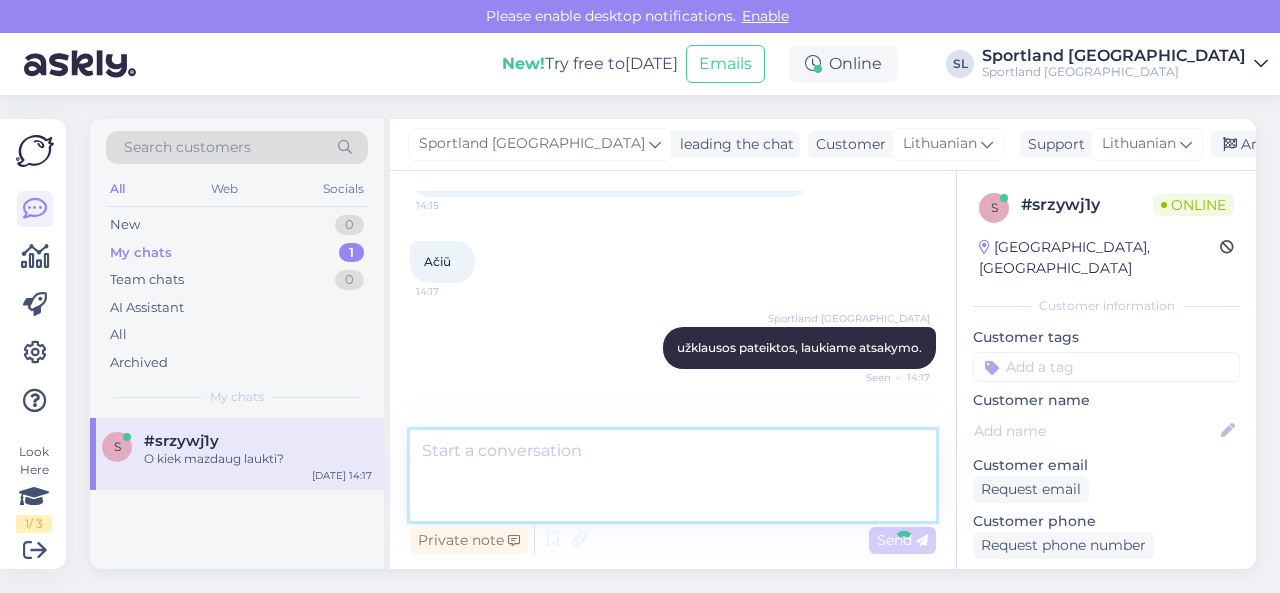scroll, scrollTop: 1182, scrollLeft: 0, axis: vertical 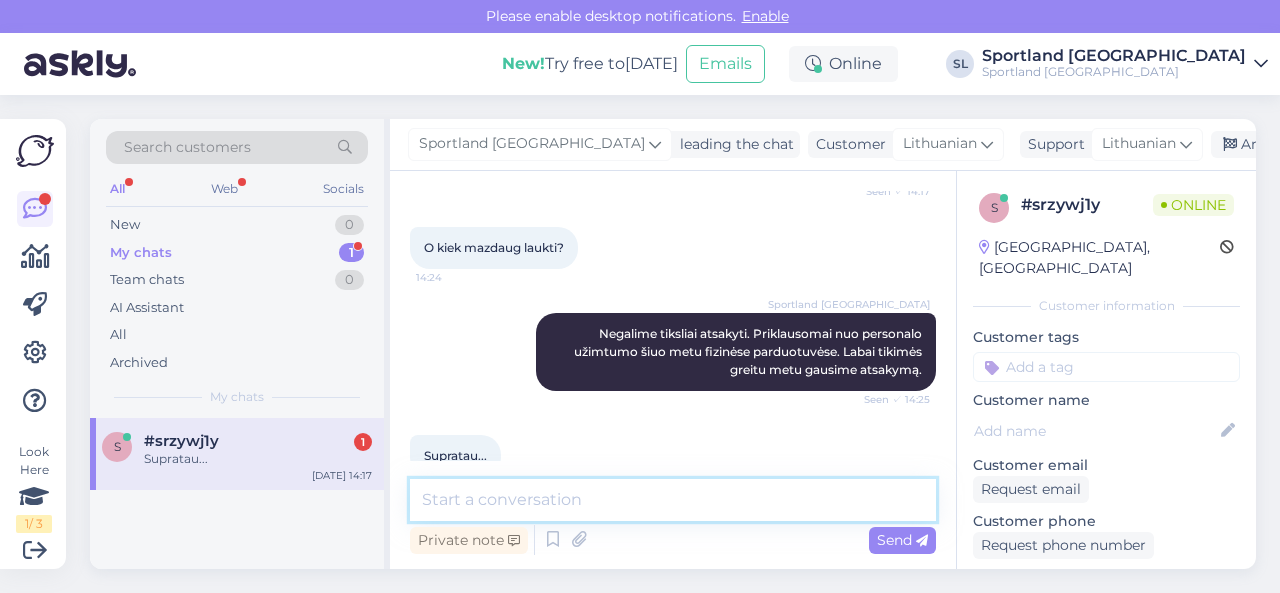 click at bounding box center (673, 500) 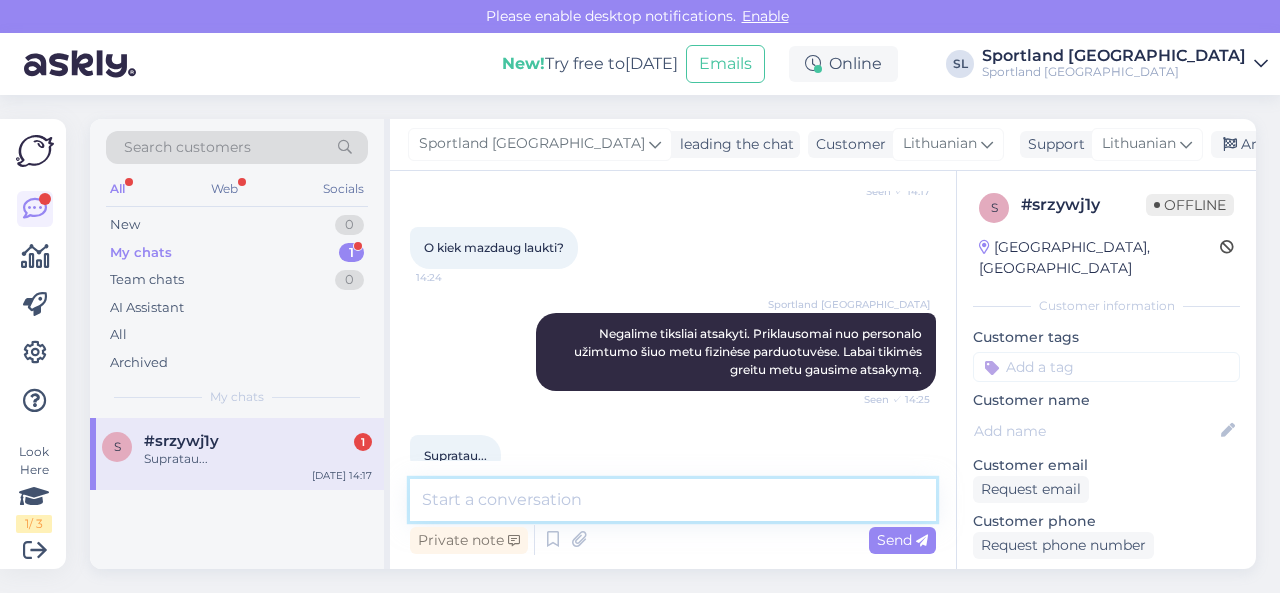 click at bounding box center (673, 500) 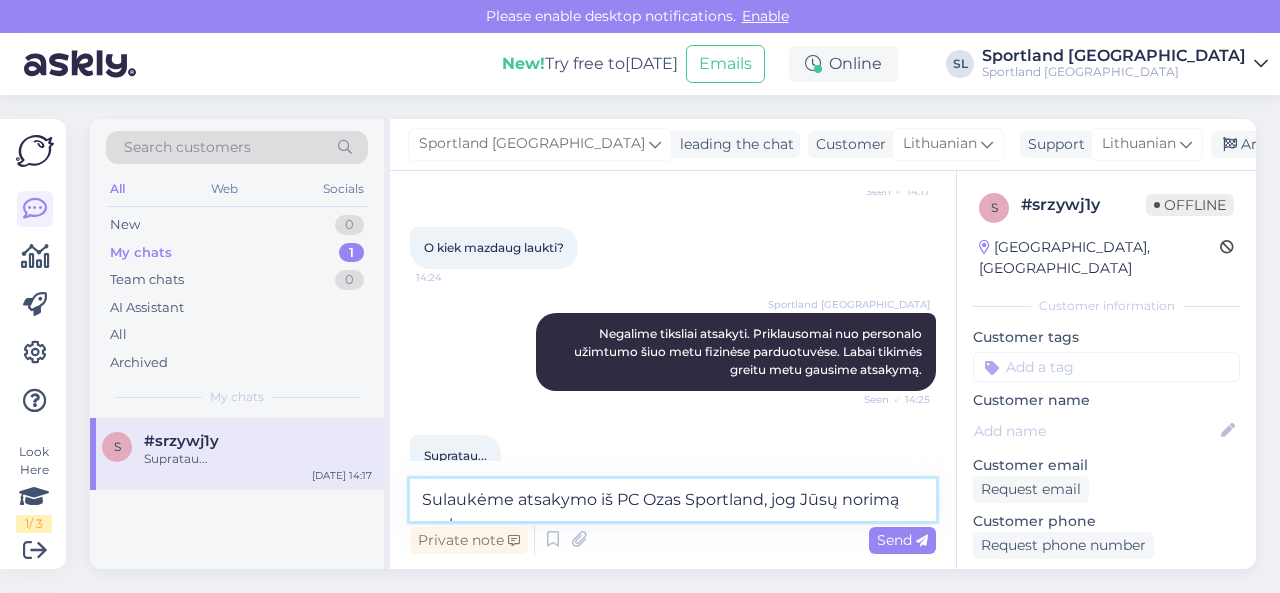 scroll, scrollTop: 1290, scrollLeft: 0, axis: vertical 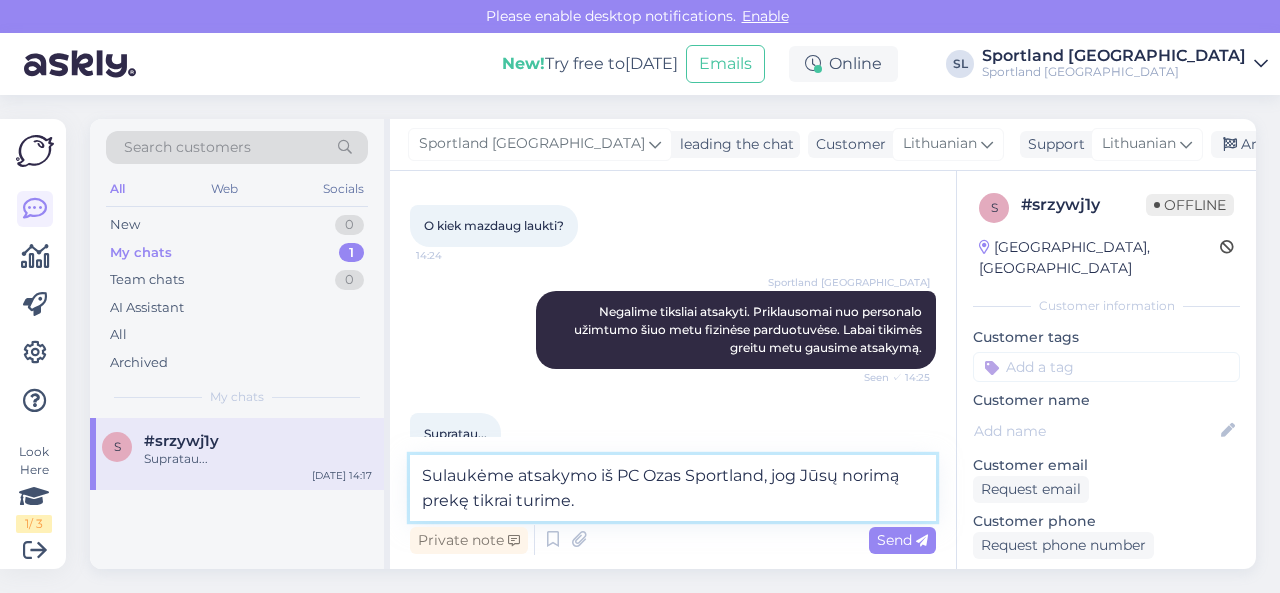 type on "Sulaukėme atsakymo iš PC Ozas Sportland, jog Jūsų norimą prekę tikrai turime." 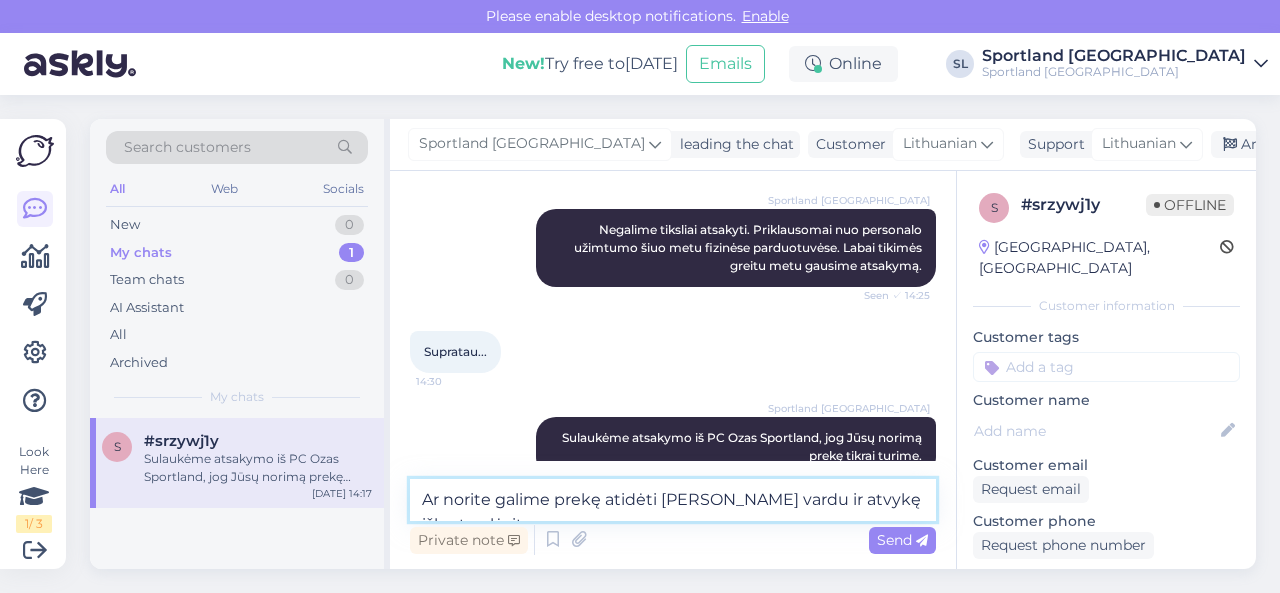 scroll, scrollTop: 1396, scrollLeft: 0, axis: vertical 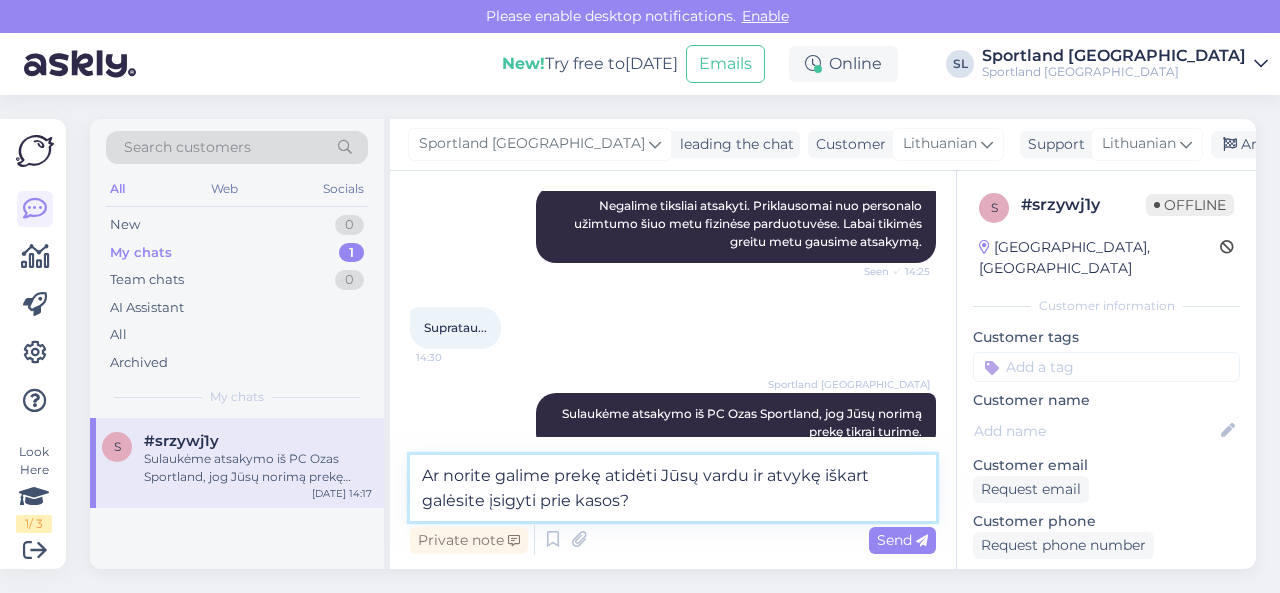 type on "Ar norite galime prekę atidėti Jūsų vardu ir atvykę iškart galėsite įsigyti prie kasos?" 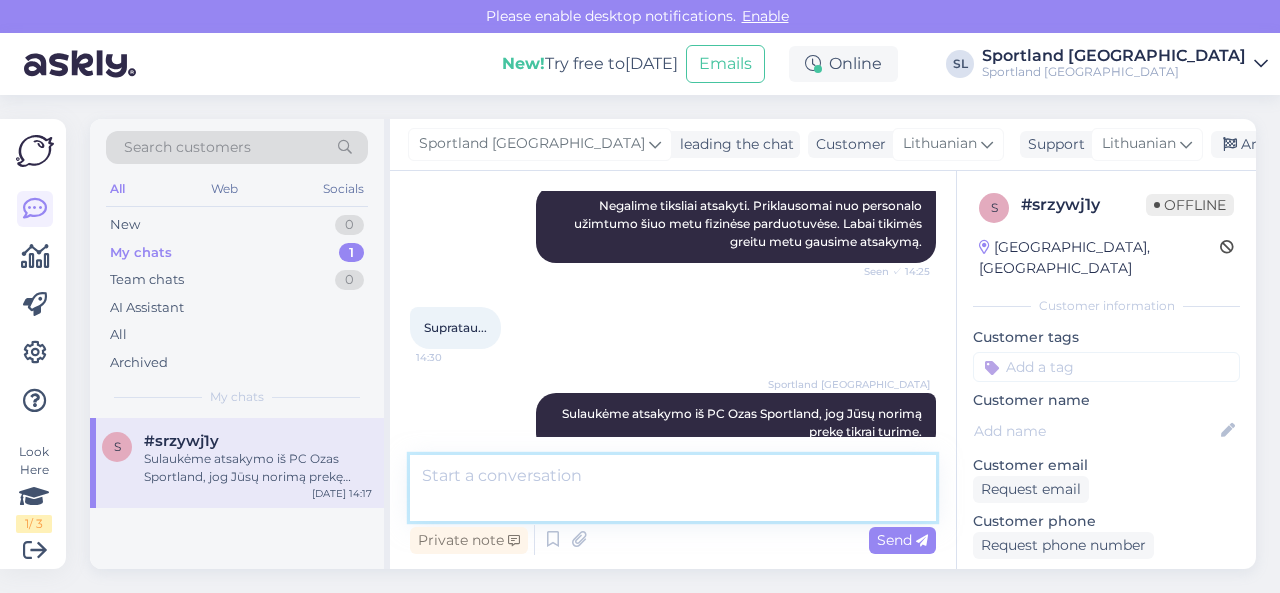 scroll, scrollTop: 1476, scrollLeft: 0, axis: vertical 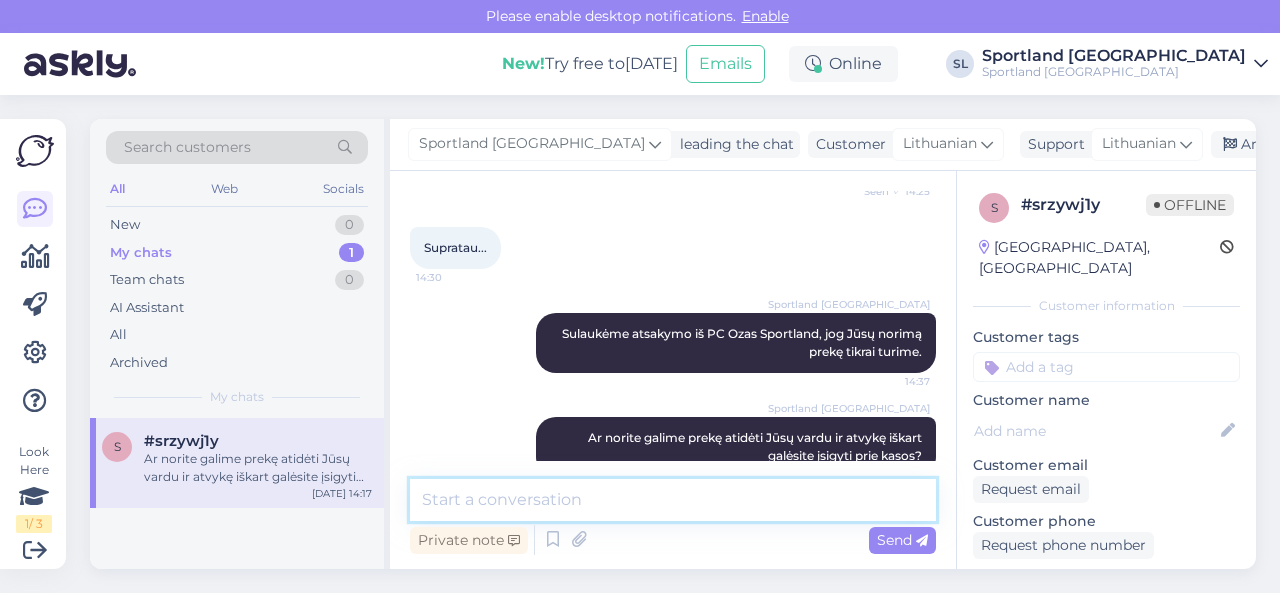 click at bounding box center [673, 500] 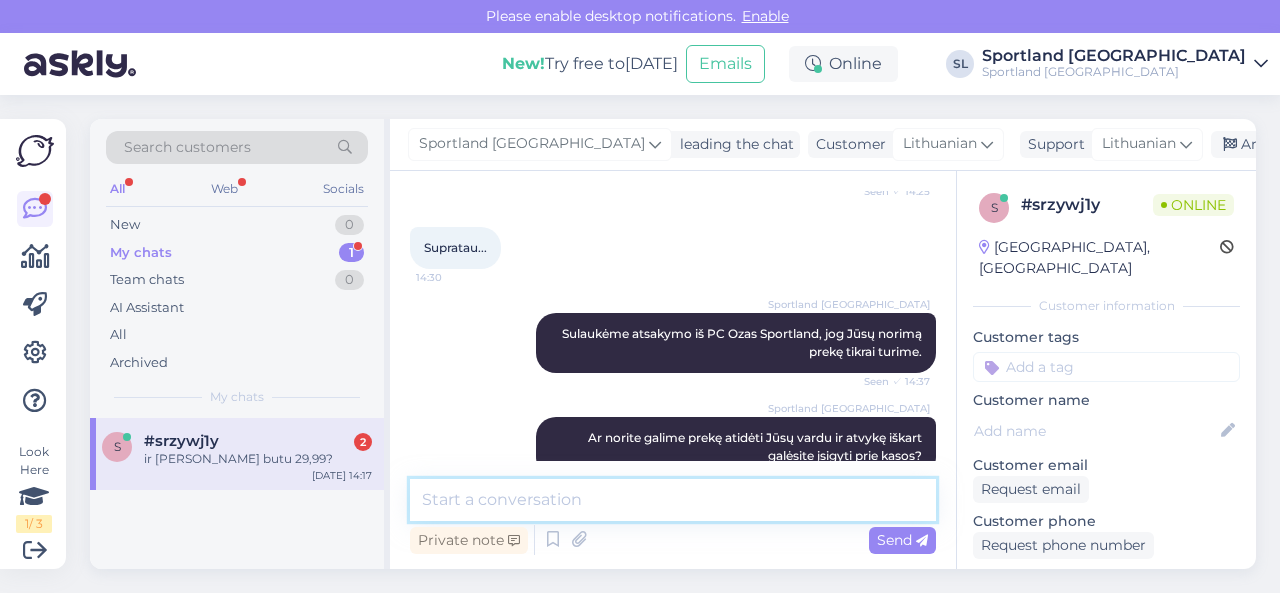 scroll, scrollTop: 1648, scrollLeft: 0, axis: vertical 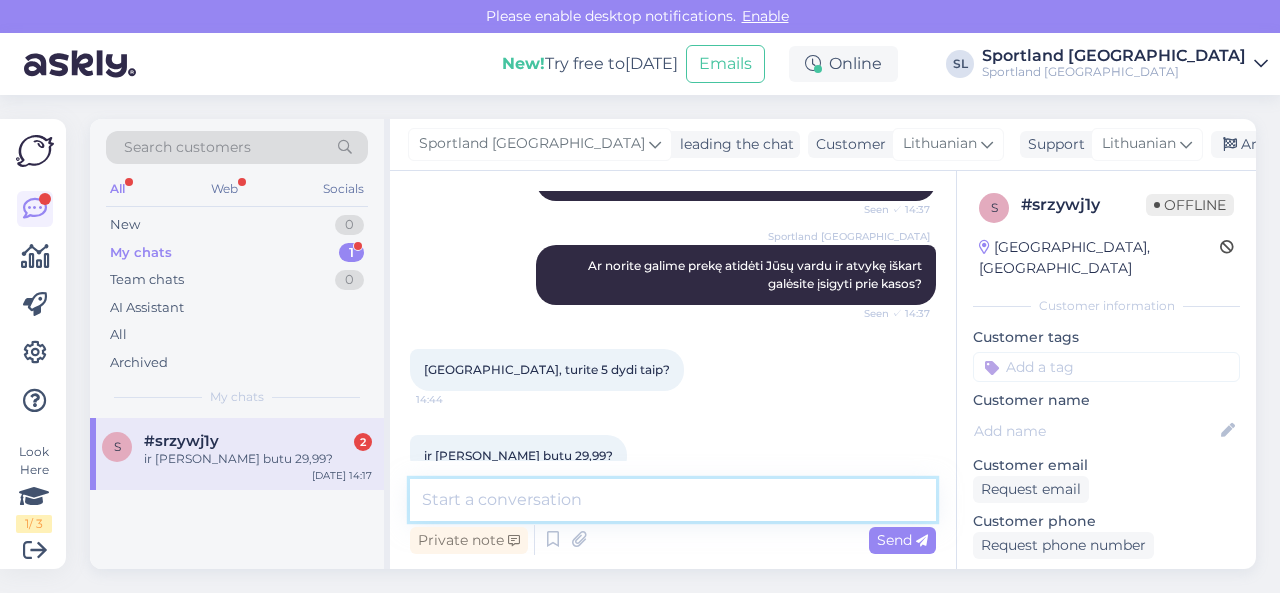 click at bounding box center (673, 500) 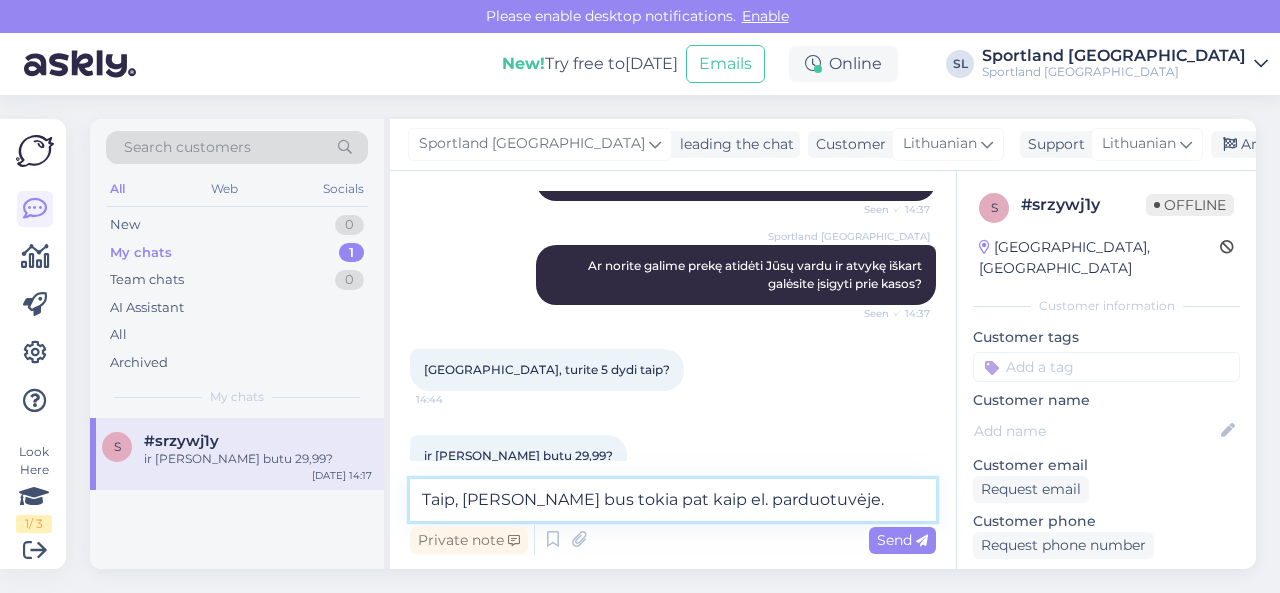 type on "Taip, [PERSON_NAME] bus tokia pat kaip el. parduotuvėje." 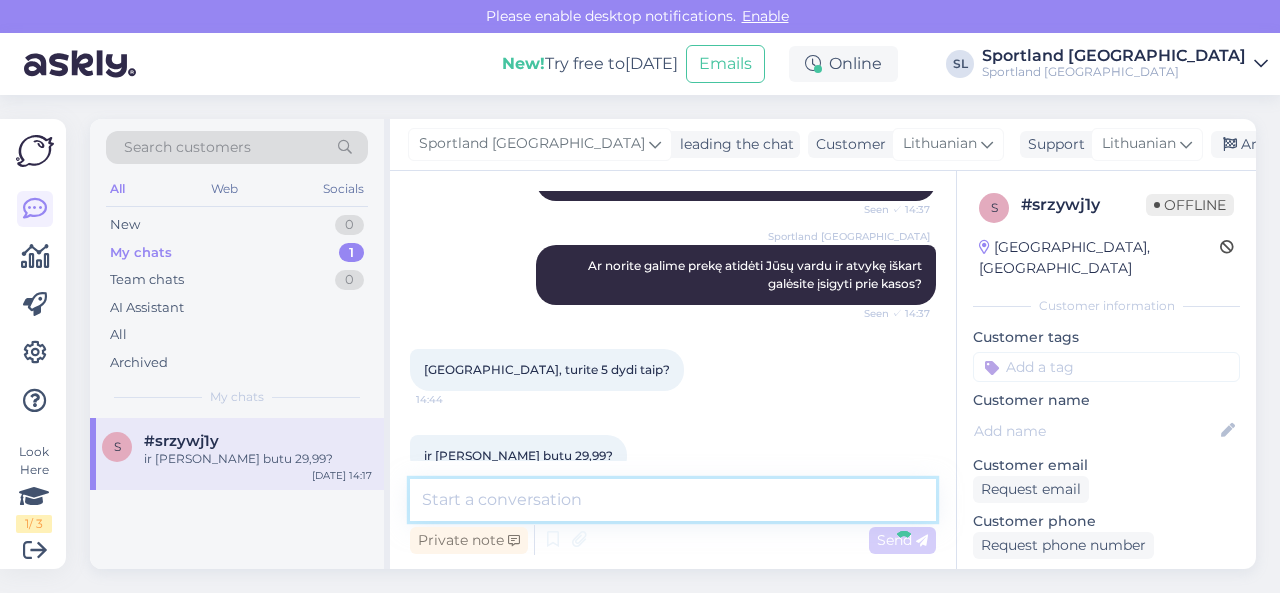 scroll, scrollTop: 1734, scrollLeft: 0, axis: vertical 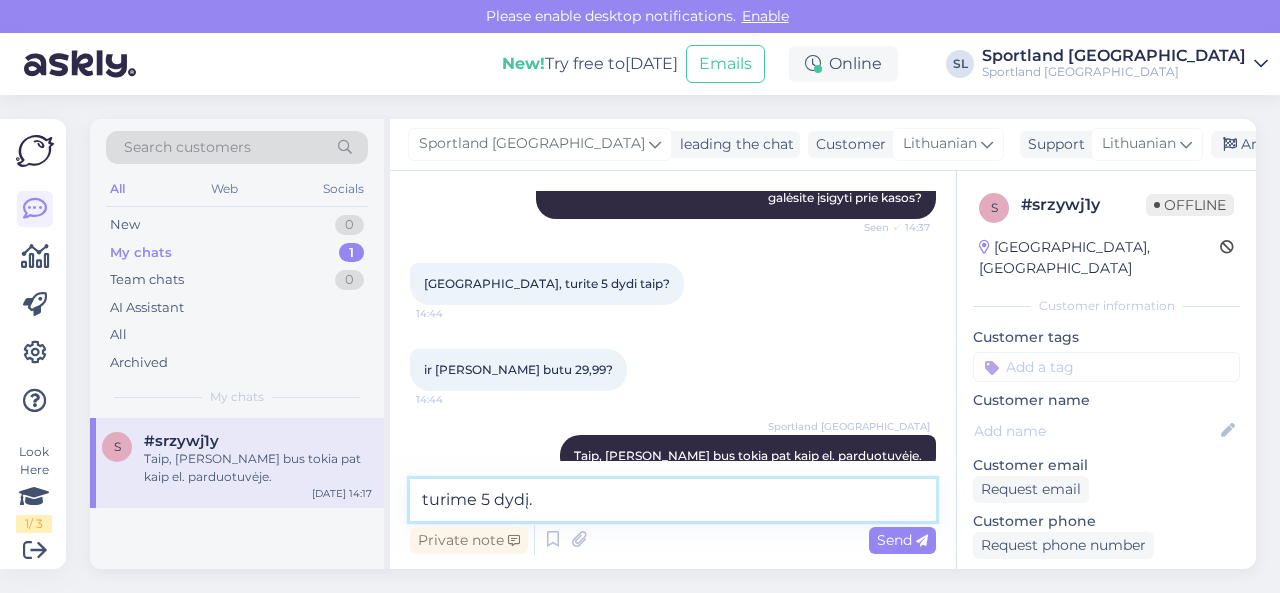 type on "turime 5 dydį." 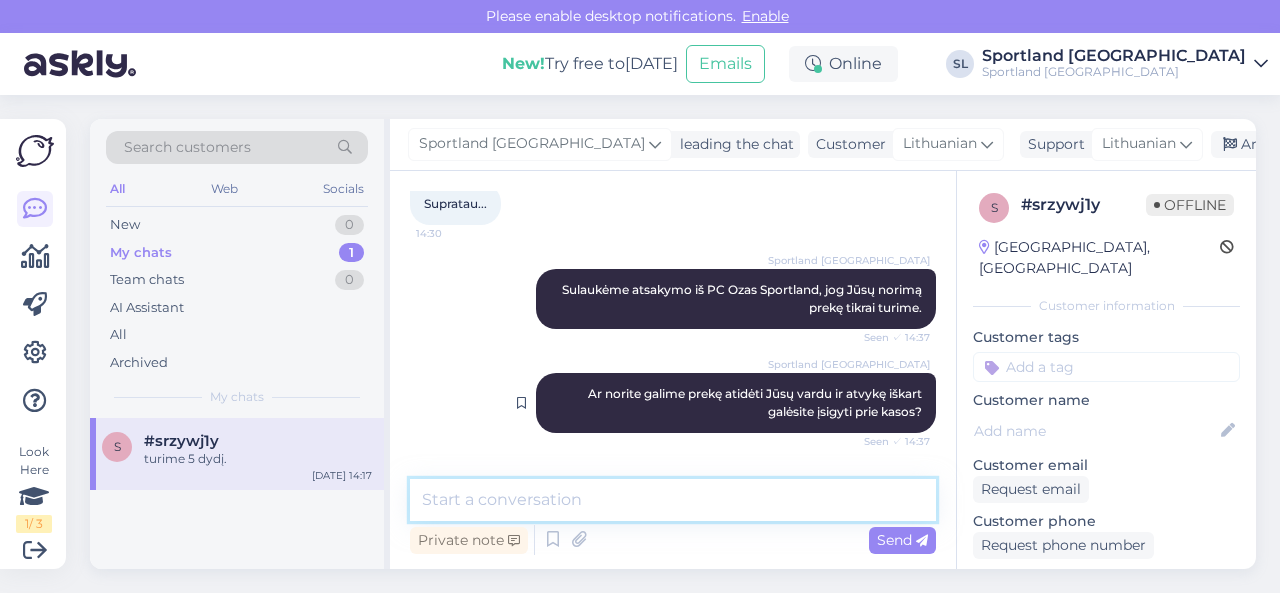 scroll, scrollTop: 1820, scrollLeft: 0, axis: vertical 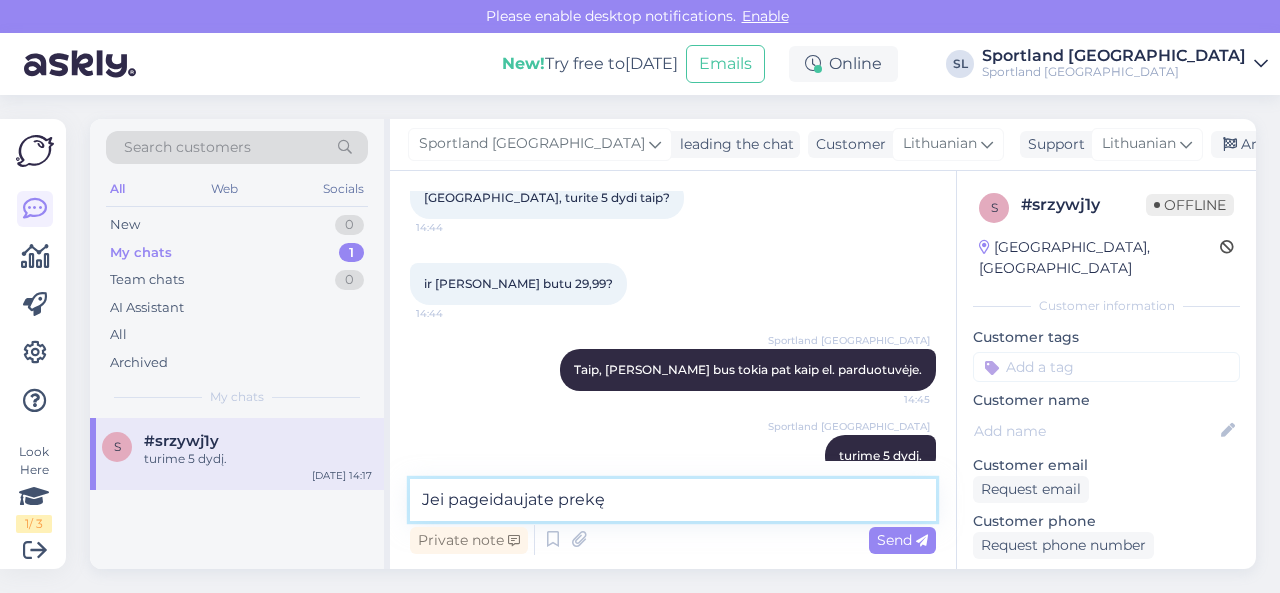 click on "Jei pageidaujate prekę" at bounding box center [673, 500] 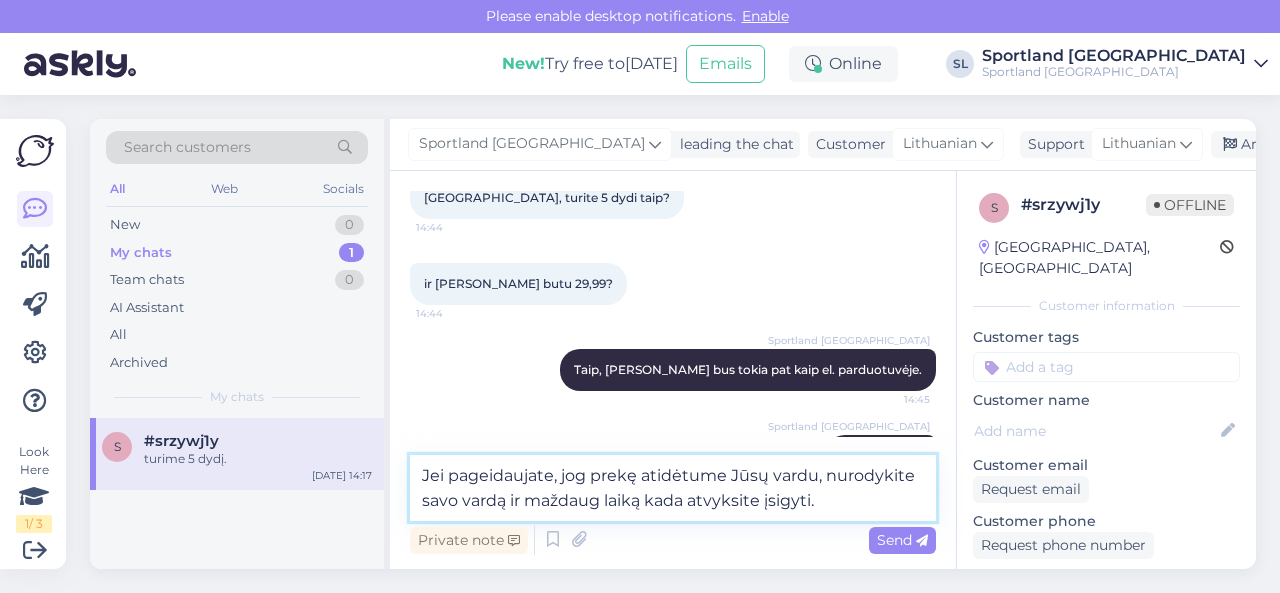 type on "Jei pageidaujate, jog prekę atidėtume Jūsų vardu, nurodykite savo vardą ir maždaug laiką kada atvyksite įsigyti." 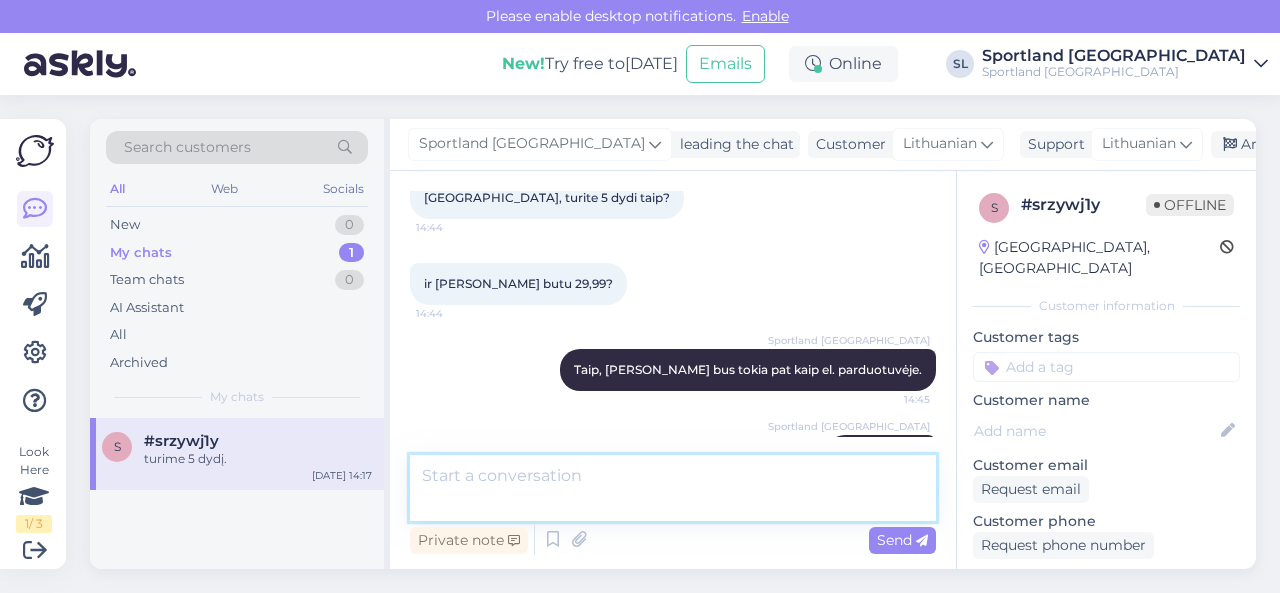 scroll, scrollTop: 1924, scrollLeft: 0, axis: vertical 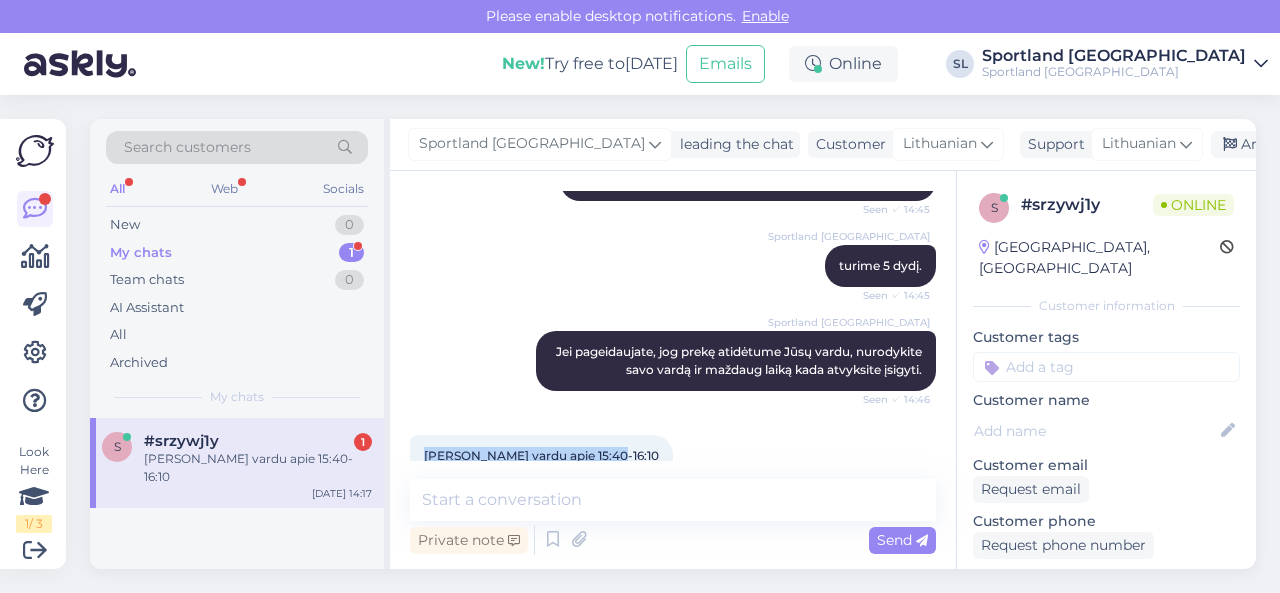 drag, startPoint x: 596, startPoint y: 423, endPoint x: 421, endPoint y: 413, distance: 175.28548 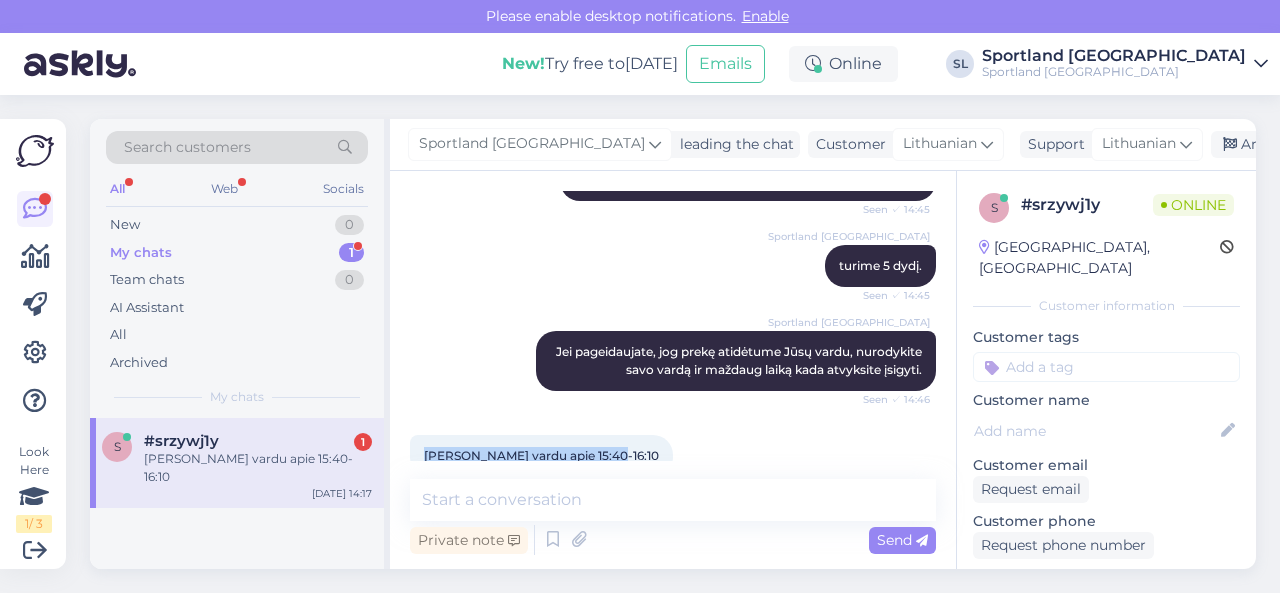 click on "[PERSON_NAME] vardu apie 15:40-16:10 14:47" at bounding box center (541, 456) 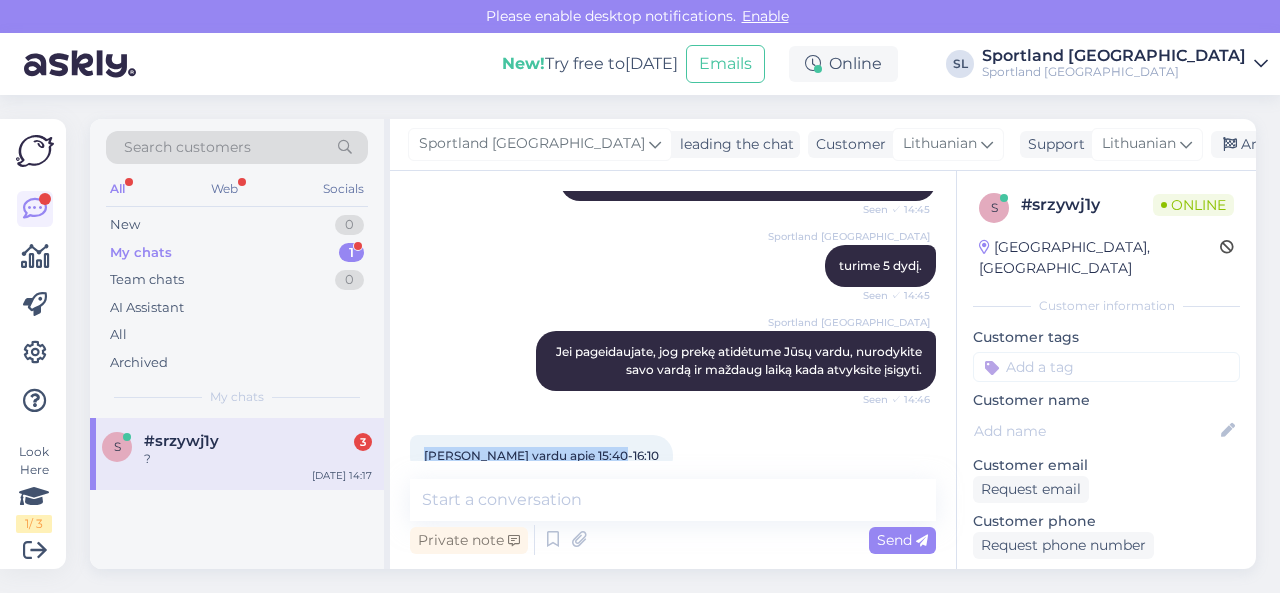 scroll, scrollTop: 2200, scrollLeft: 0, axis: vertical 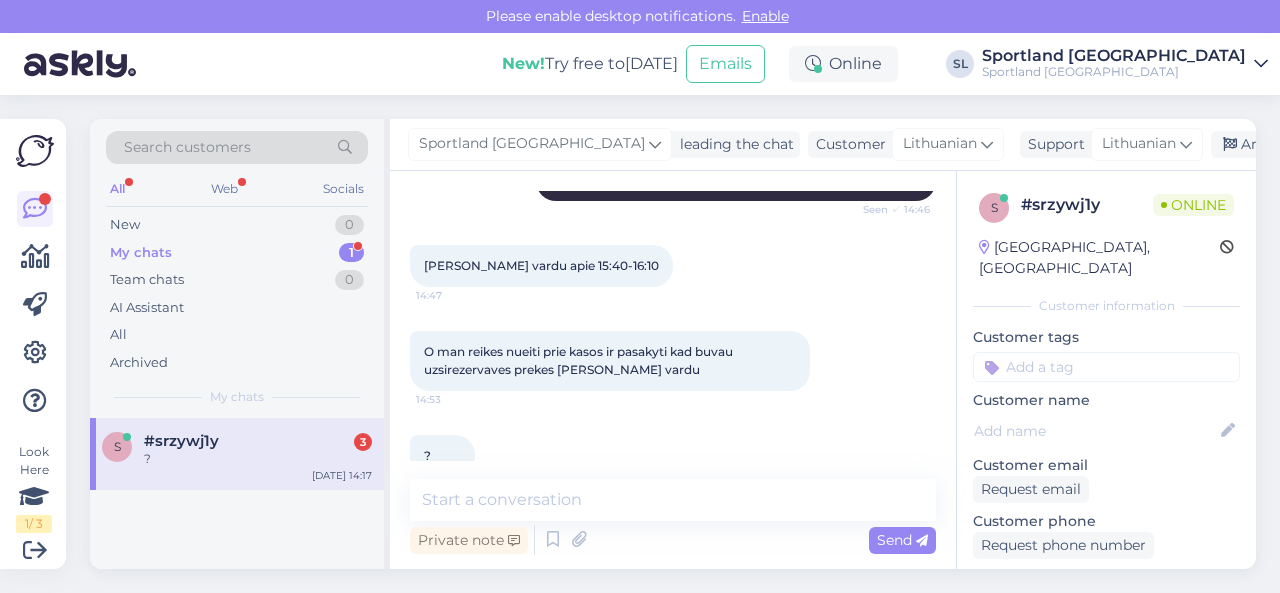 click on "? 14:53" at bounding box center [673, 456] 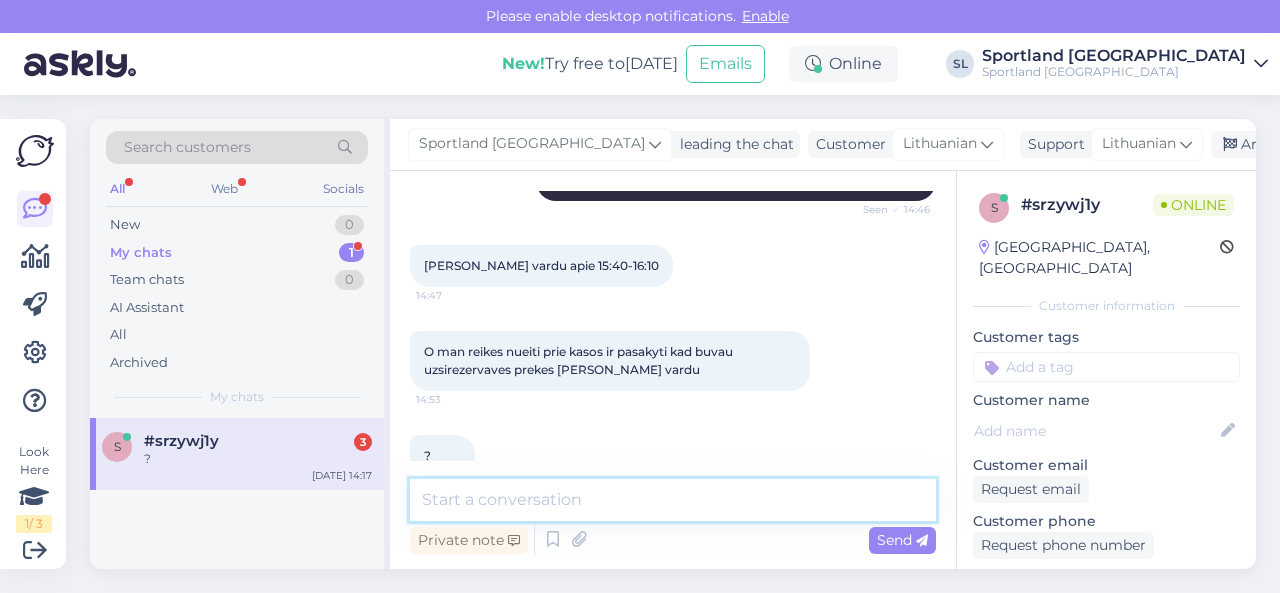 click at bounding box center [673, 500] 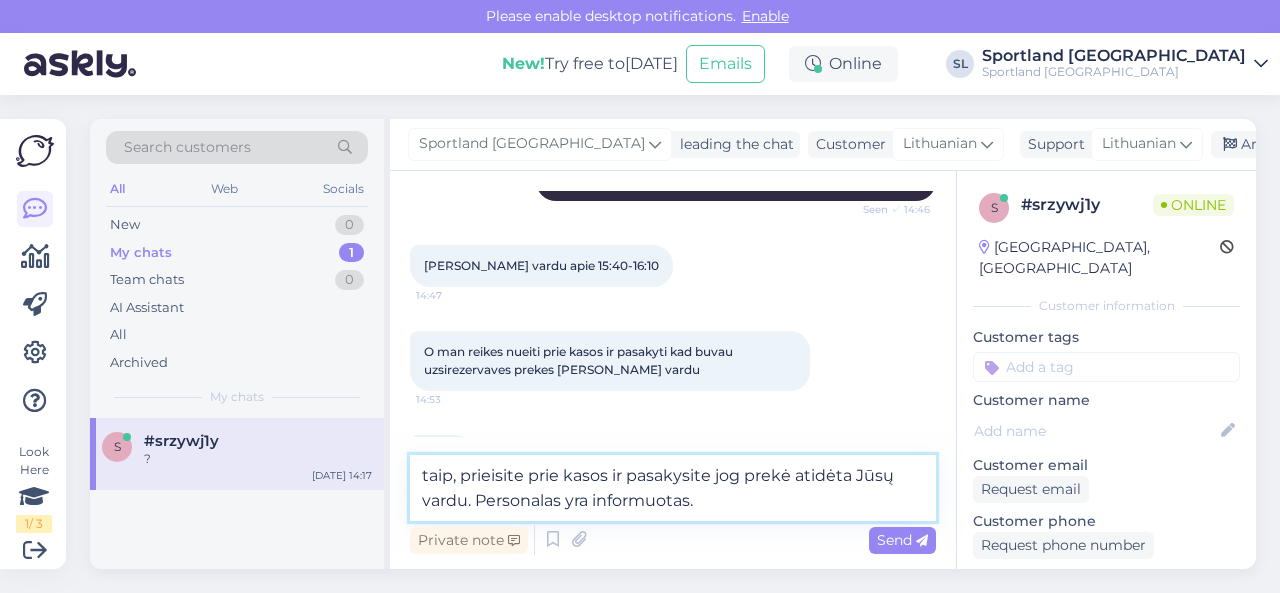 type on "taip, prieisite prie kasos ir pasakysite jog prekė atidėta Jūsų vardu. Personalas yra informuotas." 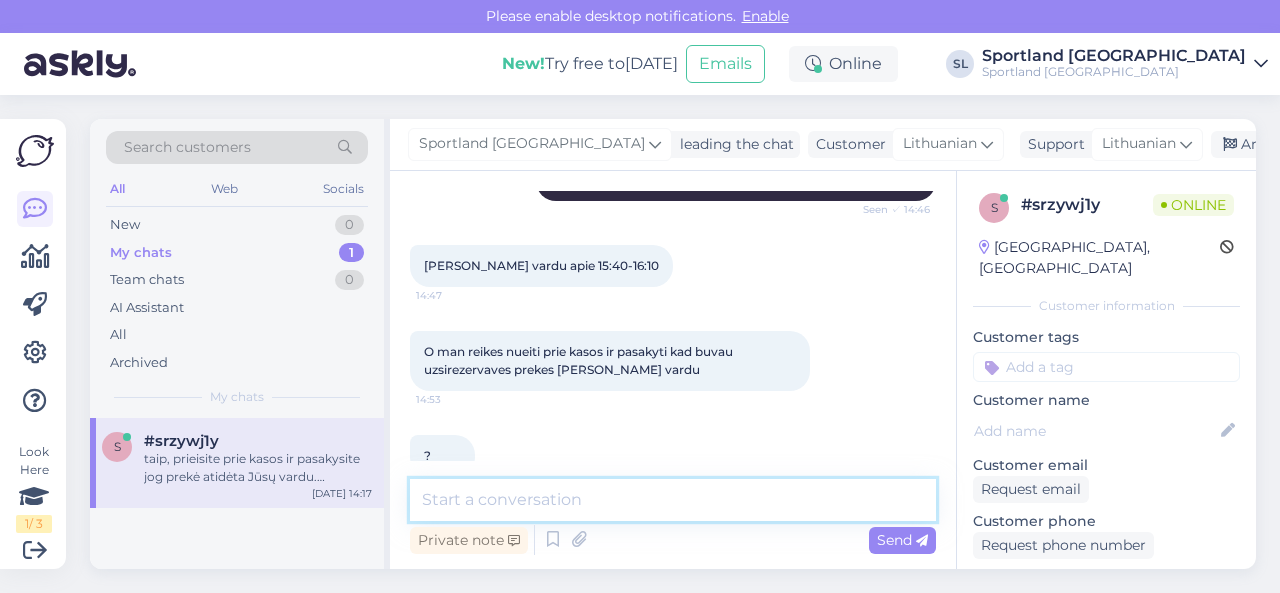 scroll, scrollTop: 2304, scrollLeft: 0, axis: vertical 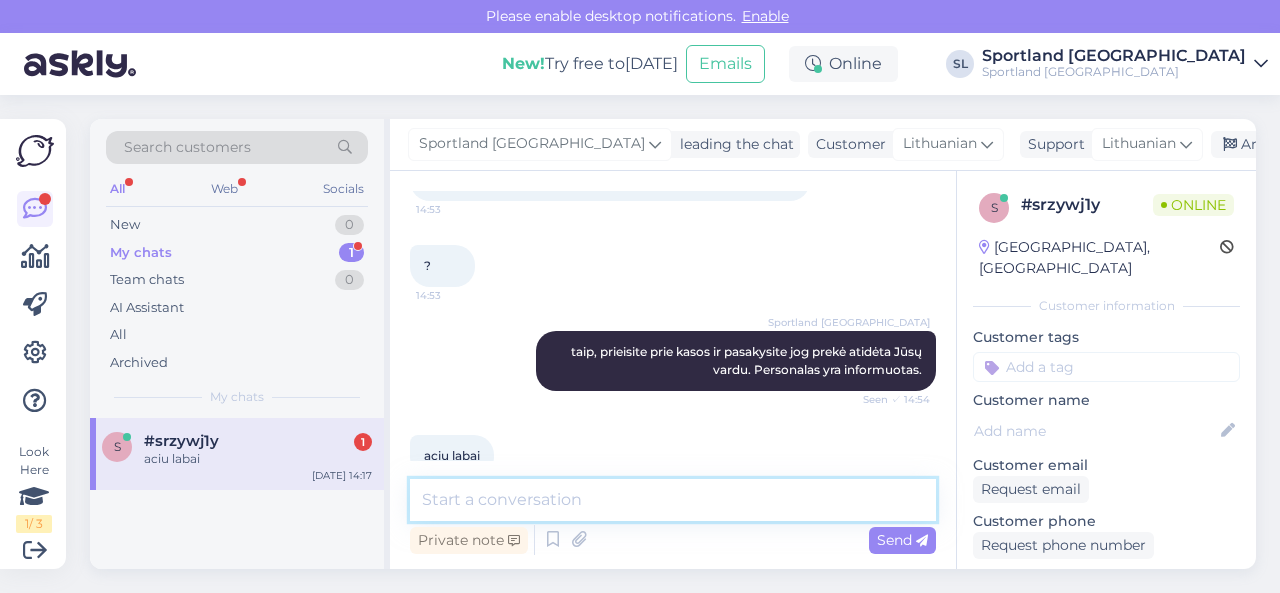 click at bounding box center (673, 500) 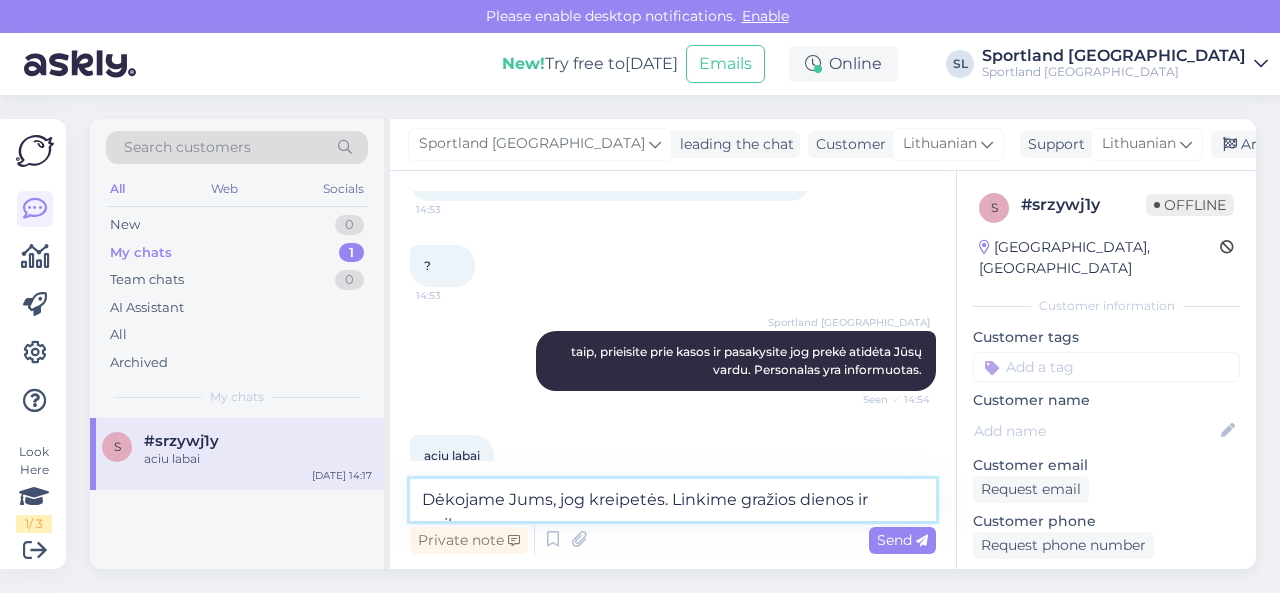 scroll, scrollTop: 2412, scrollLeft: 0, axis: vertical 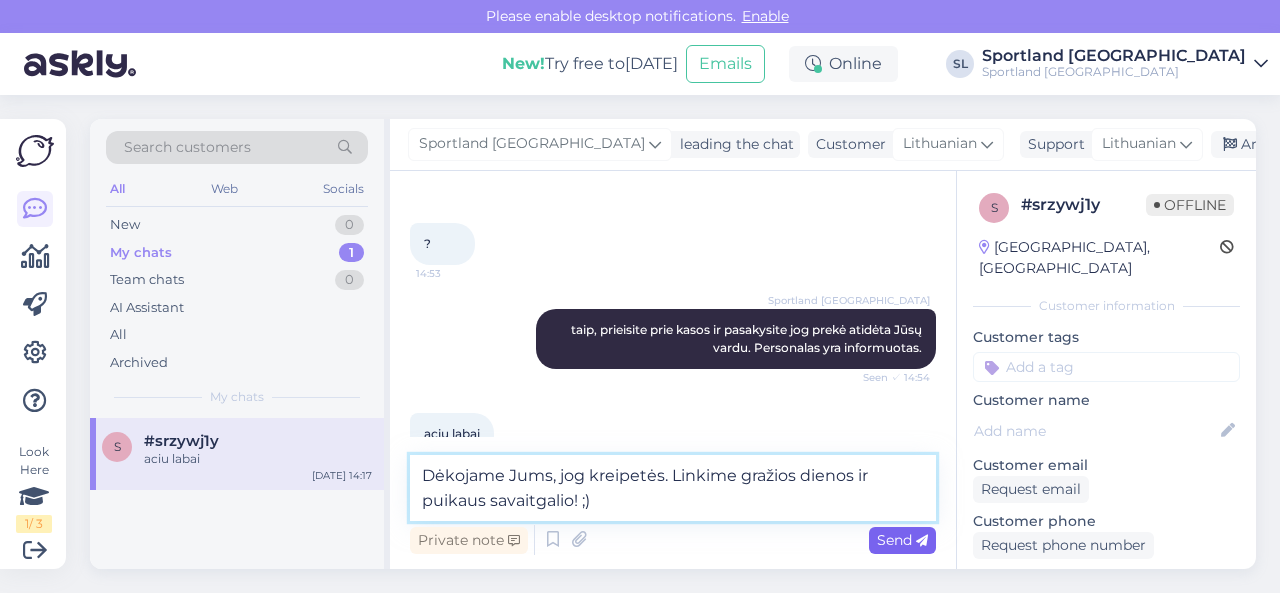 type on "Dėkojame Jums, jog kreipetės. Linkime gražios dienos ir puikaus savaitgalio! ;)" 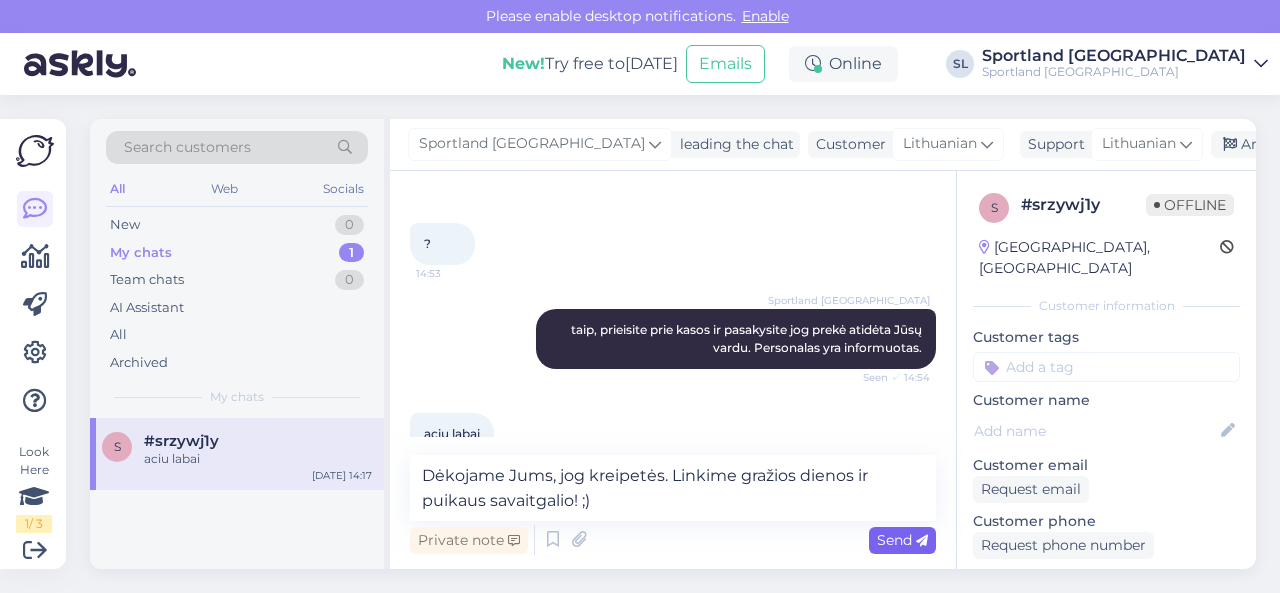 click on "Send" at bounding box center (902, 540) 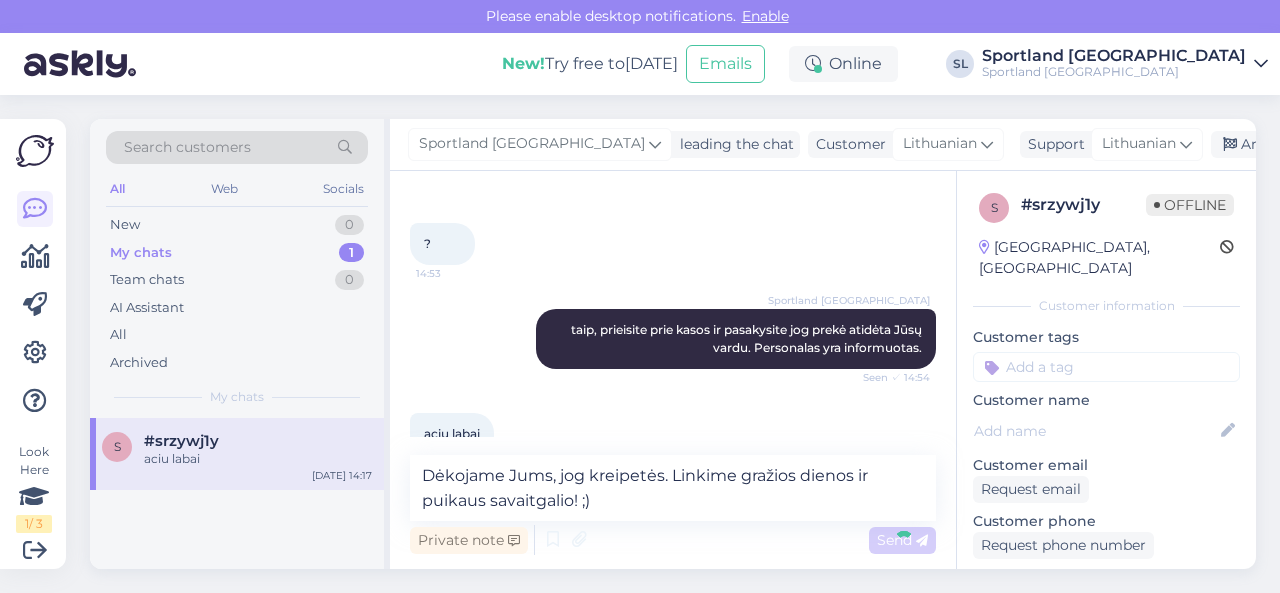 type 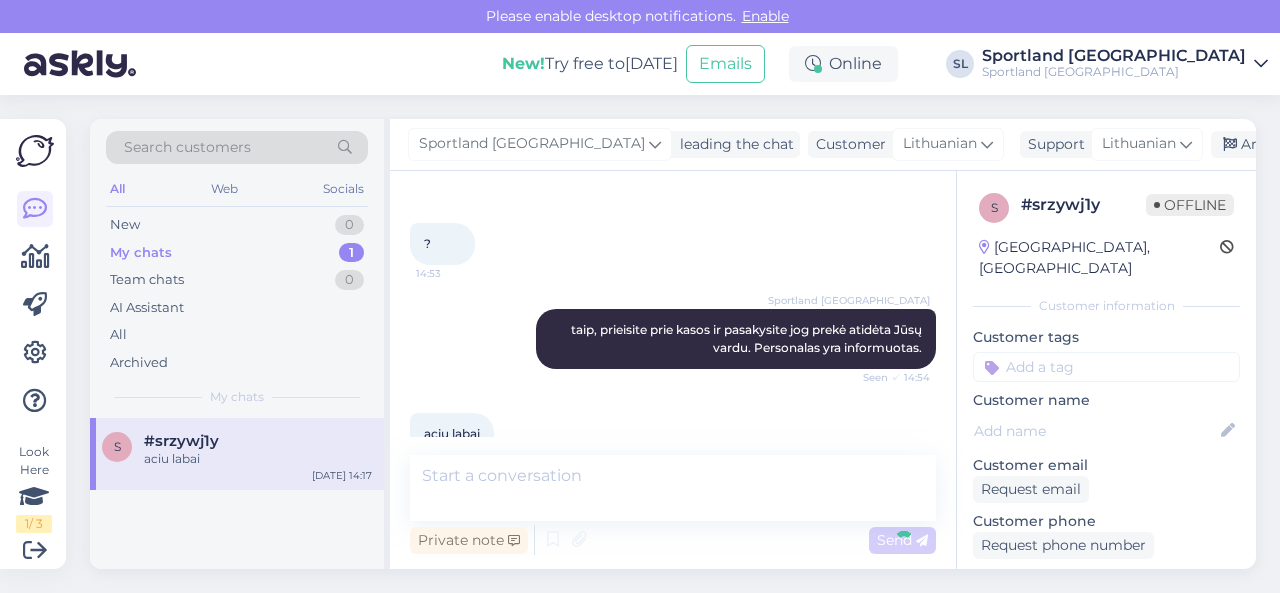scroll, scrollTop: 2494, scrollLeft: 0, axis: vertical 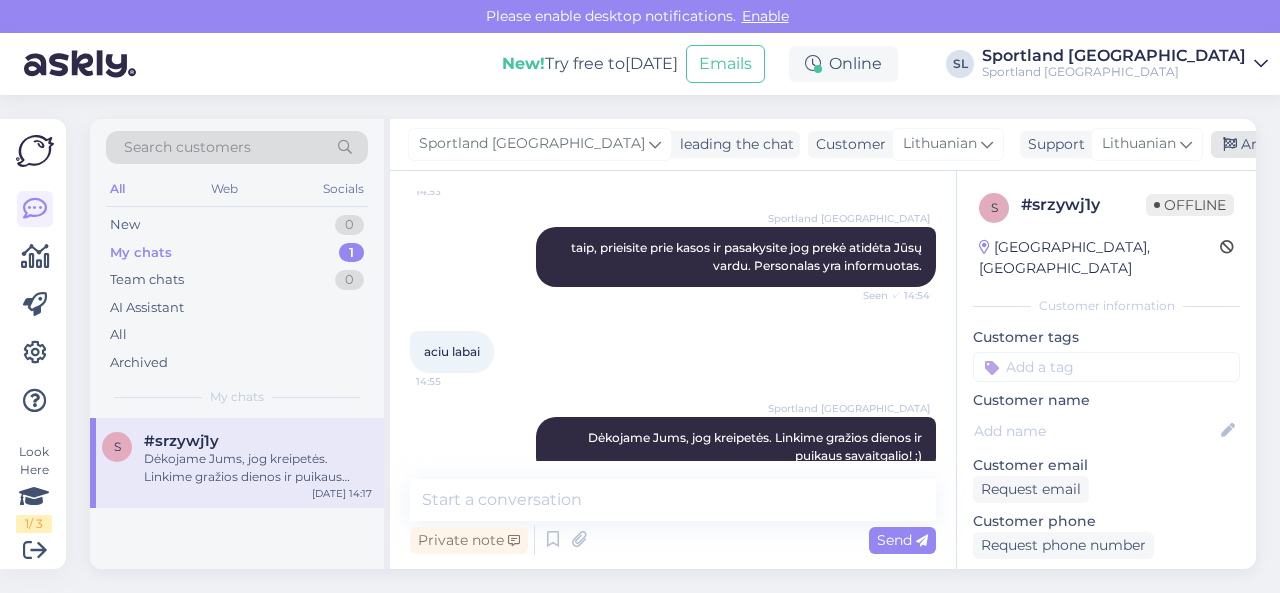 click on "Archive chat" at bounding box center [1274, 144] 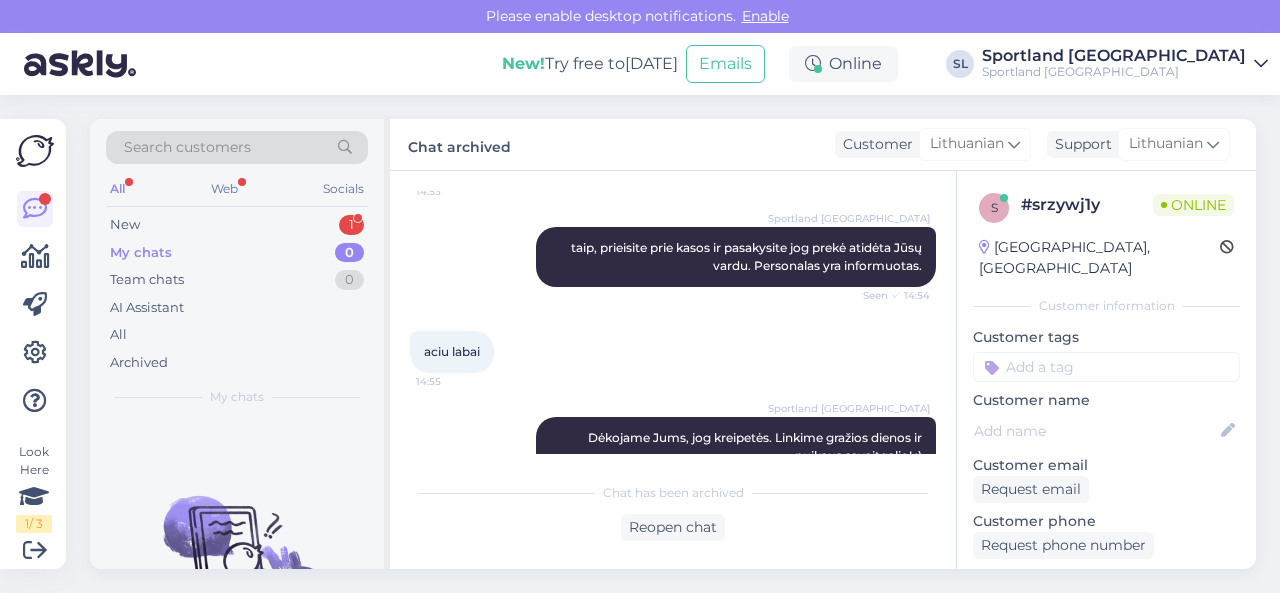 scroll, scrollTop: 2588, scrollLeft: 0, axis: vertical 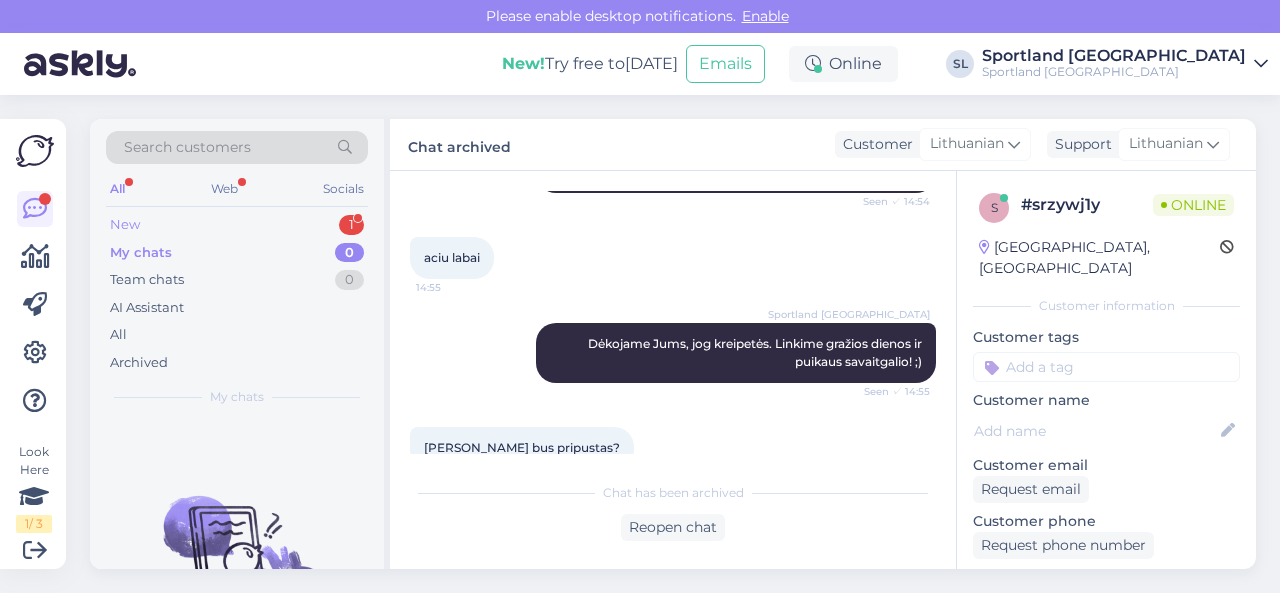 click on "New 1" at bounding box center [237, 225] 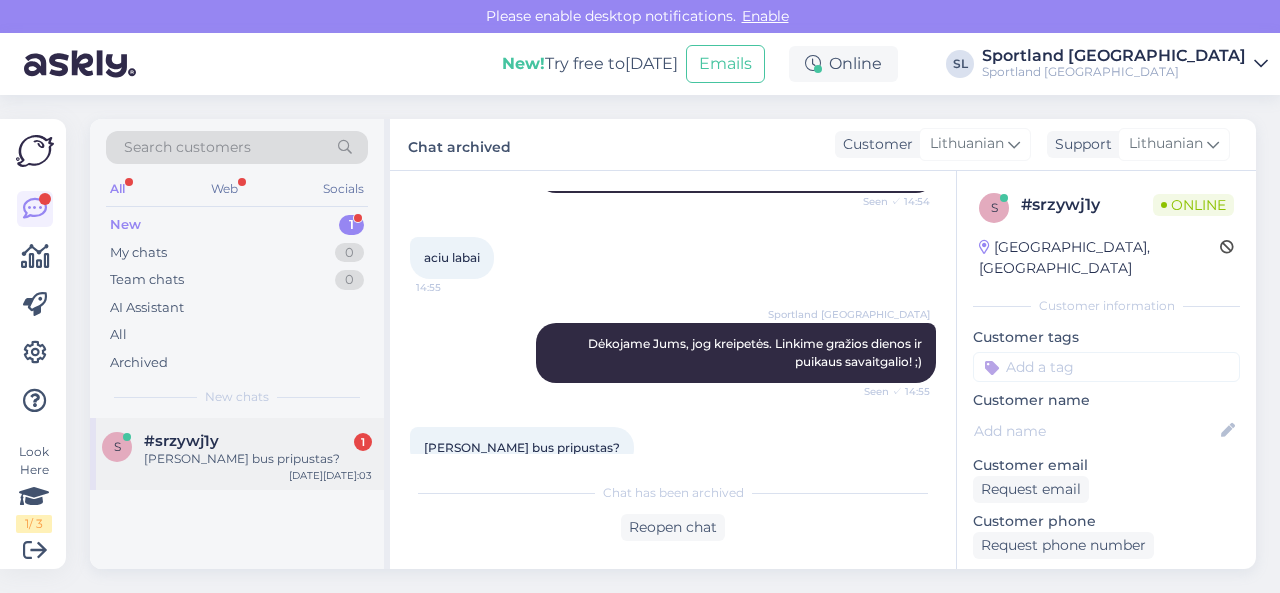 click on "[PERSON_NAME] bus pripustas?" at bounding box center [258, 459] 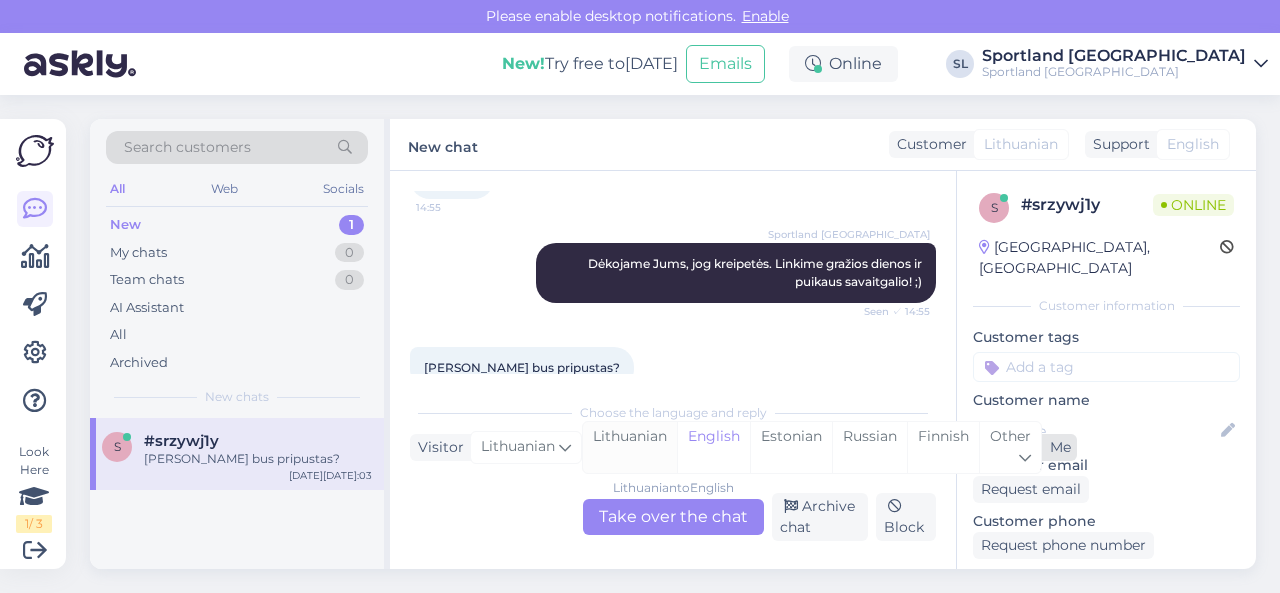 click on "Lithuanian" at bounding box center (630, 447) 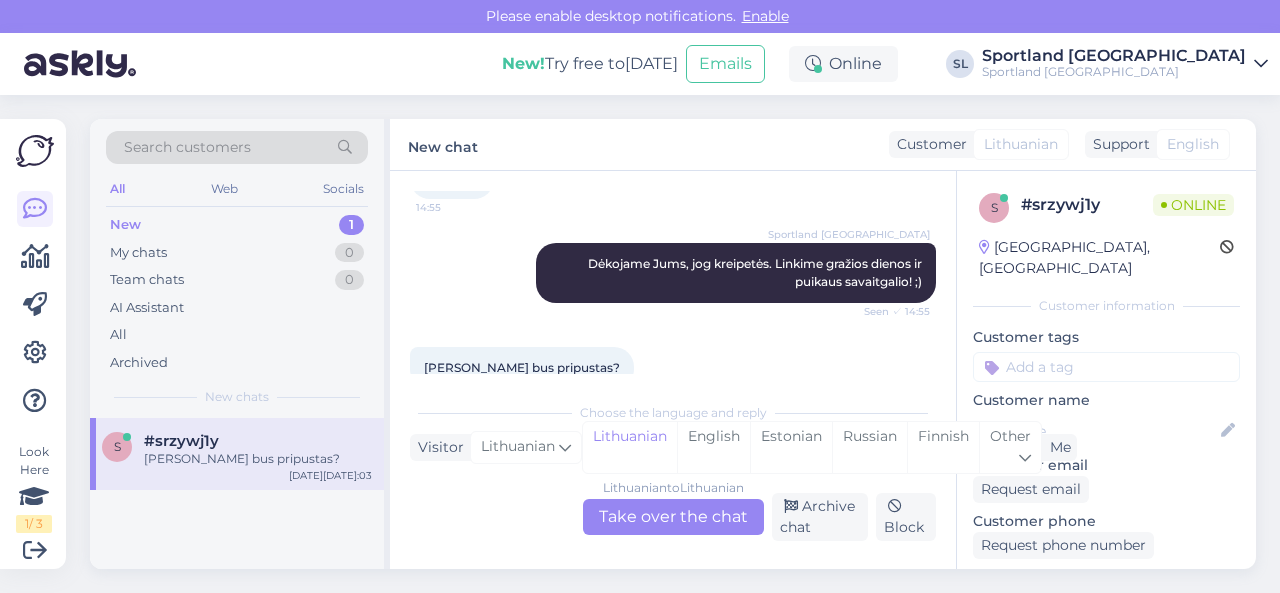 click on "Lithuanian  to  Lithuanian Take over the chat" at bounding box center [673, 517] 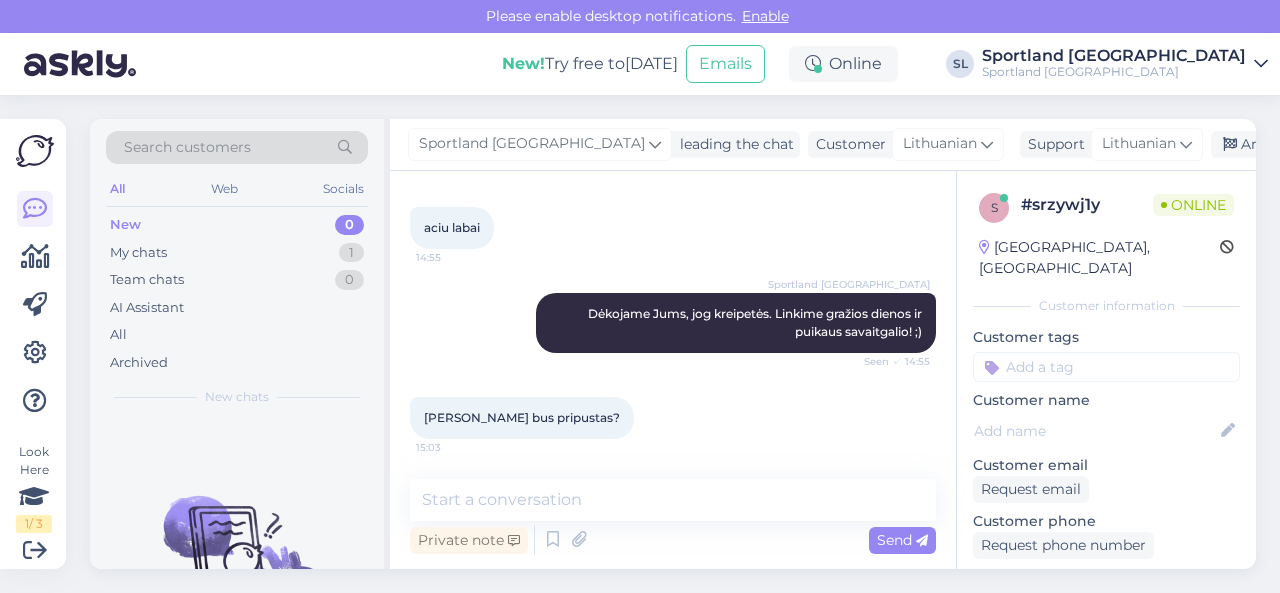 scroll, scrollTop: 2580, scrollLeft: 0, axis: vertical 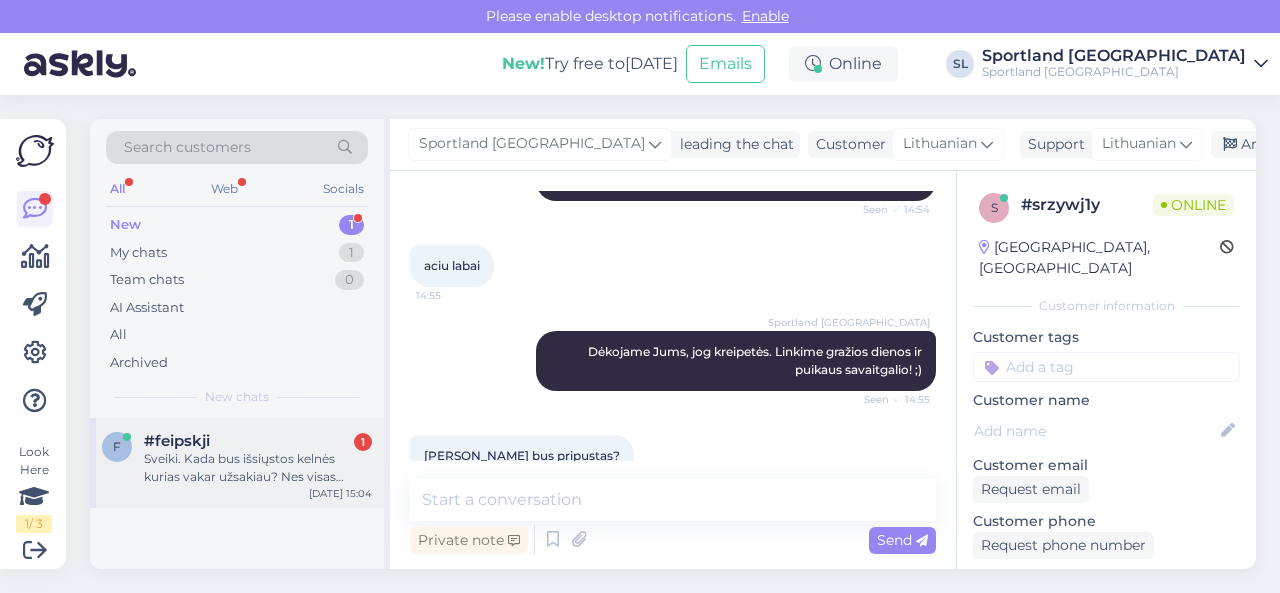 click on "Sveiki. Kada bus išsiųstos kelnės kurias vakar užsakiau? Nes visas komplektas jau nupirktas ir nuimtos etiketės, tikiuosi problemų su kelnėm nėra?" at bounding box center (258, 468) 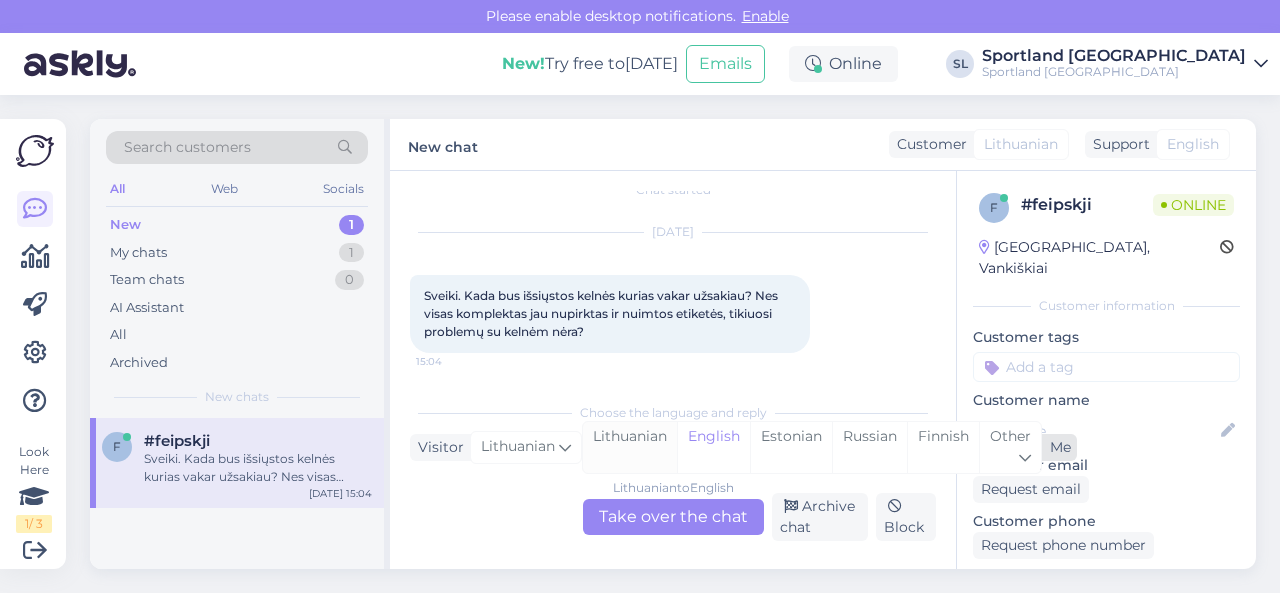 click on "Lithuanian" at bounding box center (630, 447) 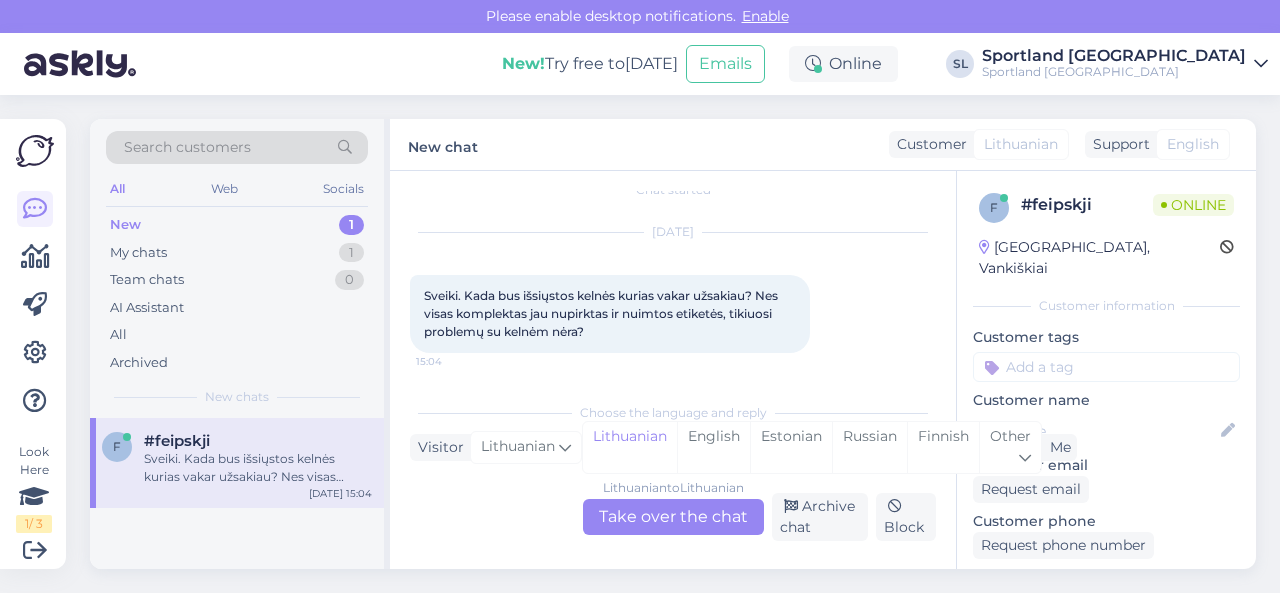 click on "Lithuanian  to  Lithuanian Take over the chat" at bounding box center [673, 517] 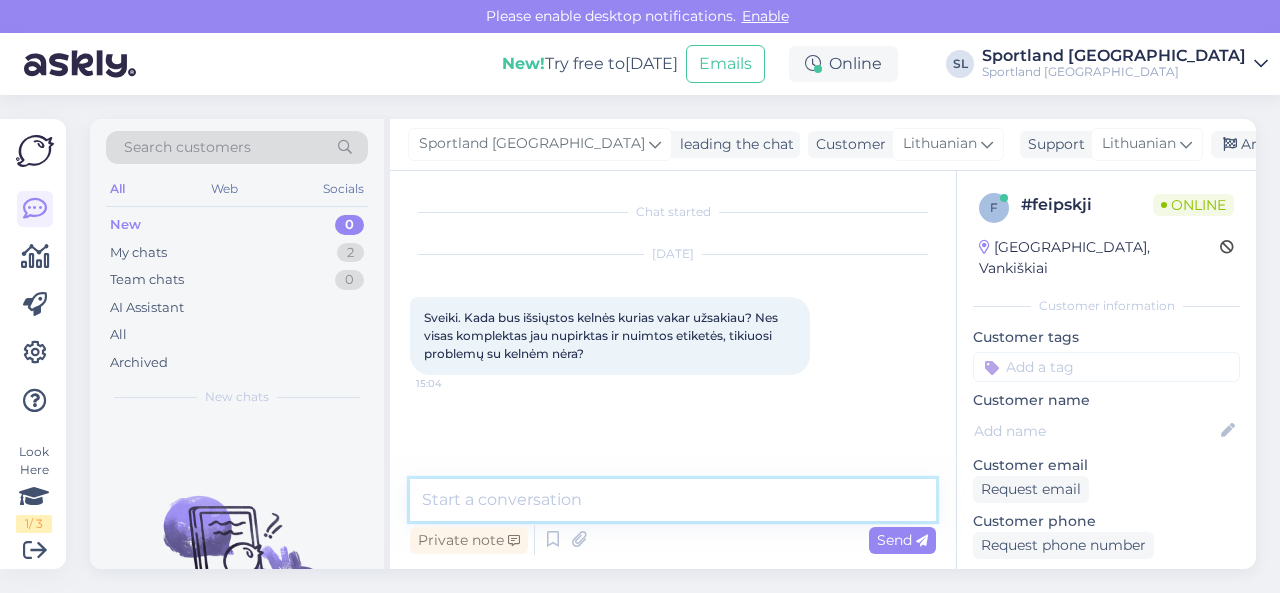 click at bounding box center (673, 500) 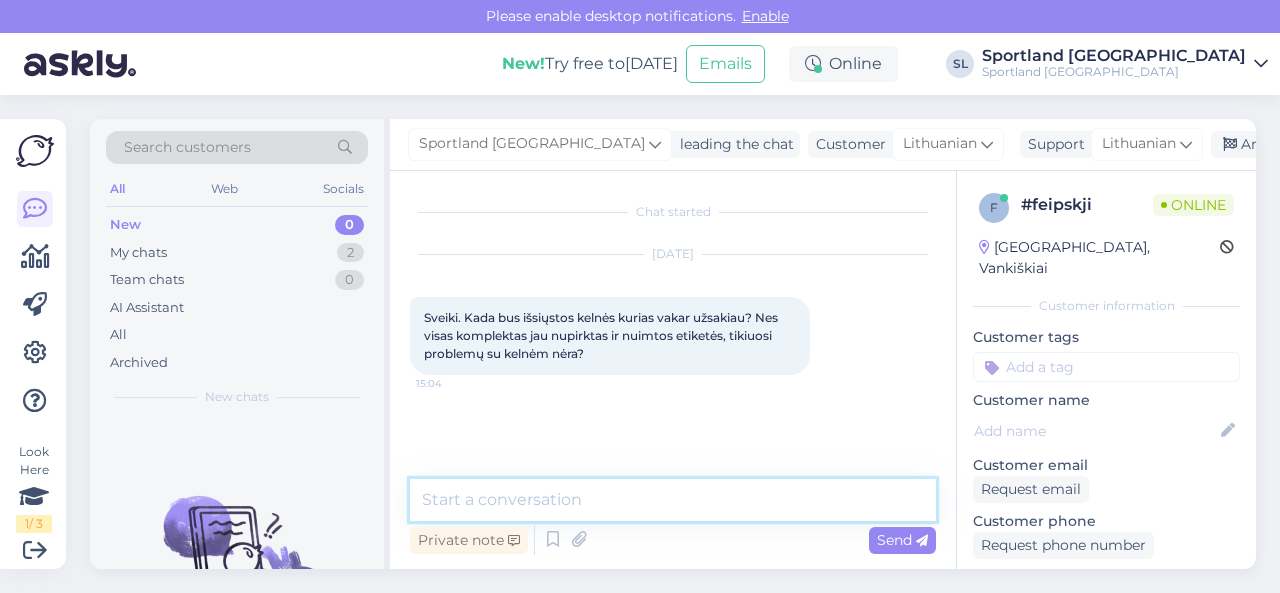 click at bounding box center [673, 500] 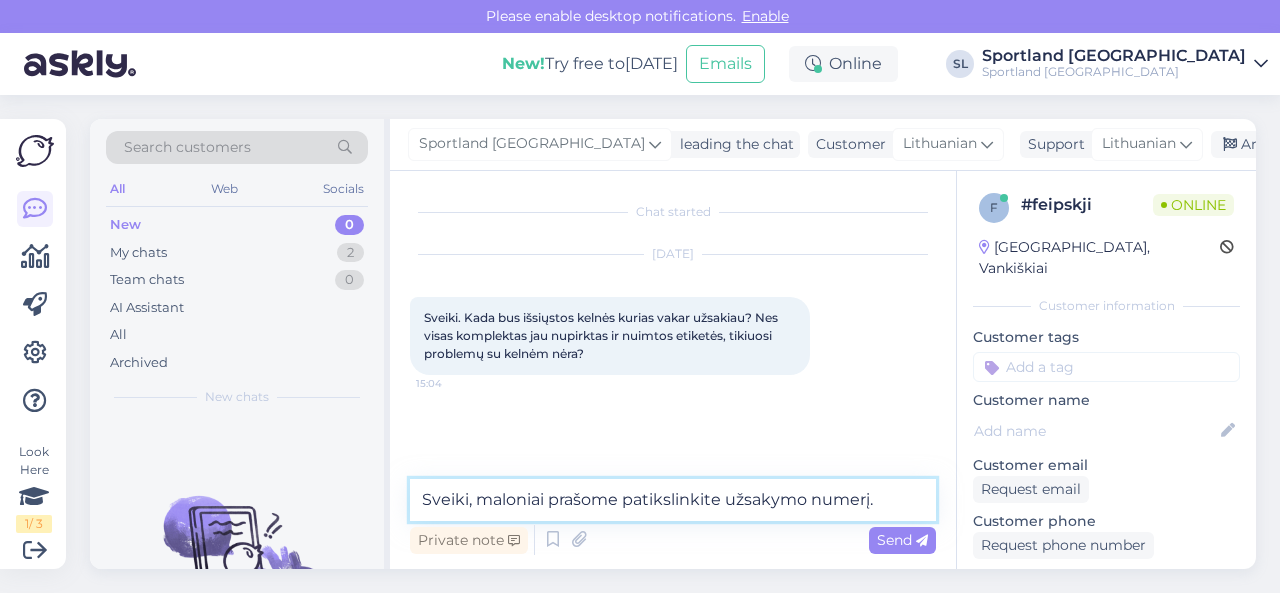 type on "Sveiki, maloniai prašome patikslinkite užsakymo numerį." 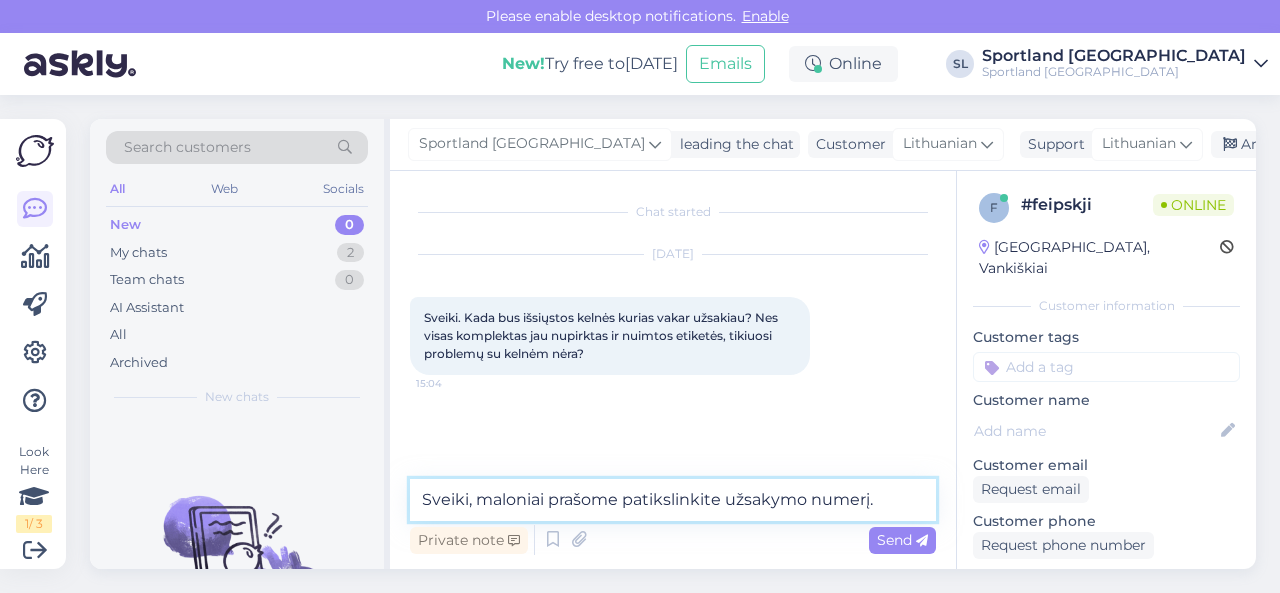 type 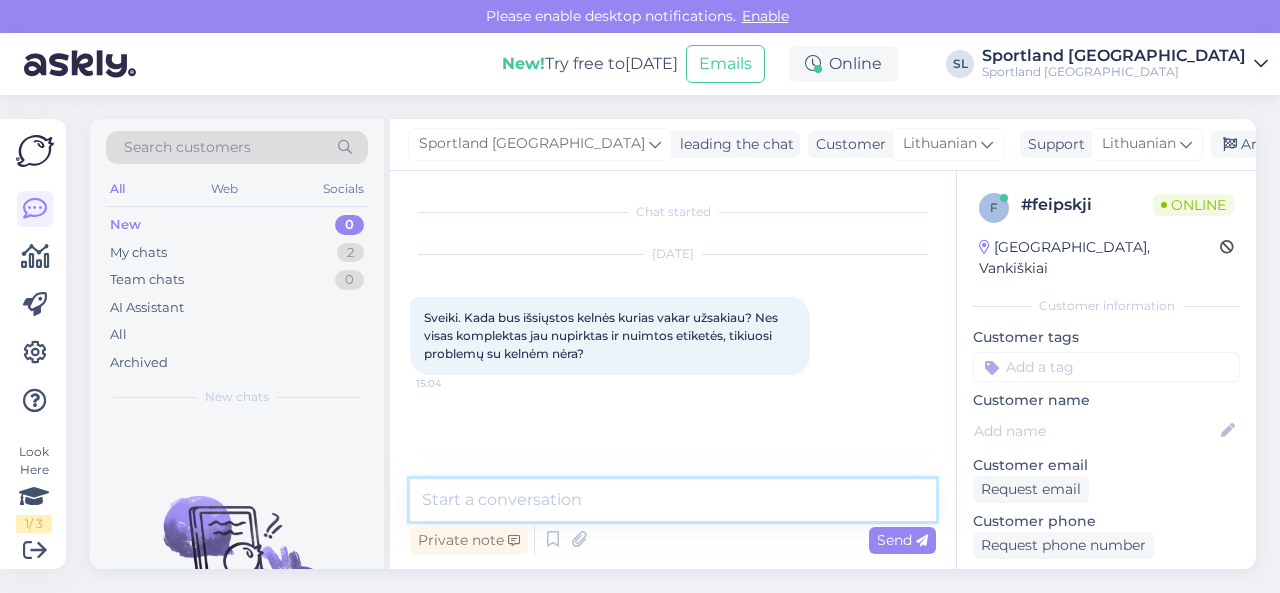scroll, scrollTop: 21, scrollLeft: 0, axis: vertical 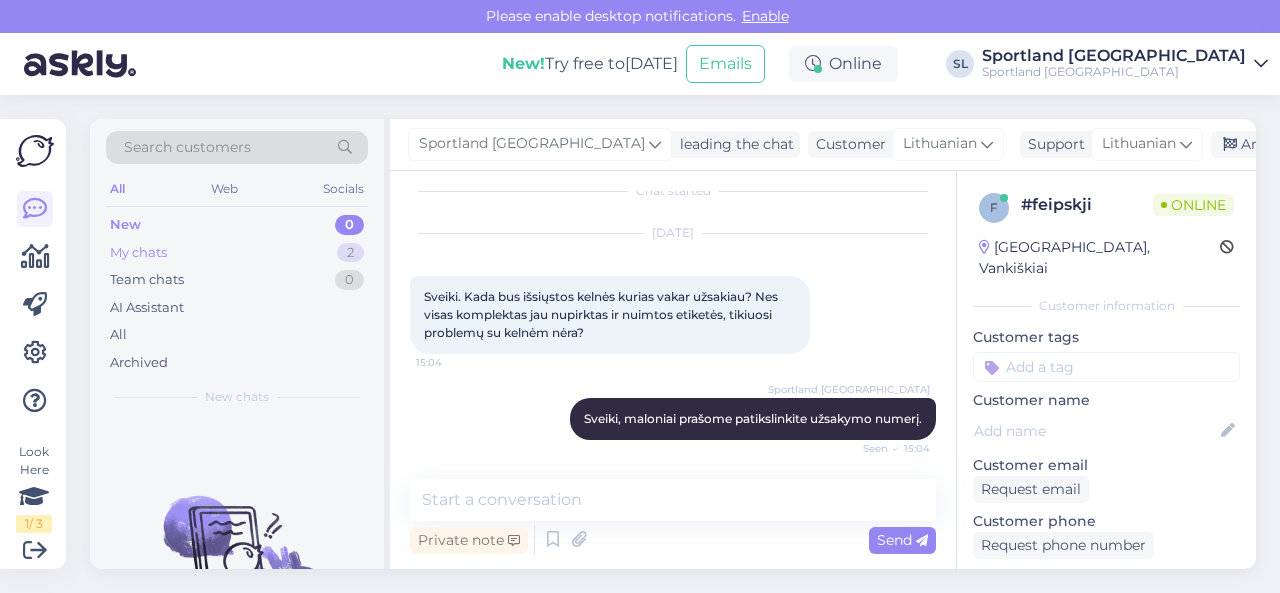click on "My chats 2" at bounding box center [237, 253] 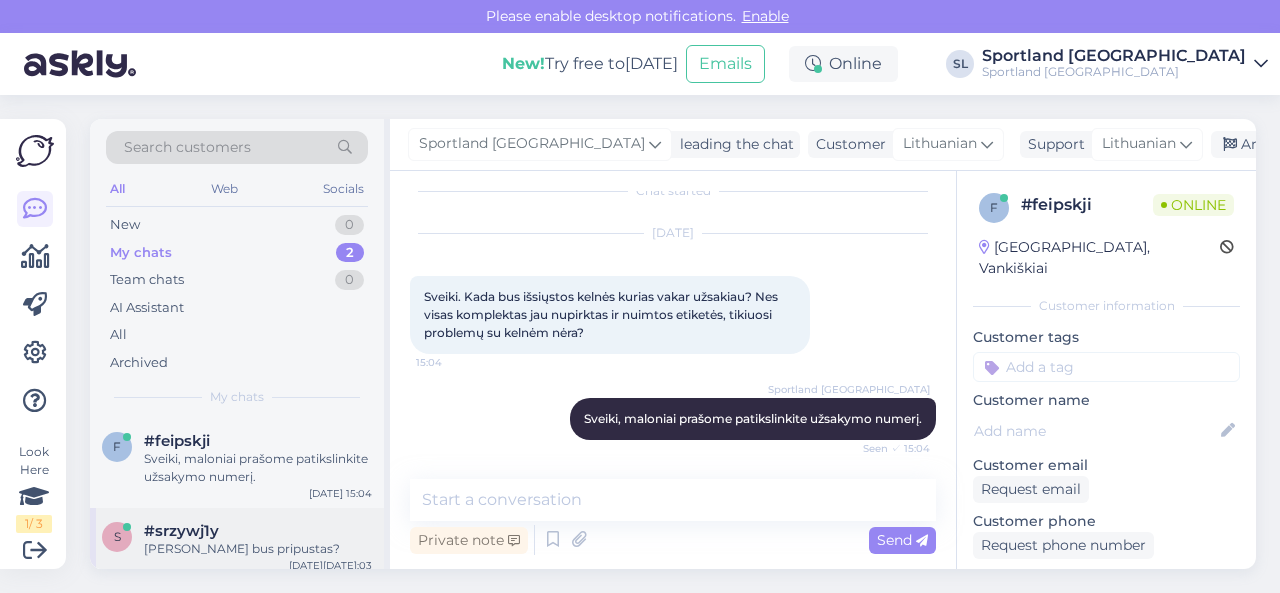 click on "#srzywj1y" at bounding box center [258, 531] 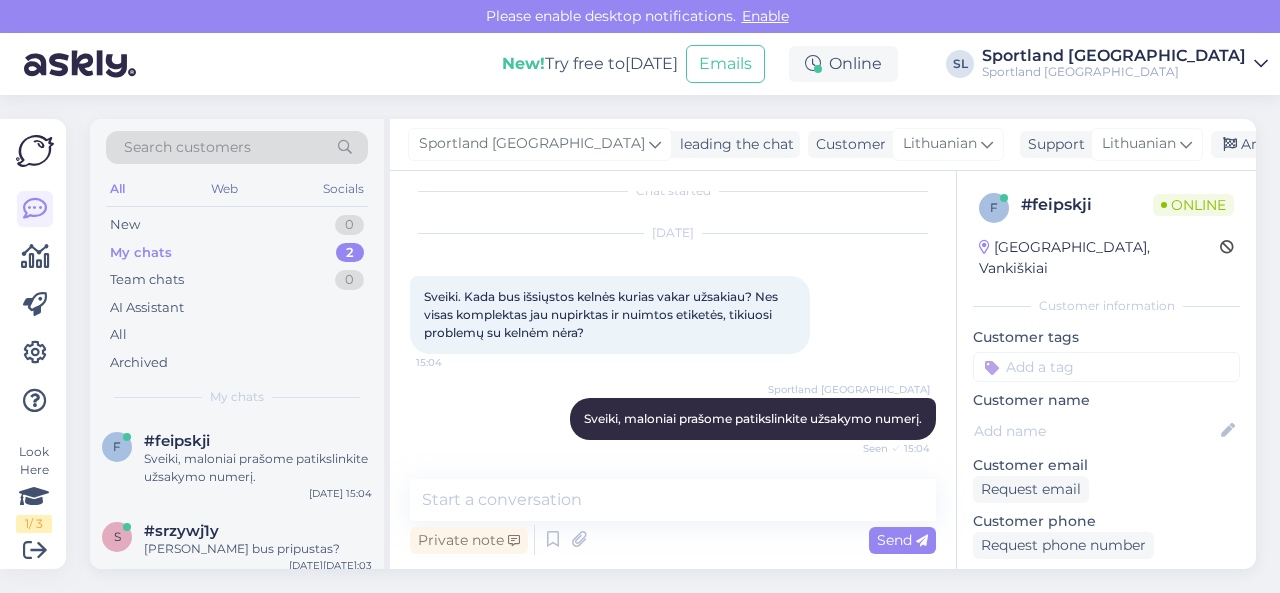 scroll, scrollTop: 2580, scrollLeft: 0, axis: vertical 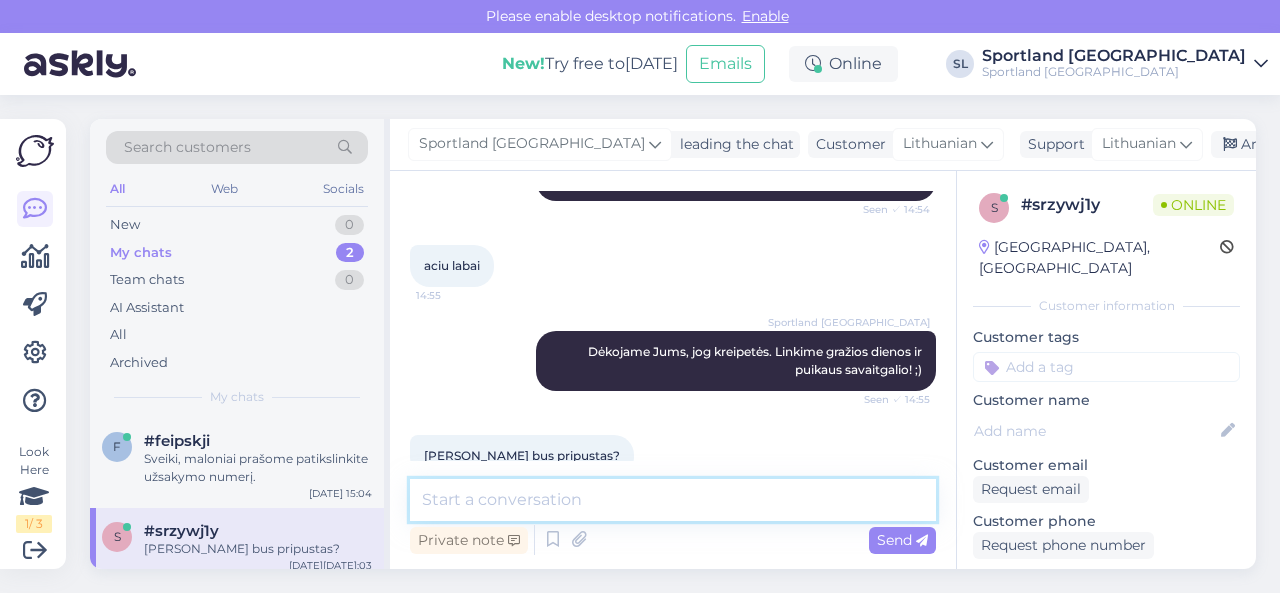 click at bounding box center (673, 500) 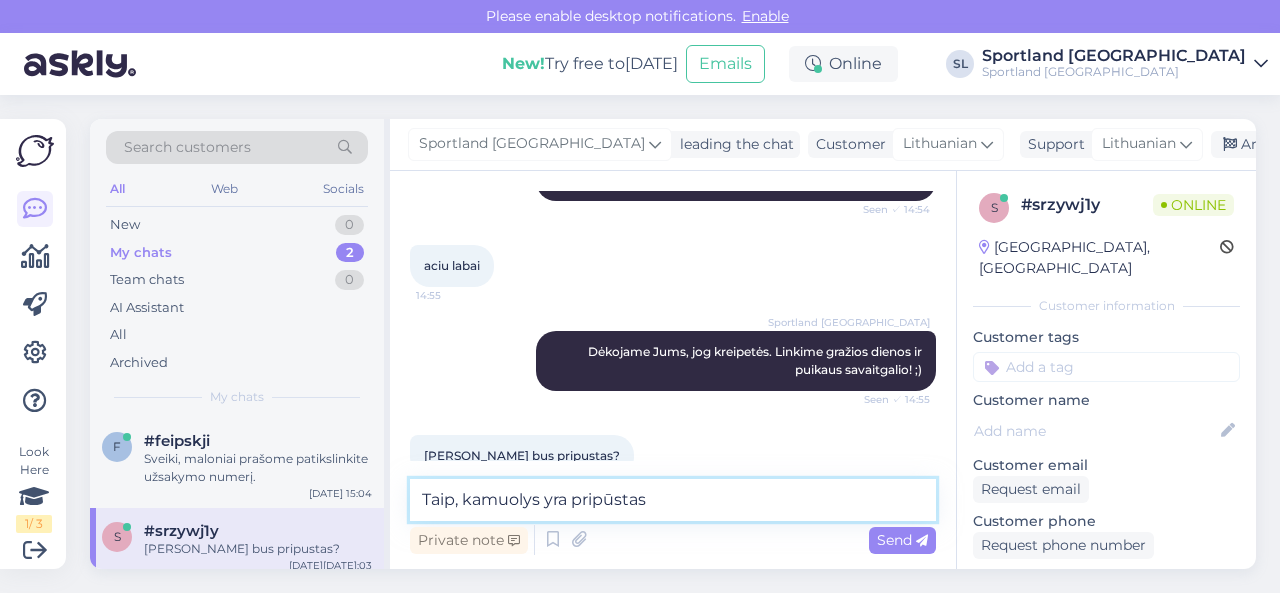 type on "Taip, kamuolys yra pripūstas." 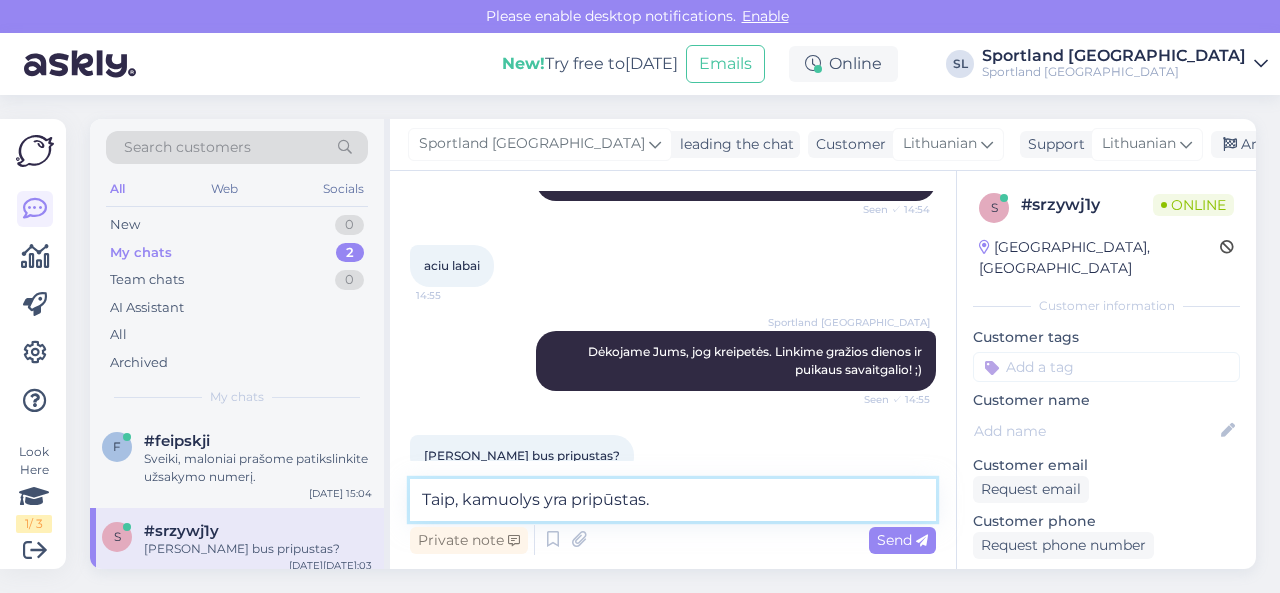type 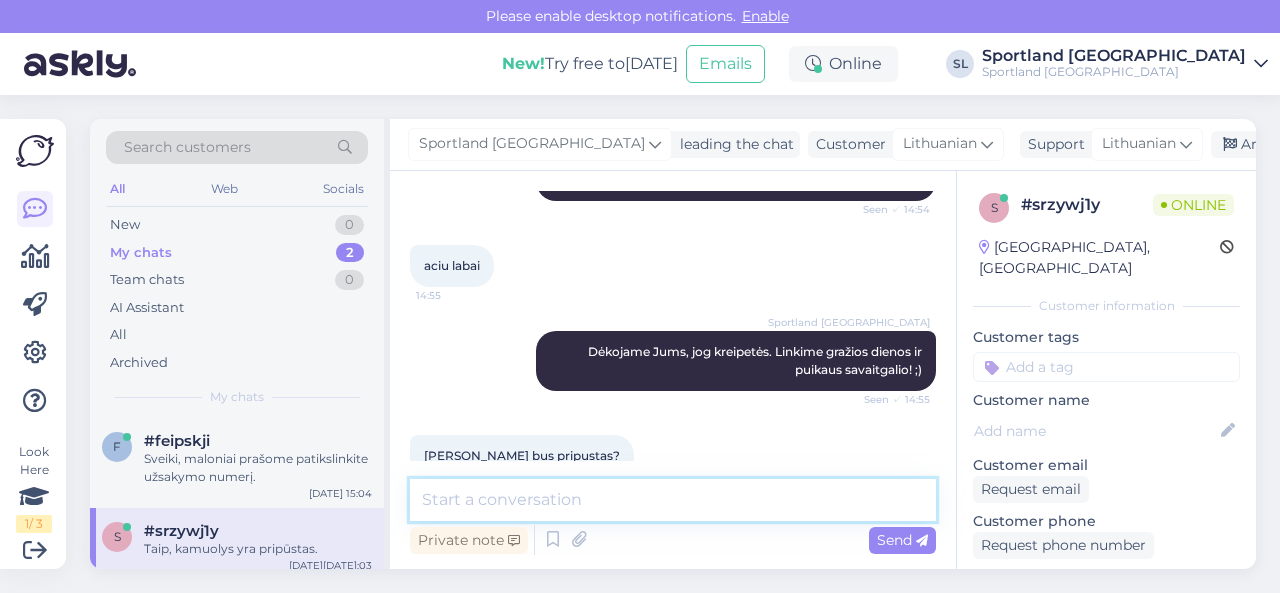scroll, scrollTop: 2666, scrollLeft: 0, axis: vertical 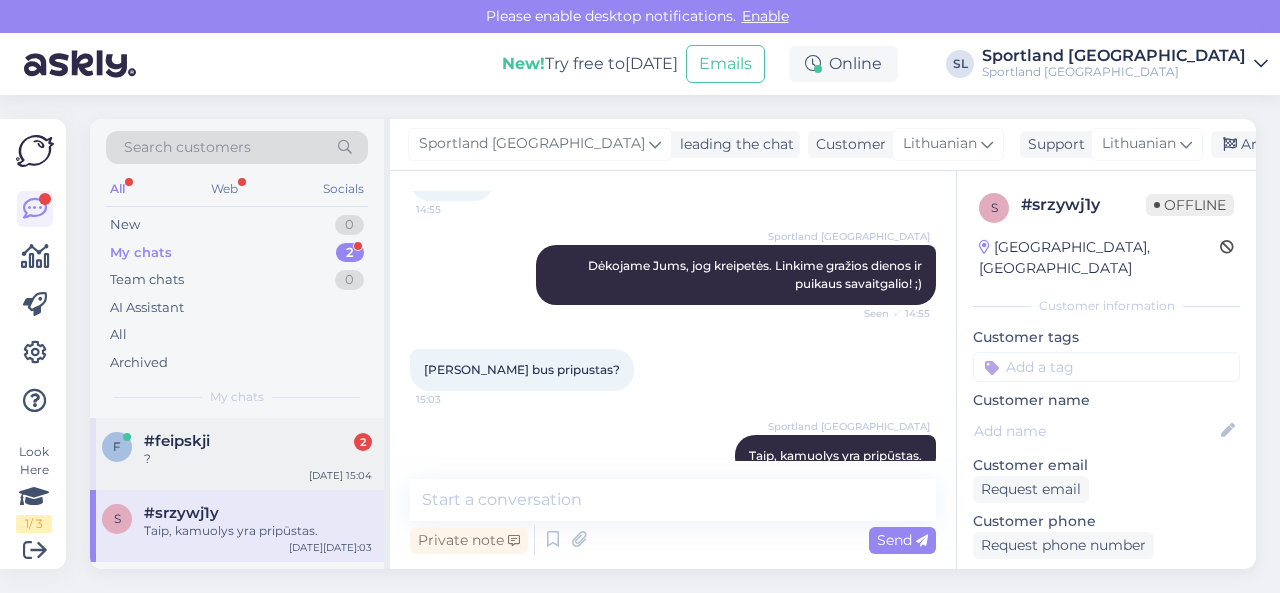 click on "?" at bounding box center [258, 459] 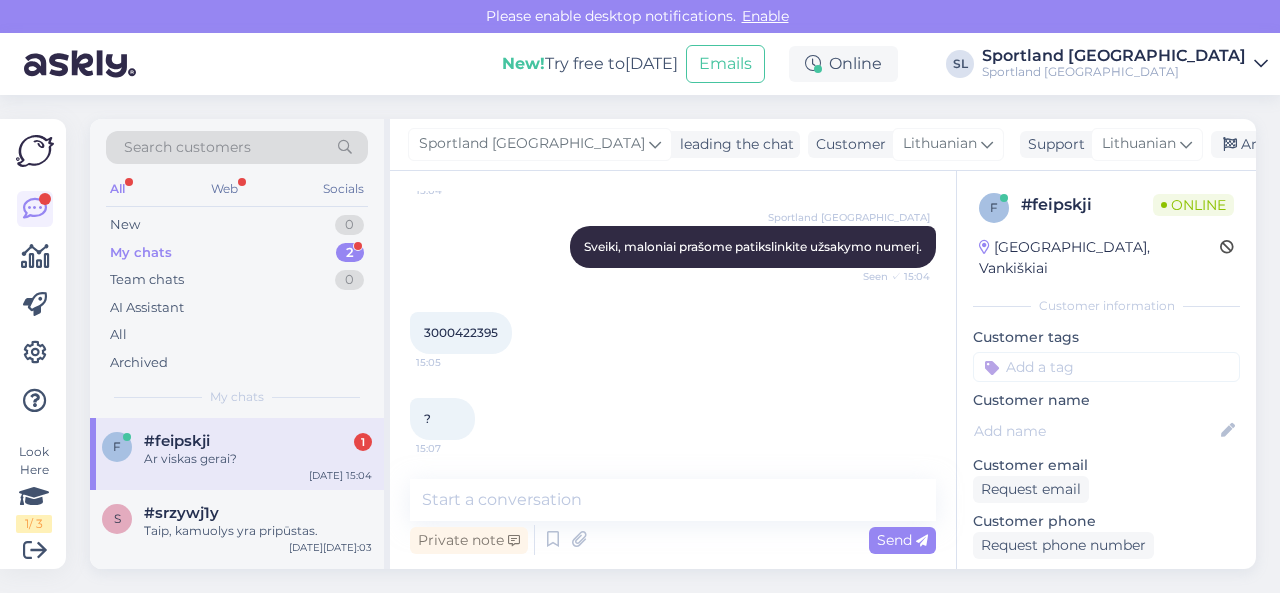 scroll, scrollTop: 279, scrollLeft: 0, axis: vertical 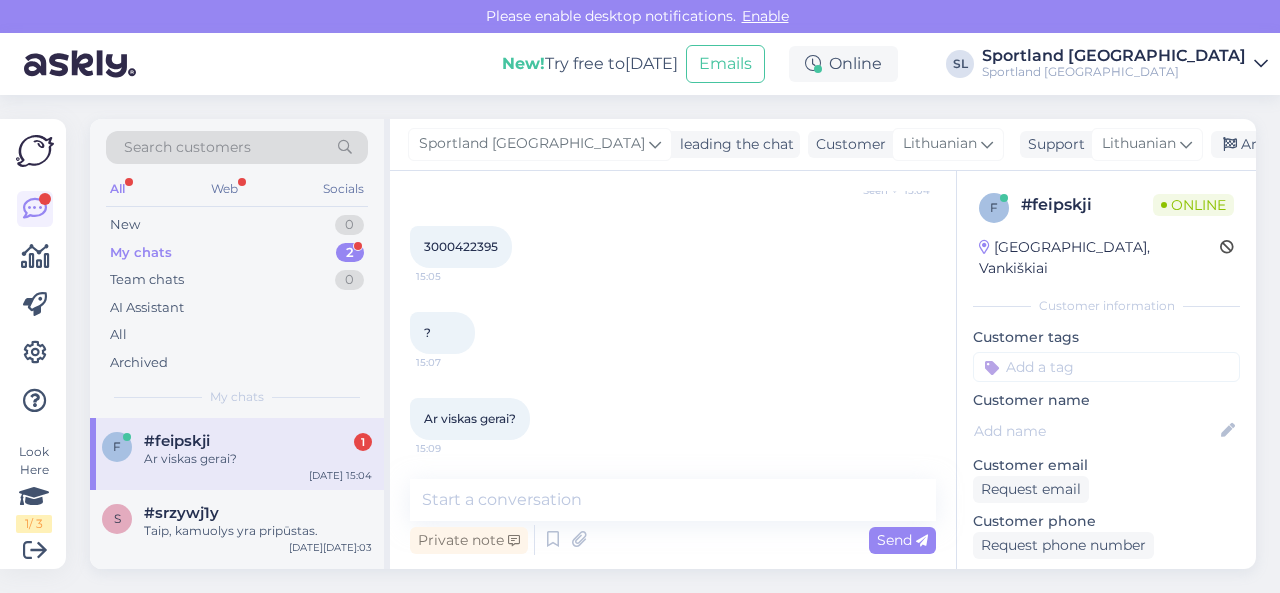 click on "3000422395" at bounding box center (461, 246) 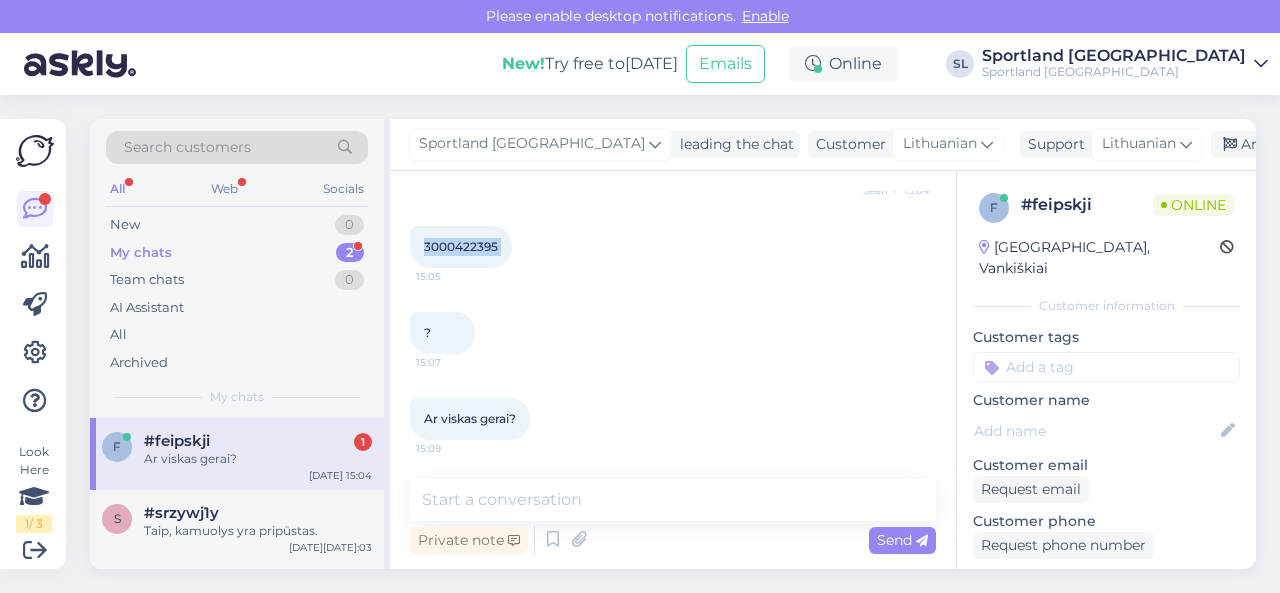 click on "3000422395" at bounding box center [461, 246] 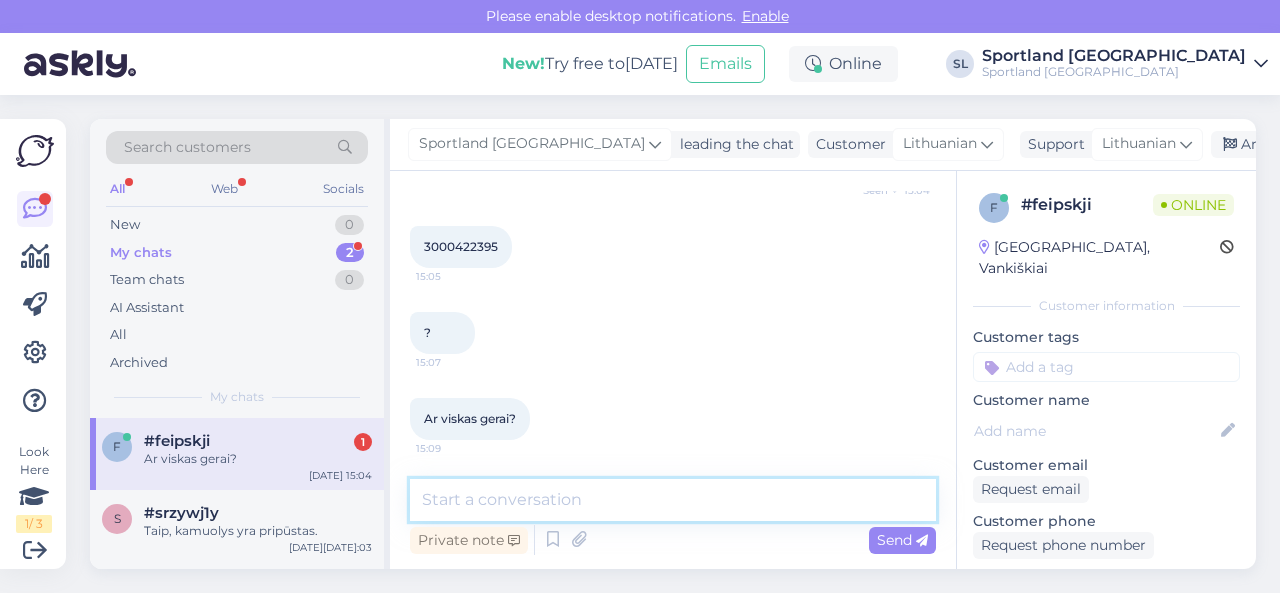 click at bounding box center [673, 500] 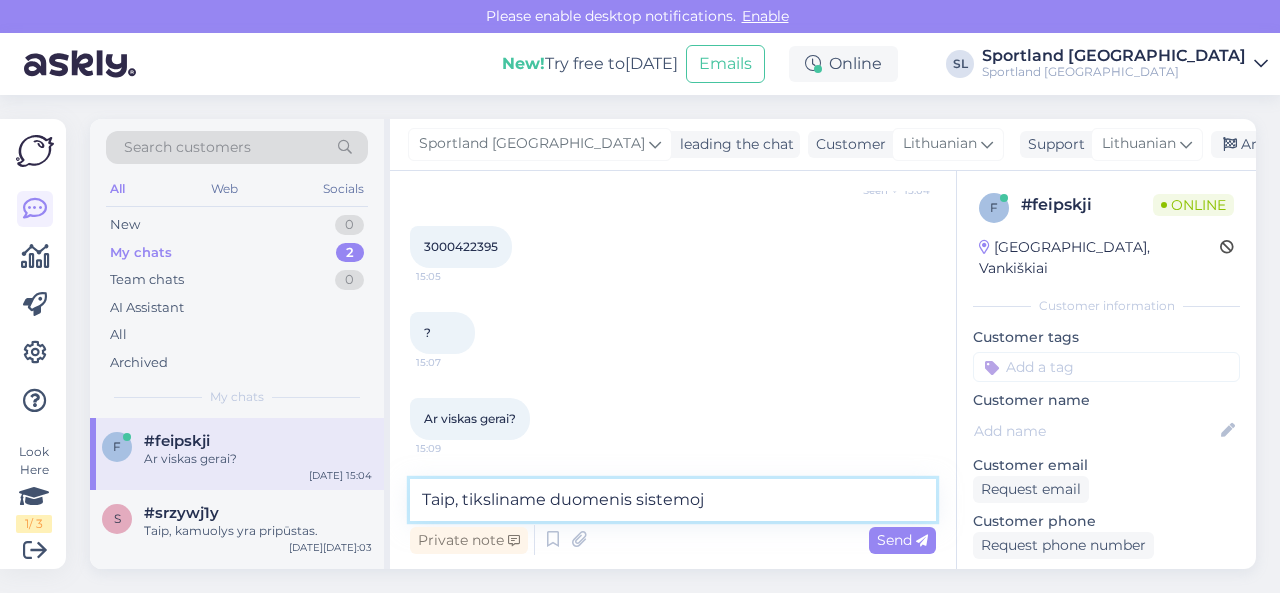 type on "Taip, tiksliname duomenis sistemoje" 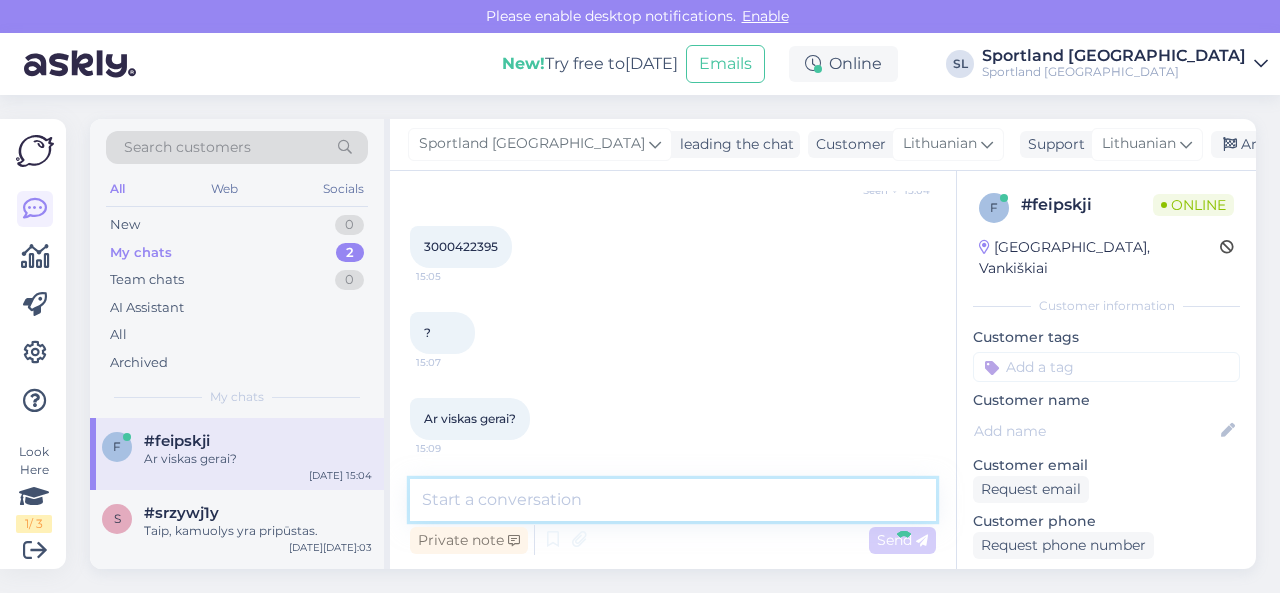 scroll, scrollTop: 365, scrollLeft: 0, axis: vertical 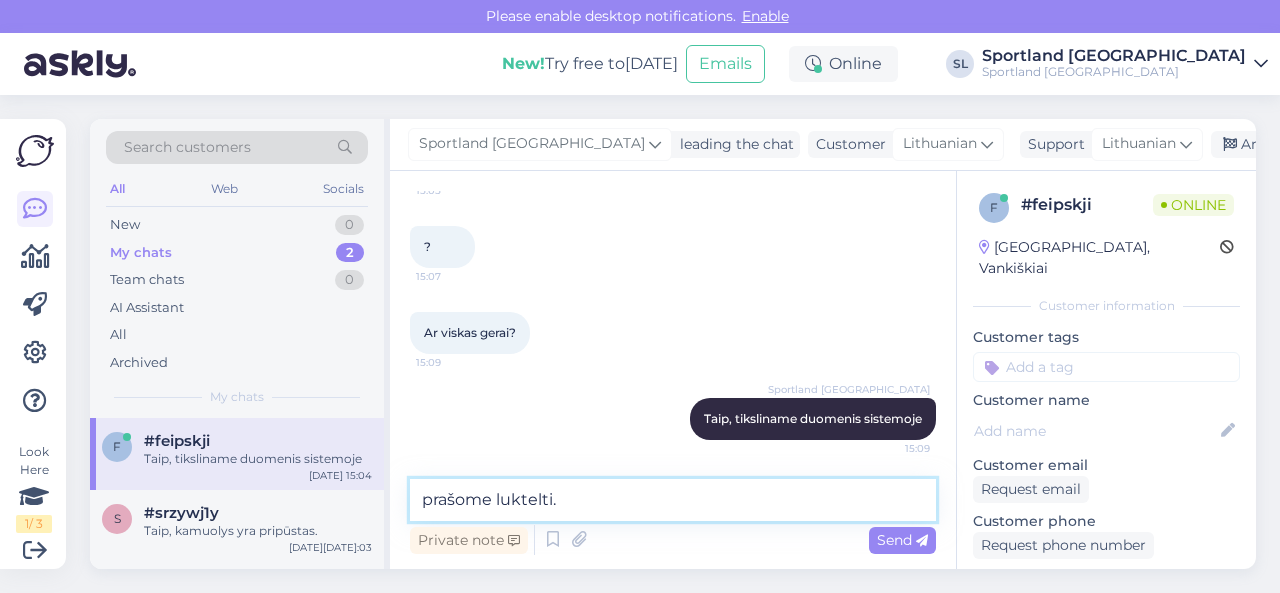 type on "prašome luktelti." 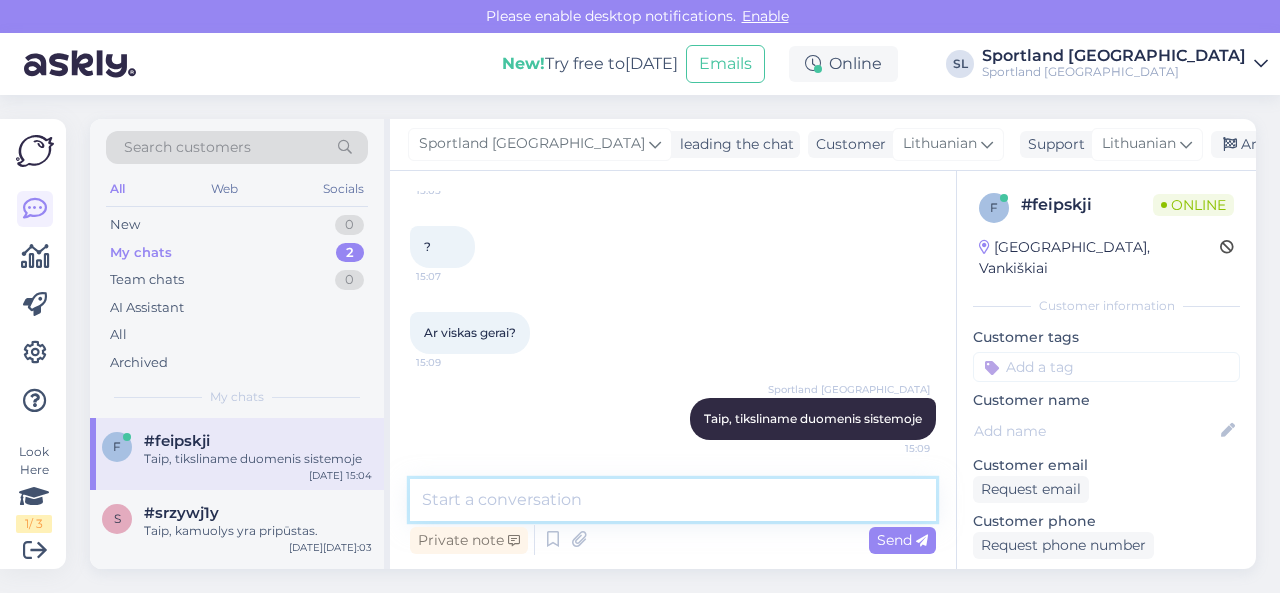 scroll, scrollTop: 451, scrollLeft: 0, axis: vertical 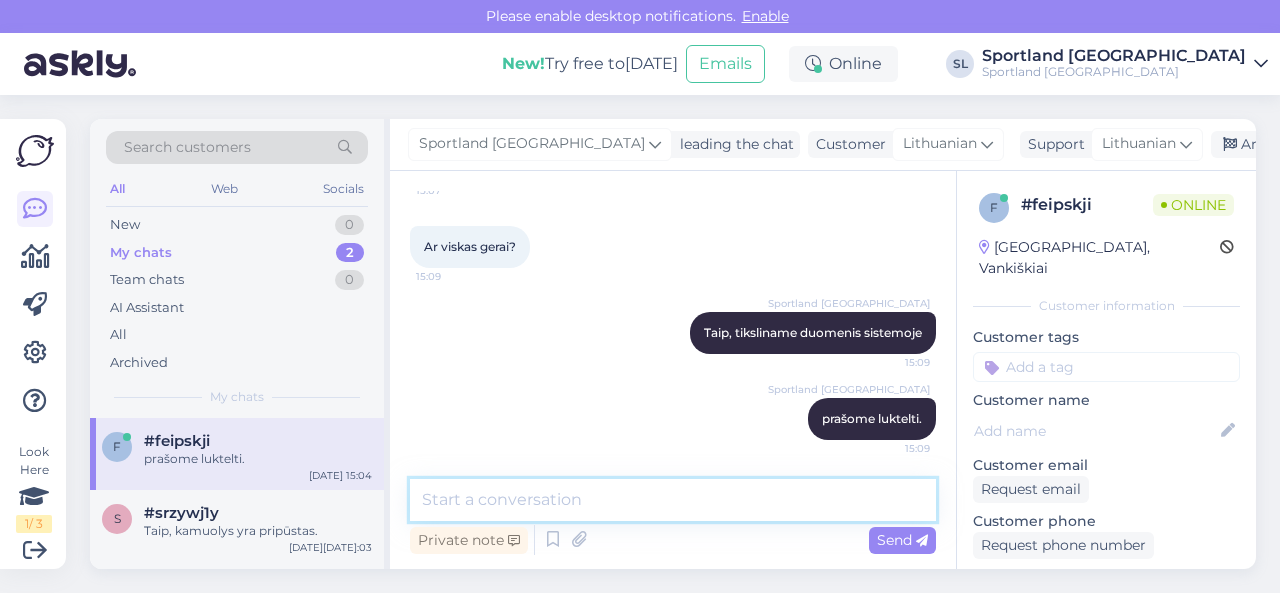 click at bounding box center (673, 500) 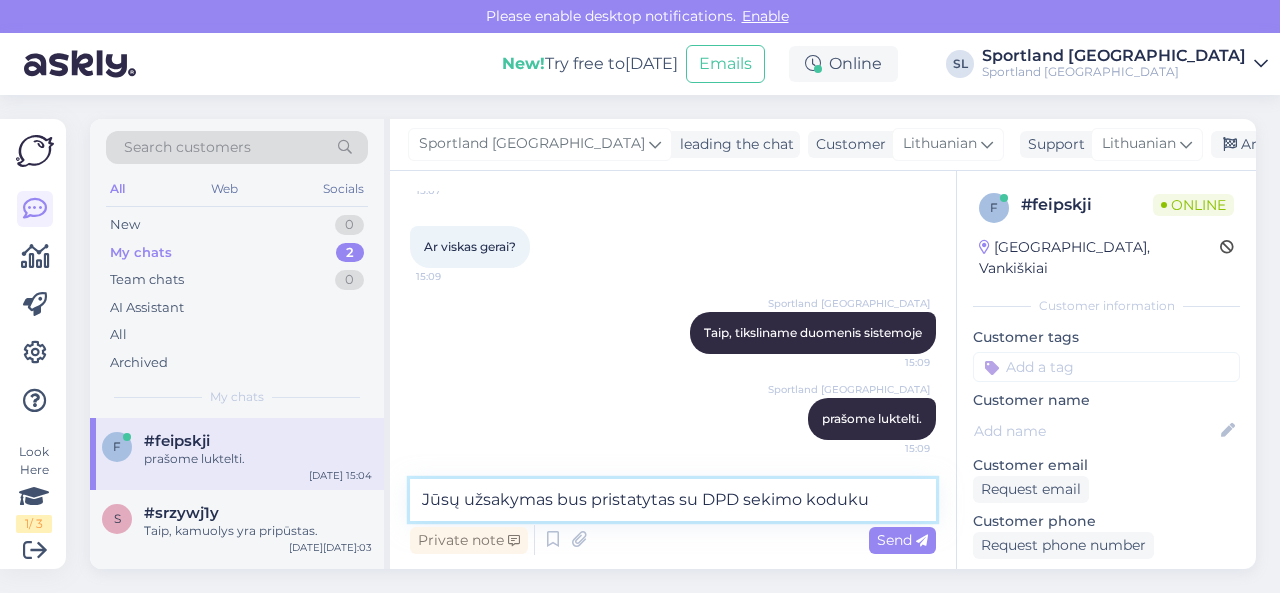 paste on "05805112076218" 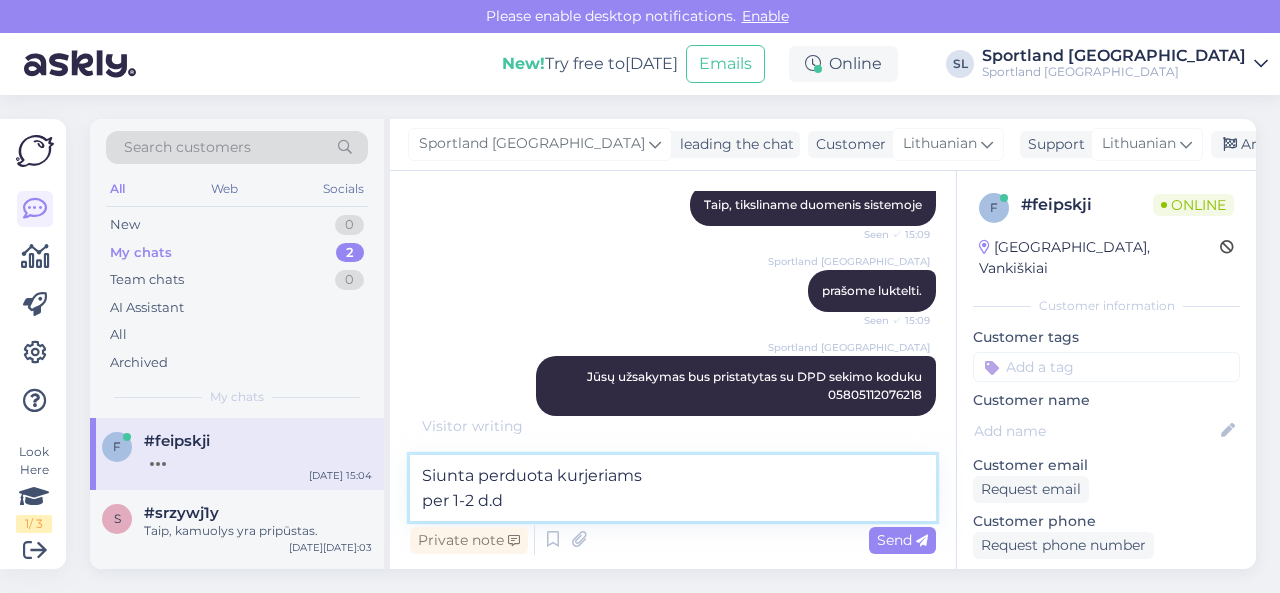 scroll, scrollTop: 665, scrollLeft: 0, axis: vertical 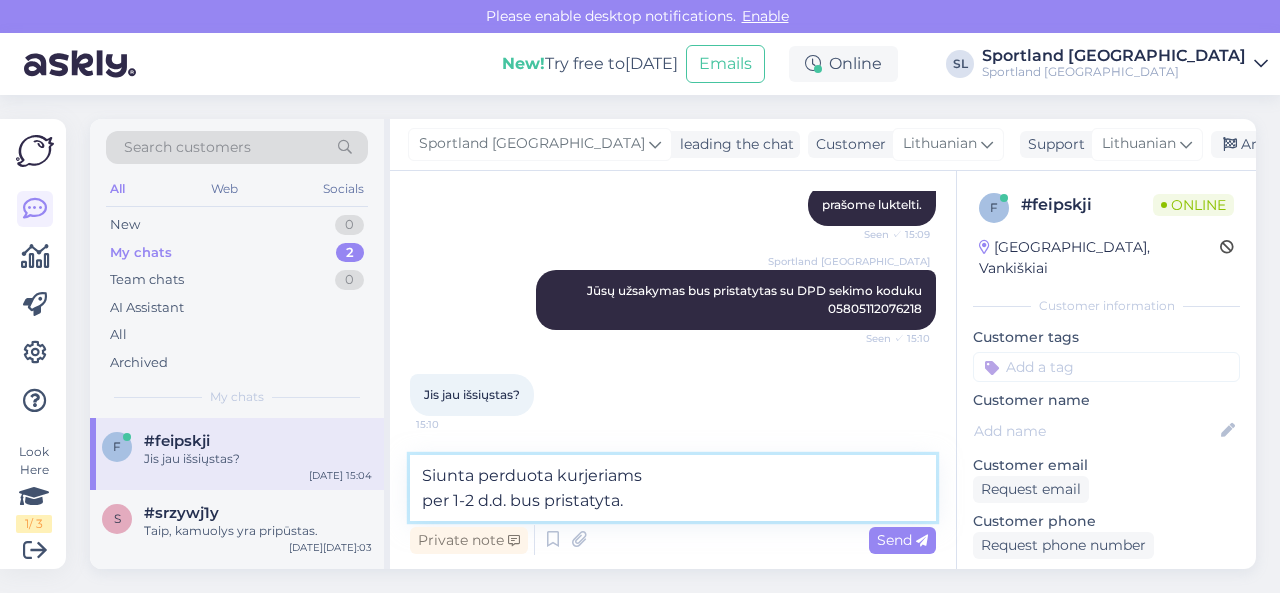 type on "Siunta perduota kurjeriams
per 1-2 d.d. bus pristatyta." 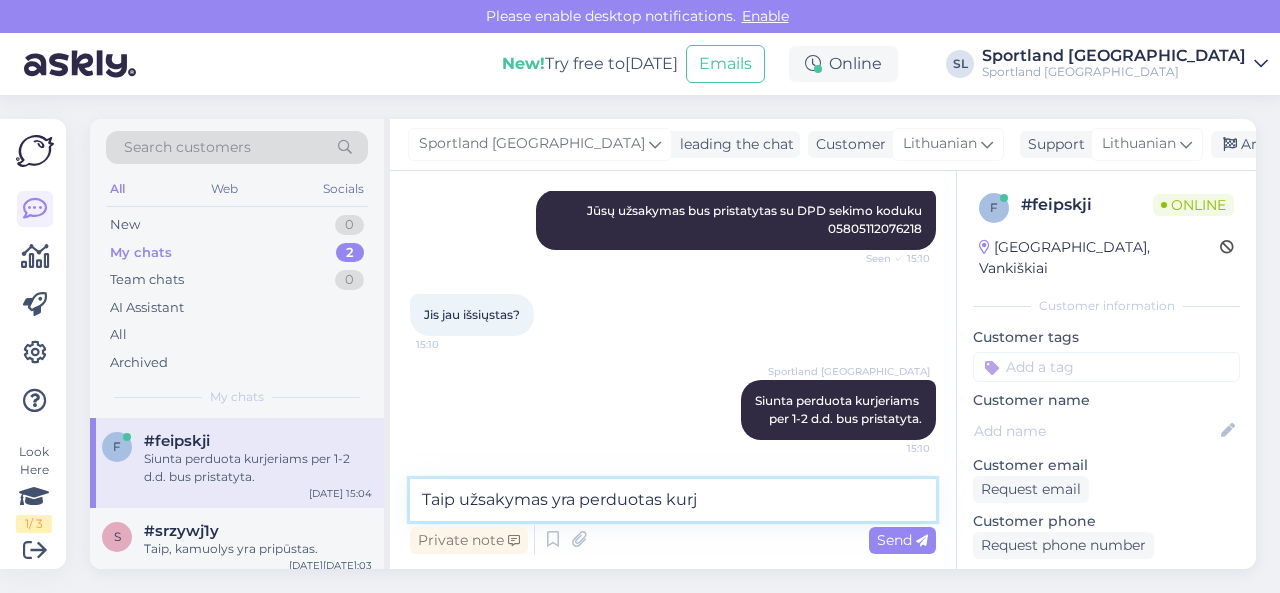 scroll, scrollTop: 766, scrollLeft: 0, axis: vertical 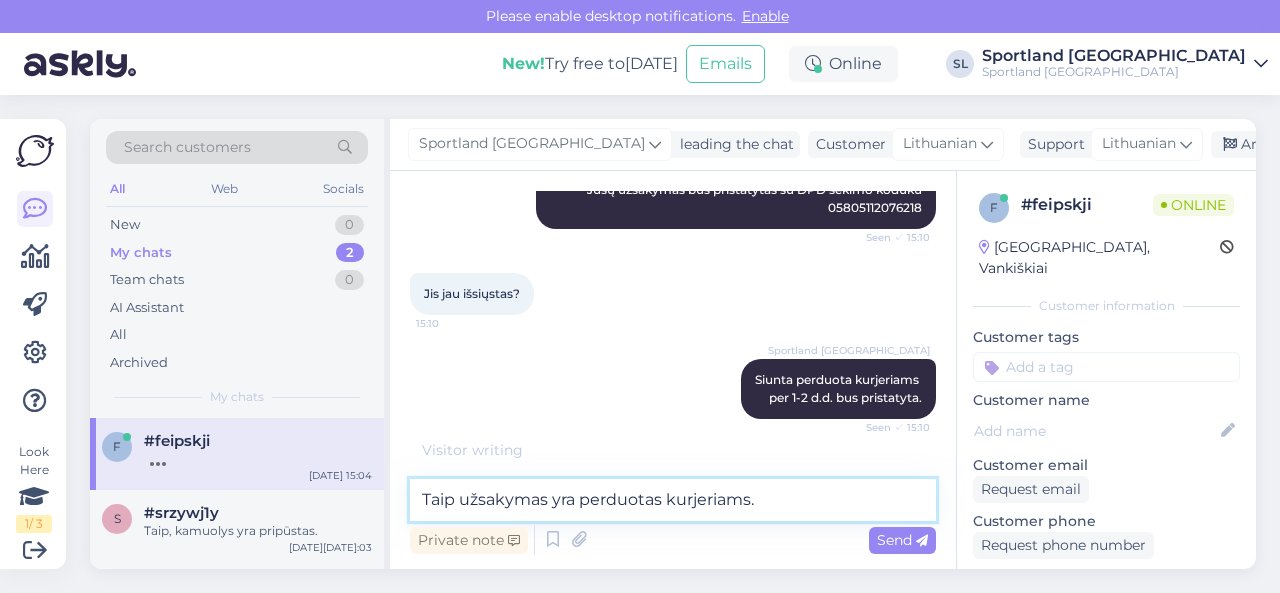 type on "Taip užsakymas yra perduotas kurjeriams." 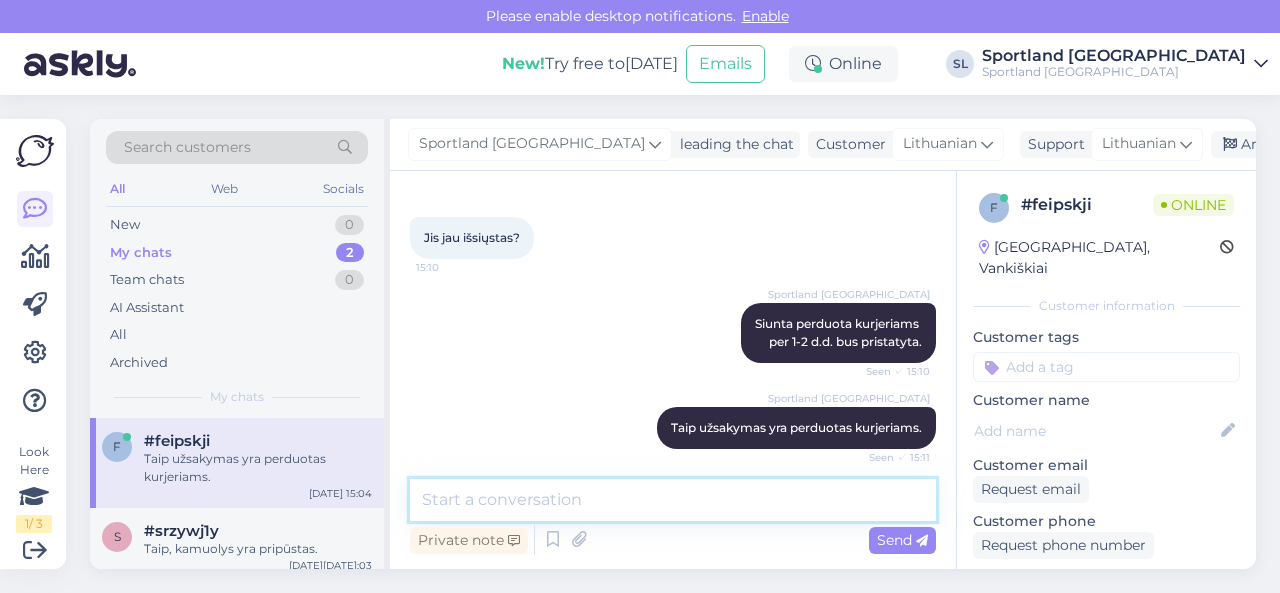 scroll, scrollTop: 831, scrollLeft: 0, axis: vertical 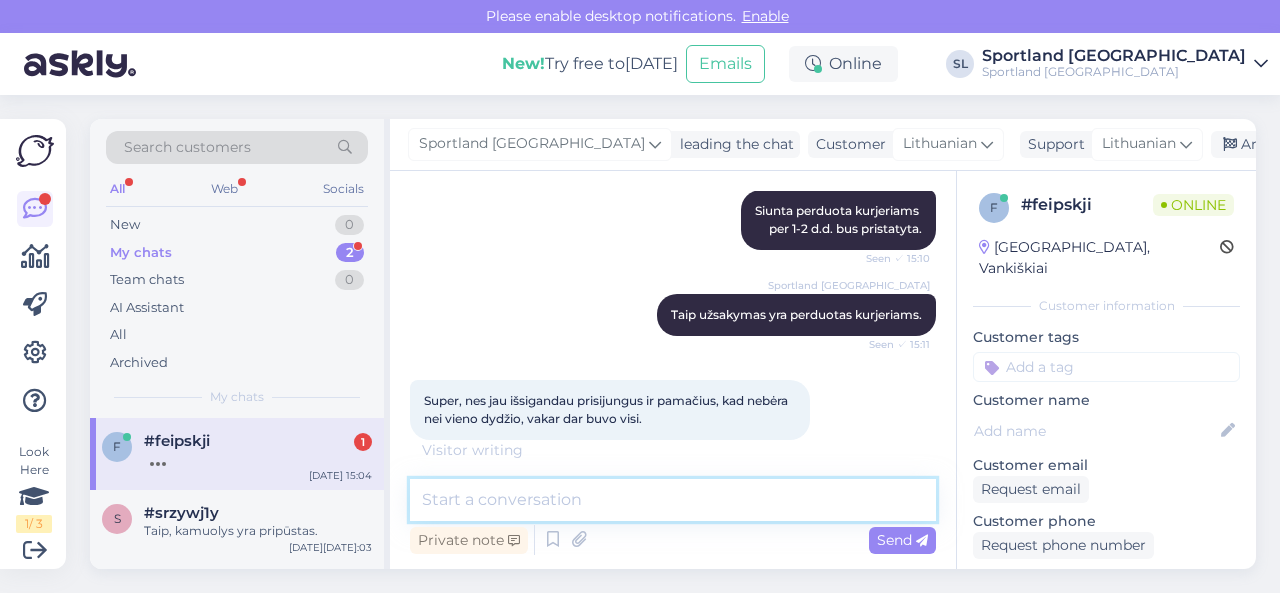 click at bounding box center (673, 500) 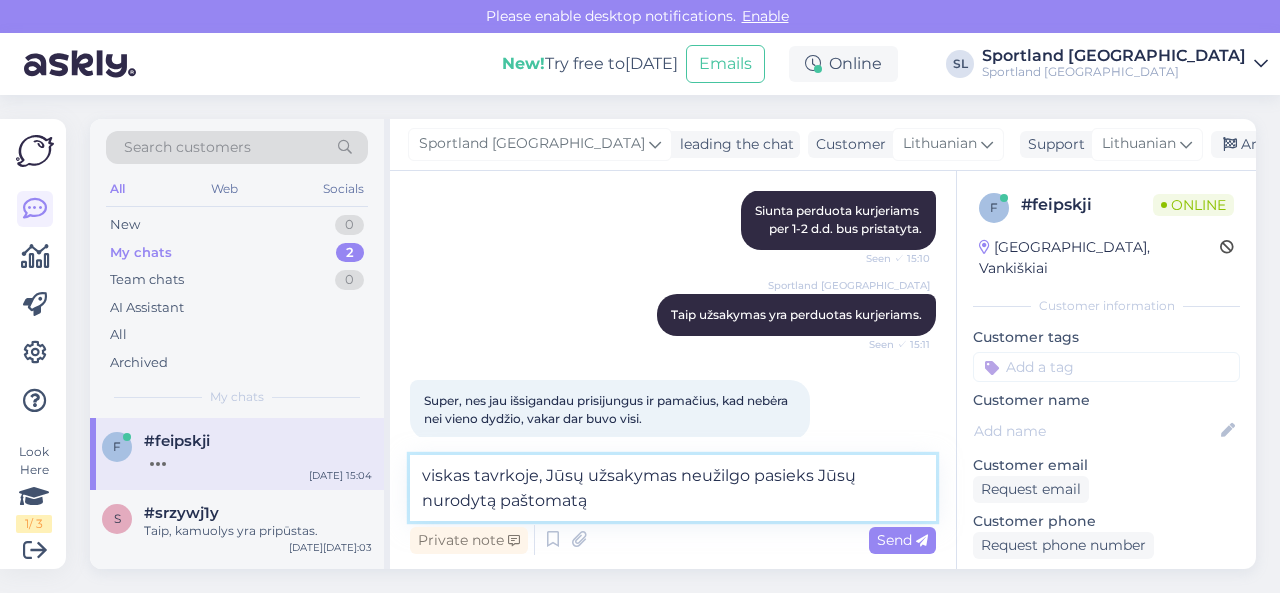 type on "viskas tavrkoje, Jūsų užsakymas neužilgo pasieks Jūsų nurodytą paštomatą." 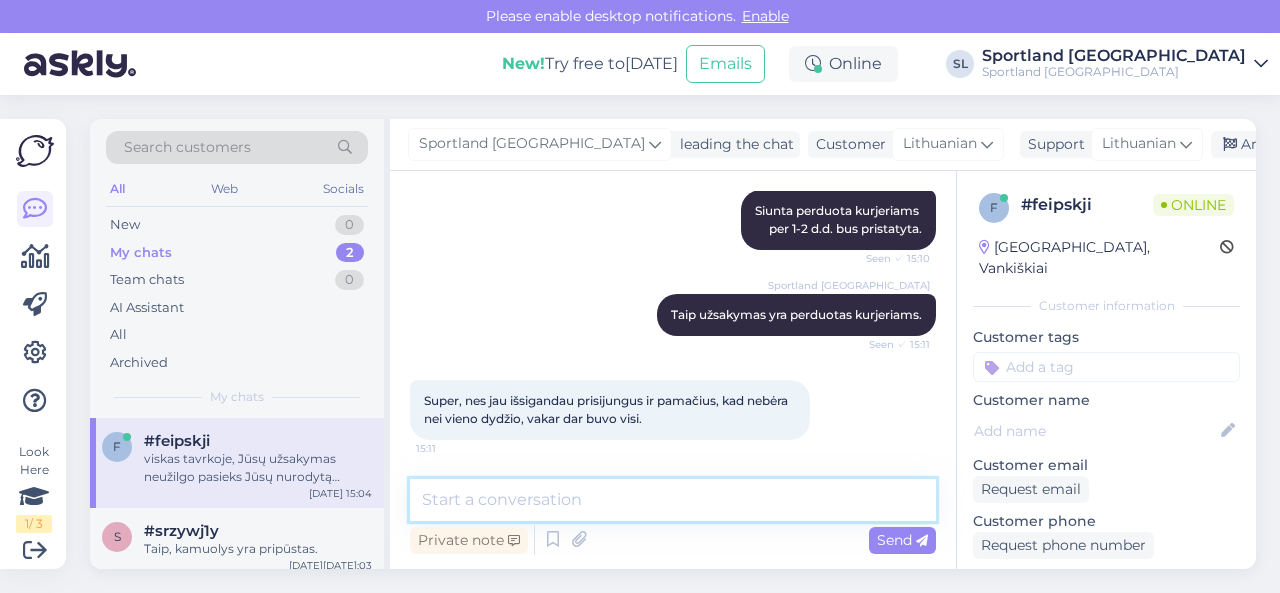 scroll, scrollTop: 1039, scrollLeft: 0, axis: vertical 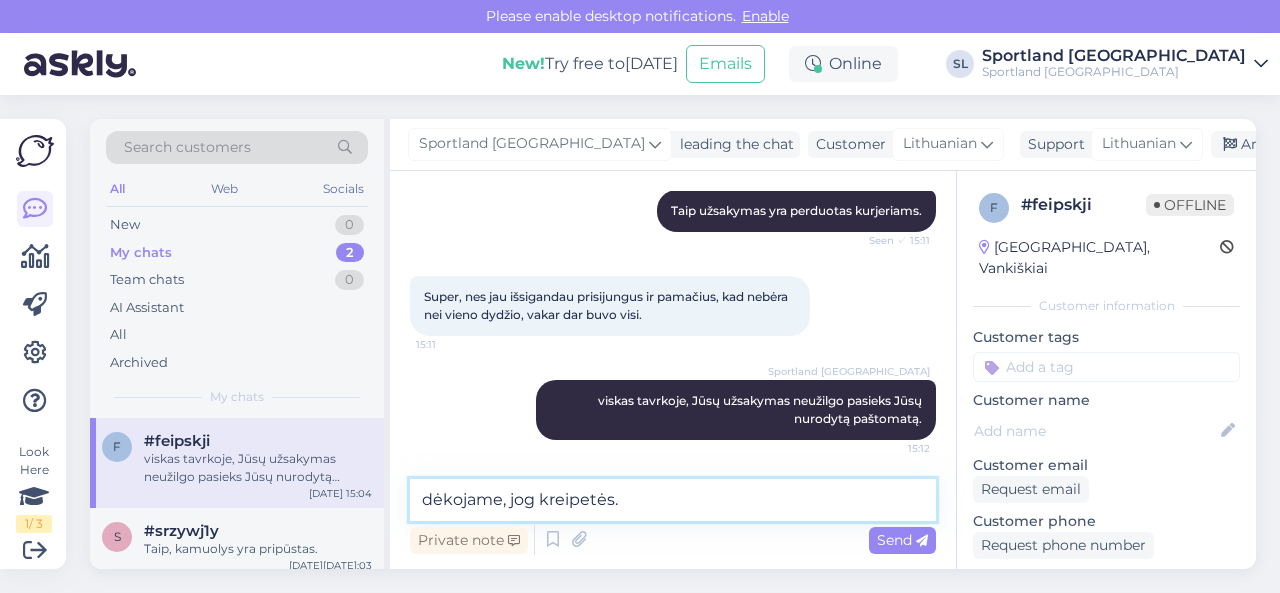 type on "dėkojame, jog kreipetės." 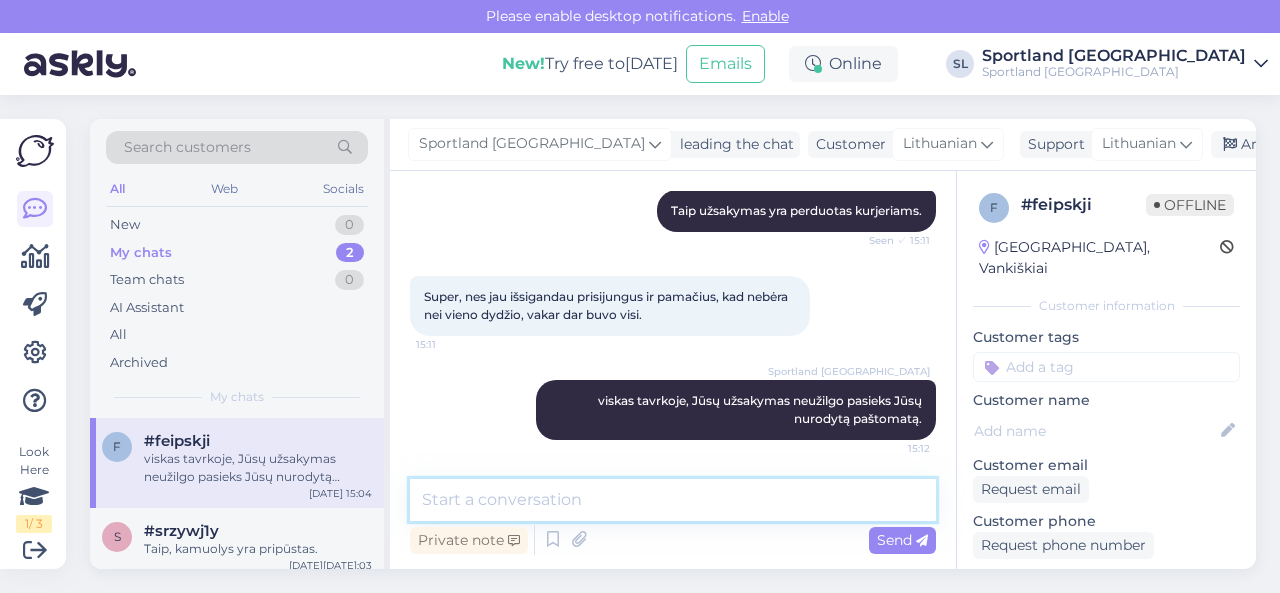 scroll, scrollTop: 1125, scrollLeft: 0, axis: vertical 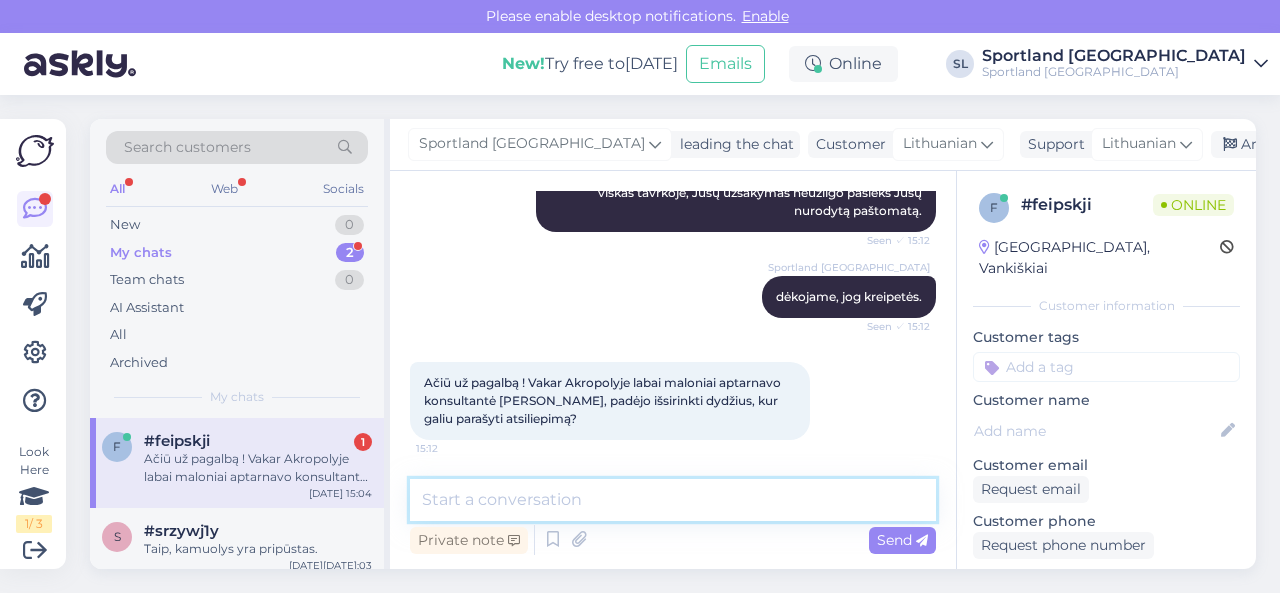 click at bounding box center (673, 500) 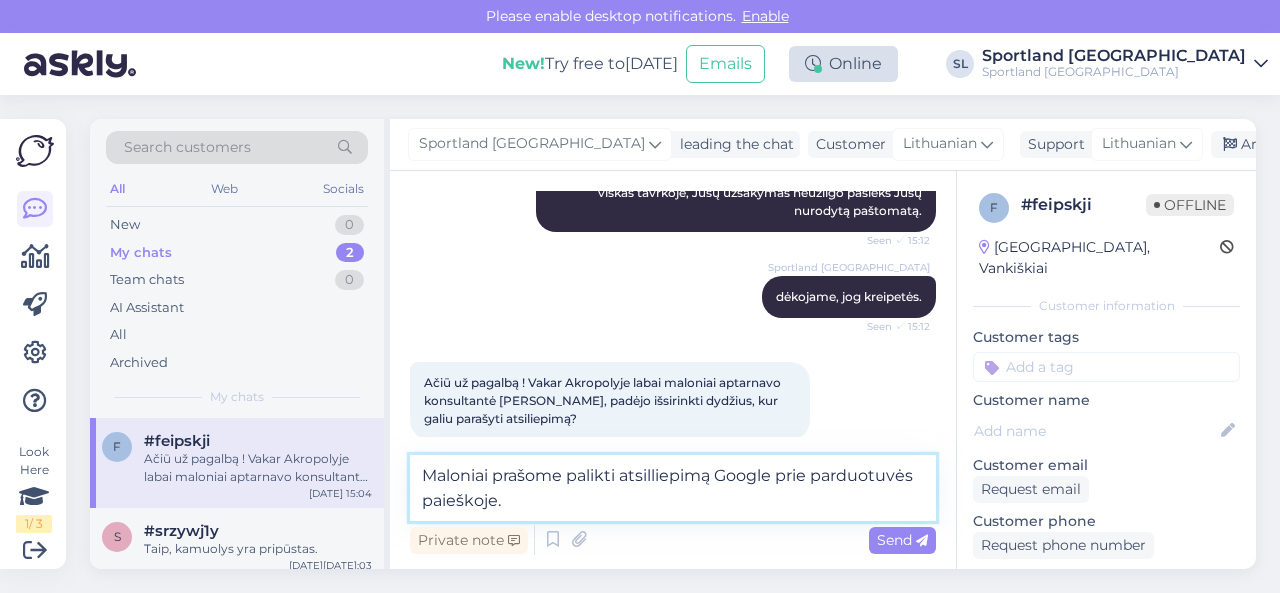 type on "Maloniai prašome palikti atsilliepimą Google prie parduotuvės paieškoje." 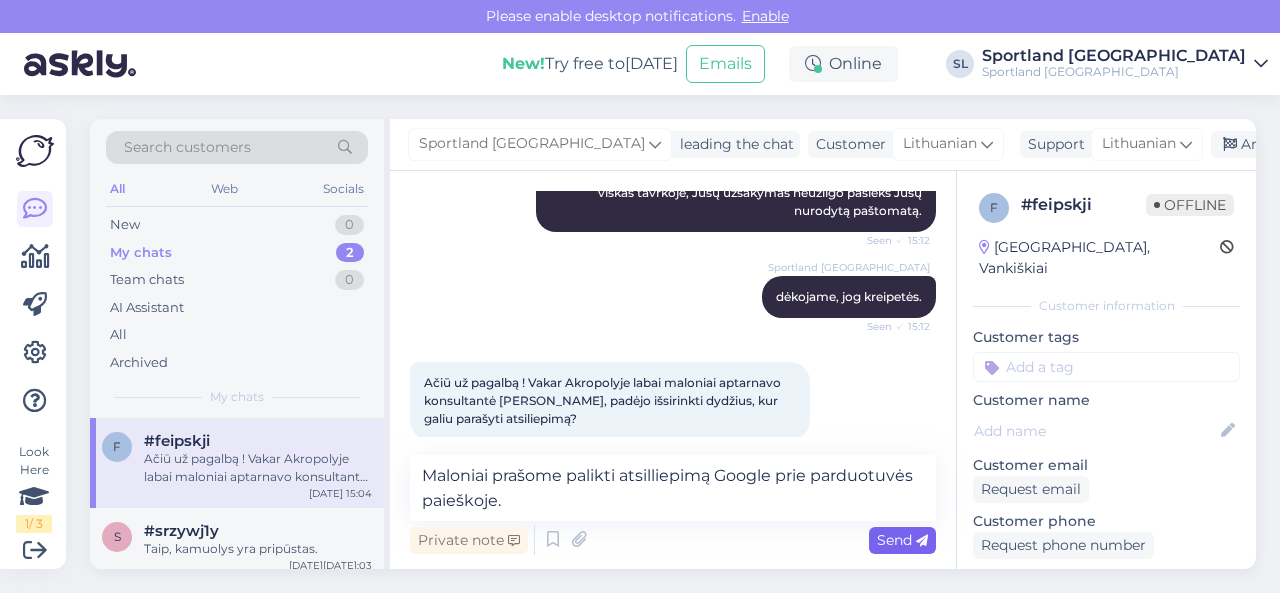 click on "Send" at bounding box center (902, 540) 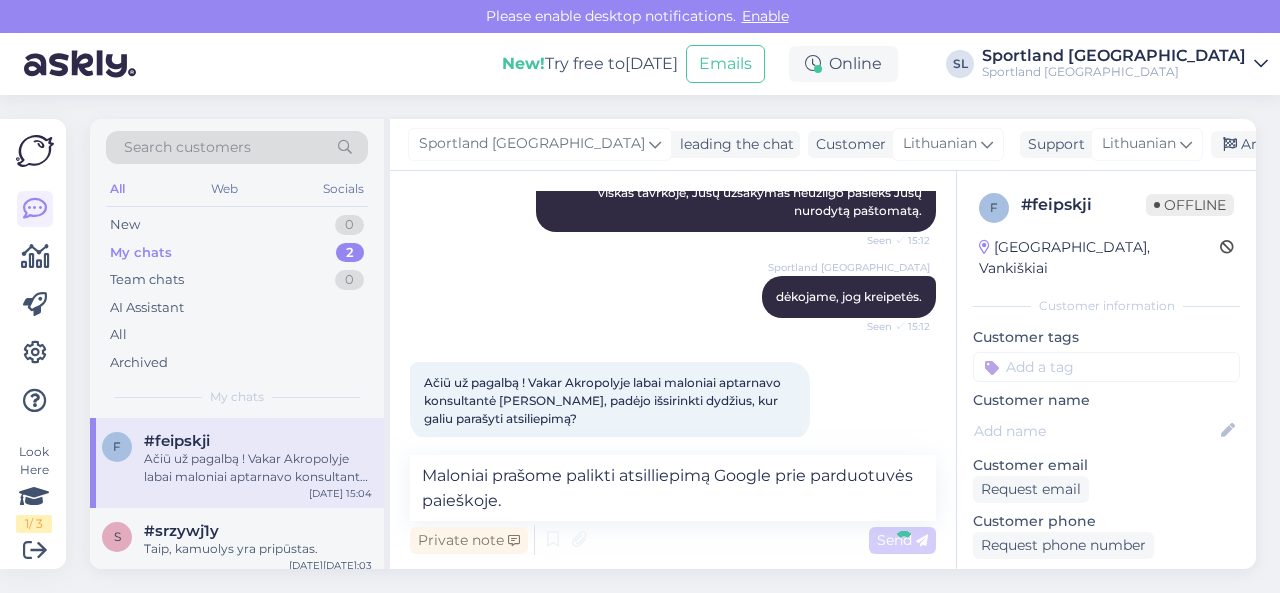 type 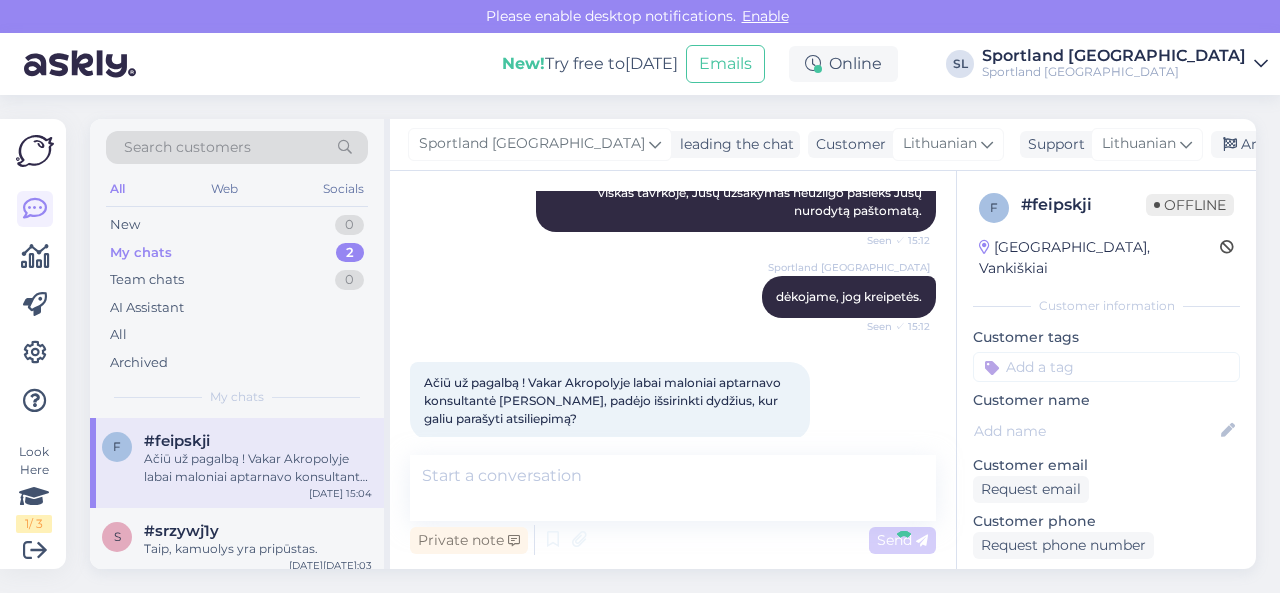 scroll, scrollTop: 1351, scrollLeft: 0, axis: vertical 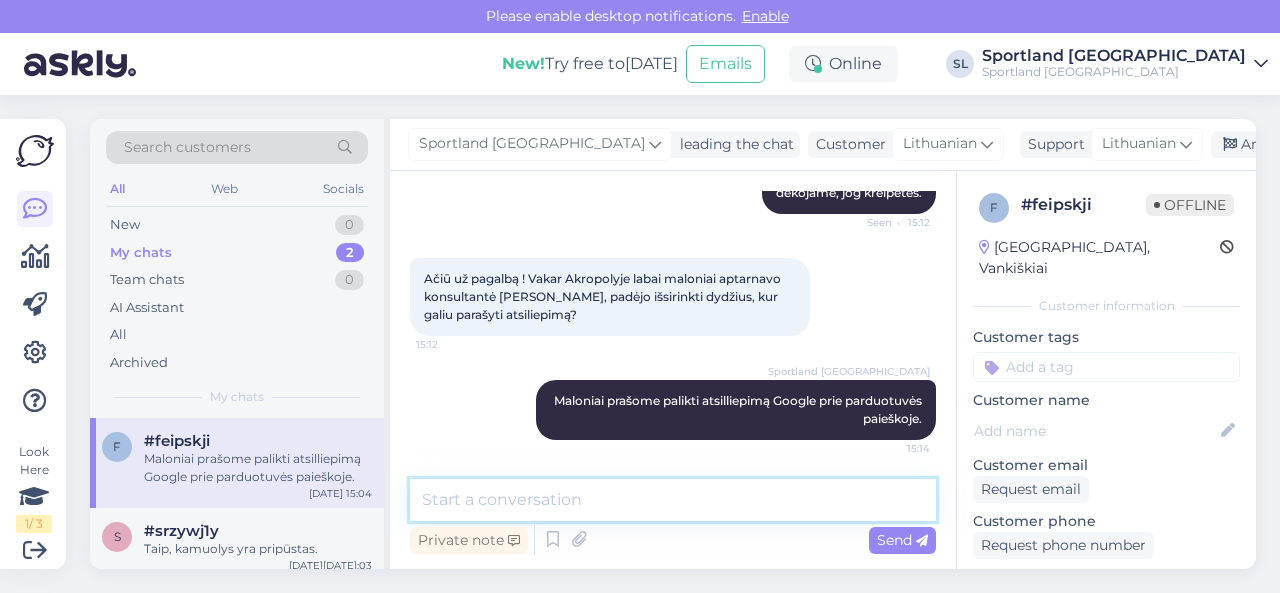 click at bounding box center (673, 500) 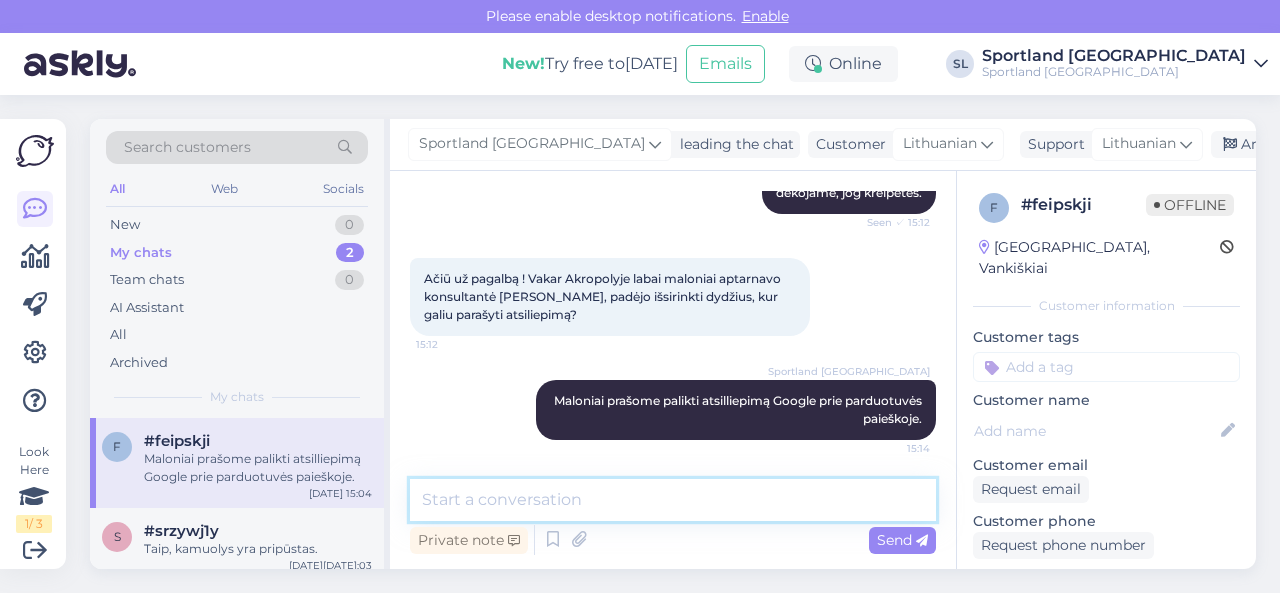 click at bounding box center [673, 500] 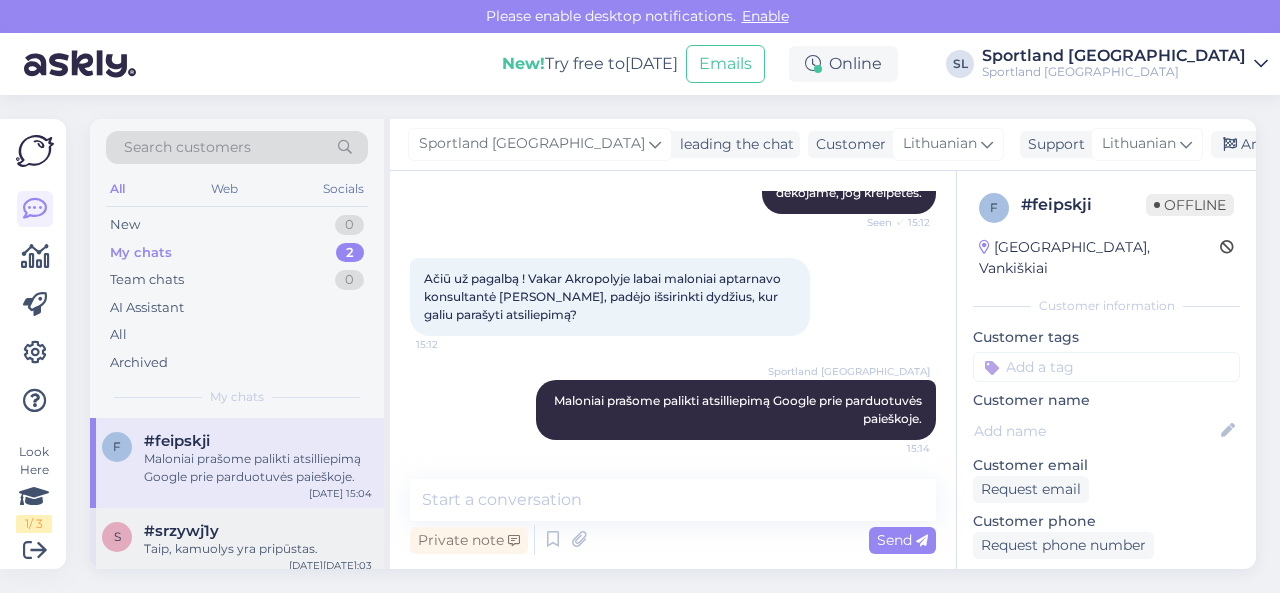 click on "Taip, kamuolys yra pripūstas." at bounding box center (258, 549) 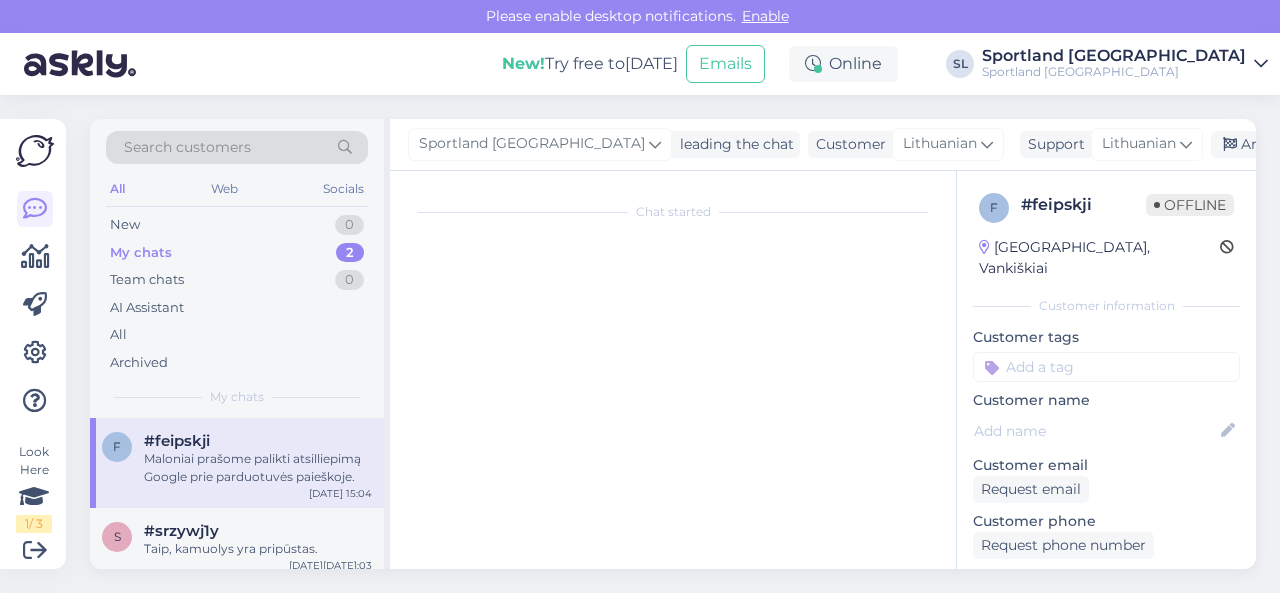 scroll, scrollTop: 2666, scrollLeft: 0, axis: vertical 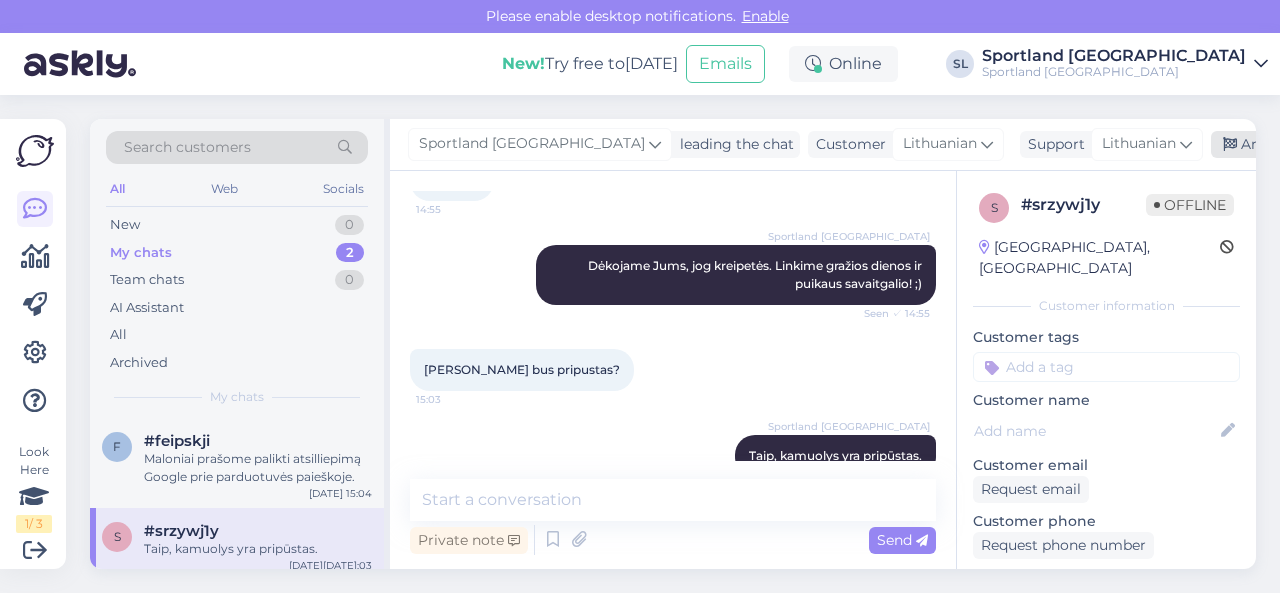 click on "Archive chat" at bounding box center (1274, 144) 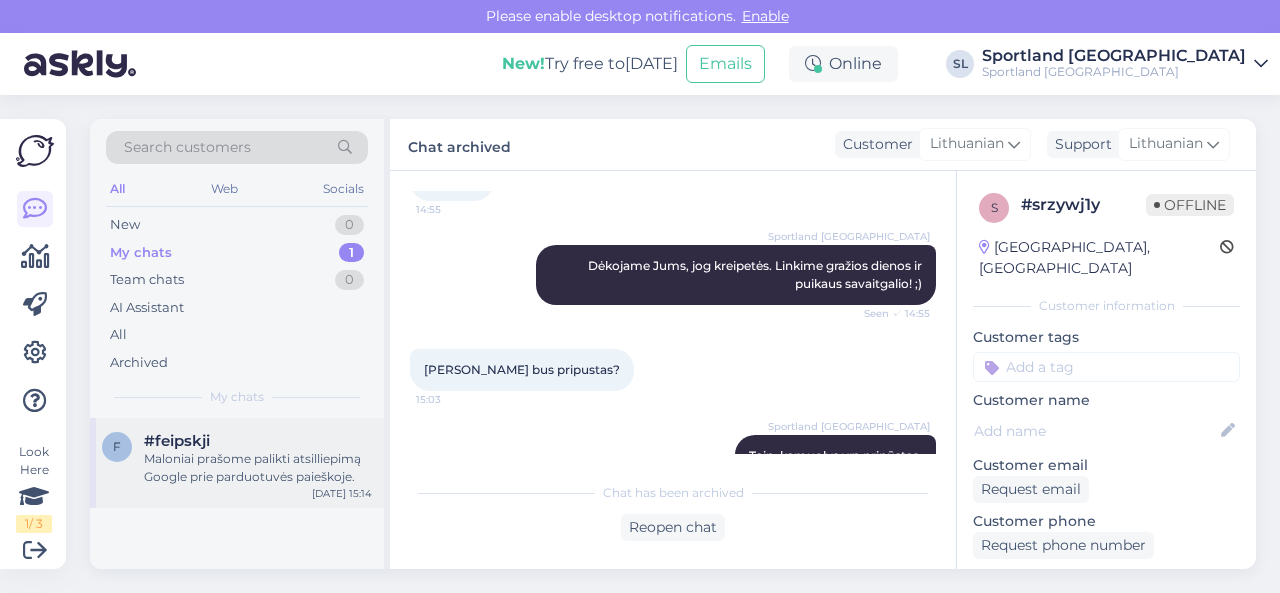 click on "#feipskji" at bounding box center (258, 441) 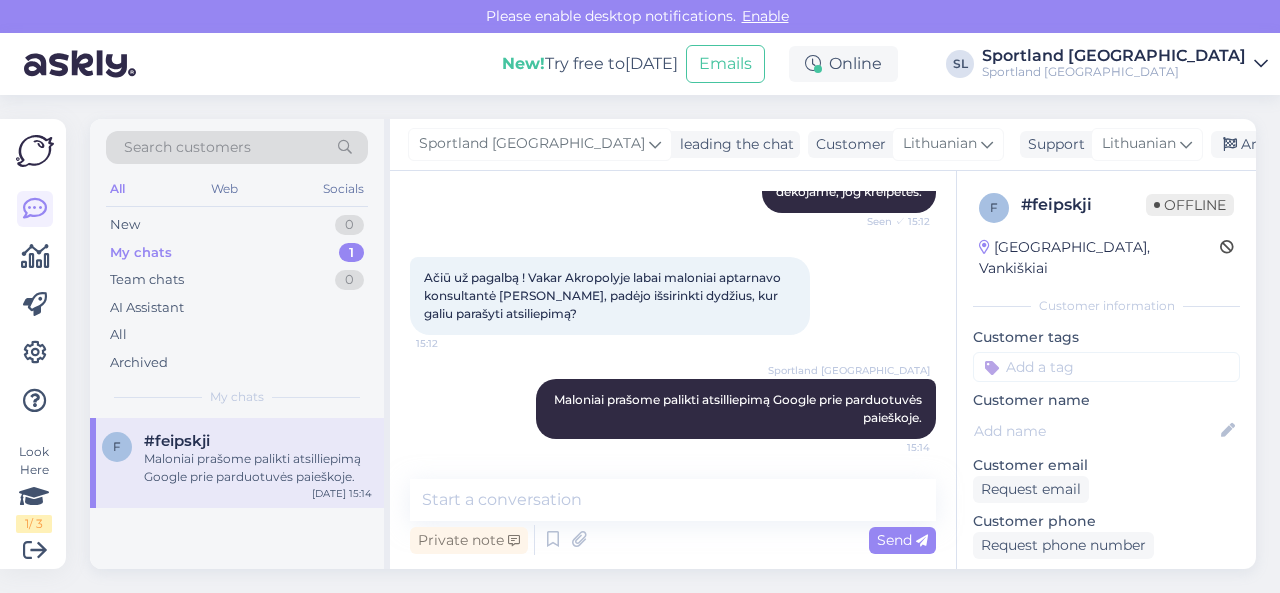 scroll, scrollTop: 1351, scrollLeft: 0, axis: vertical 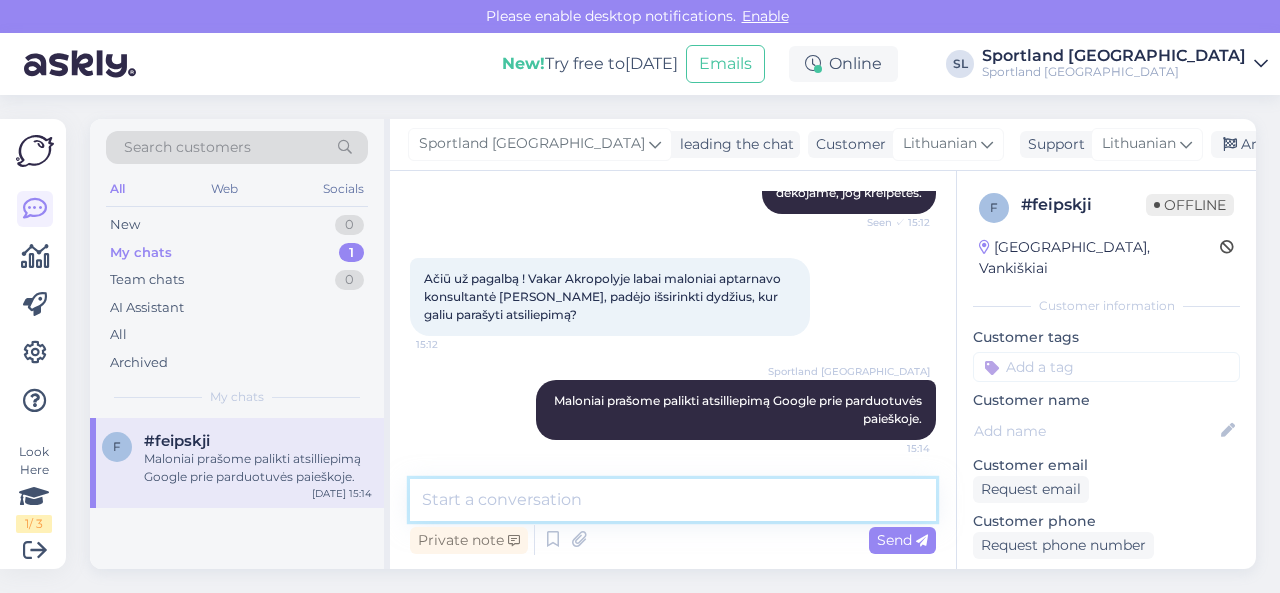 click at bounding box center (673, 500) 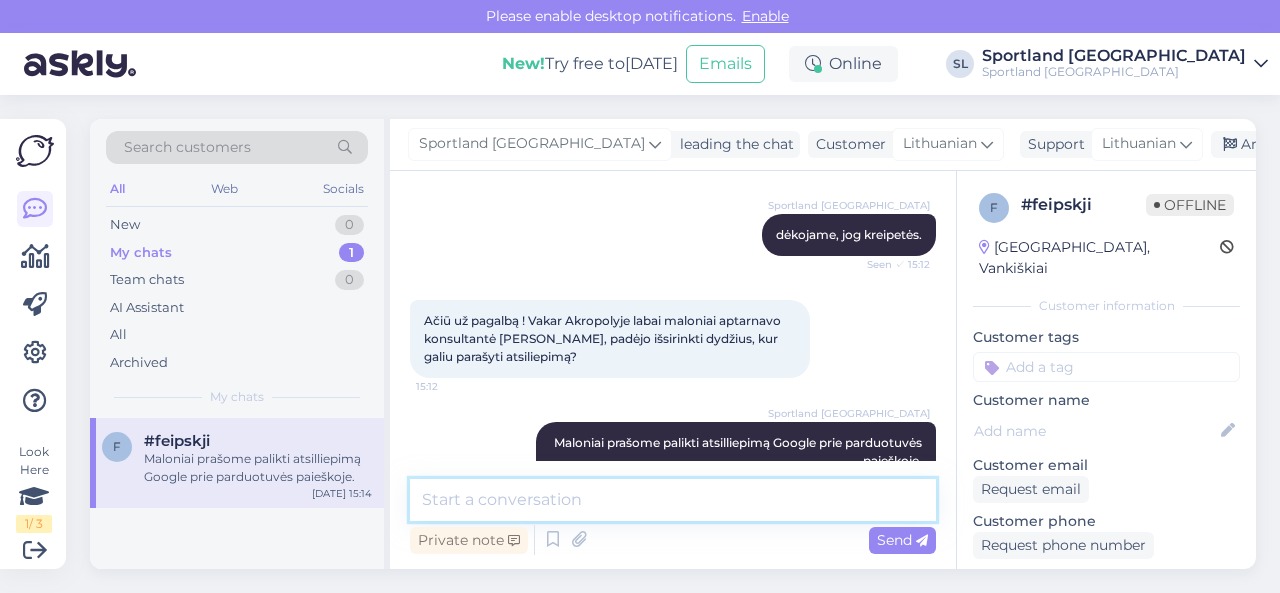 scroll, scrollTop: 1351, scrollLeft: 0, axis: vertical 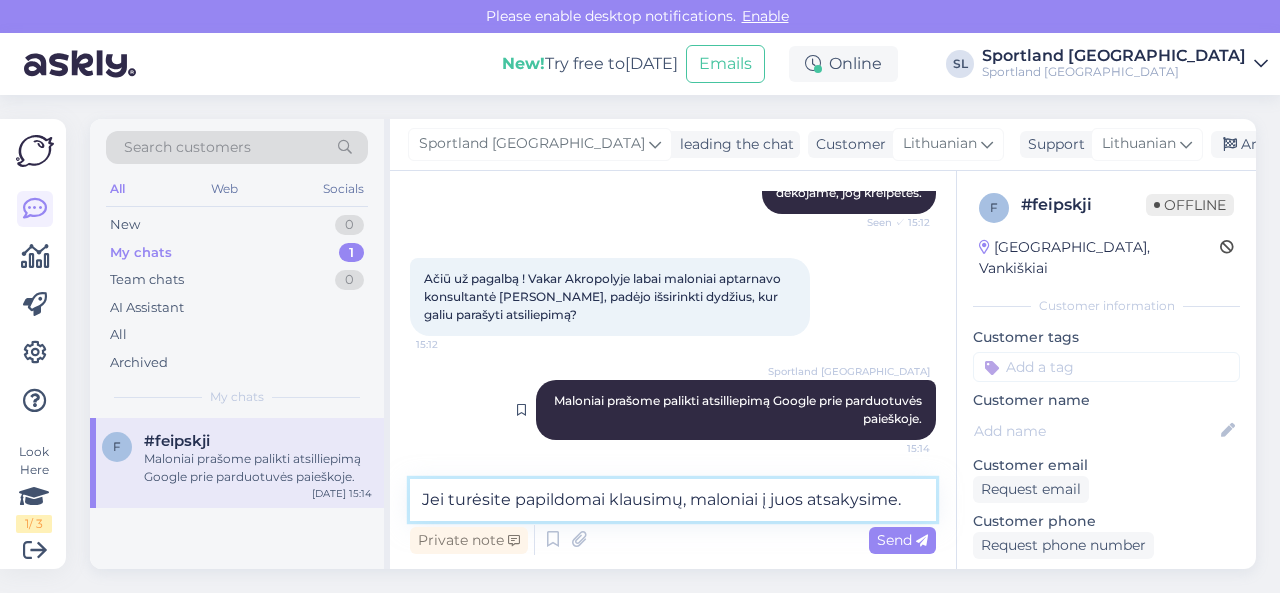 type on "Jei turėsite papildomai klausimų, maloniai į juos atsakysime." 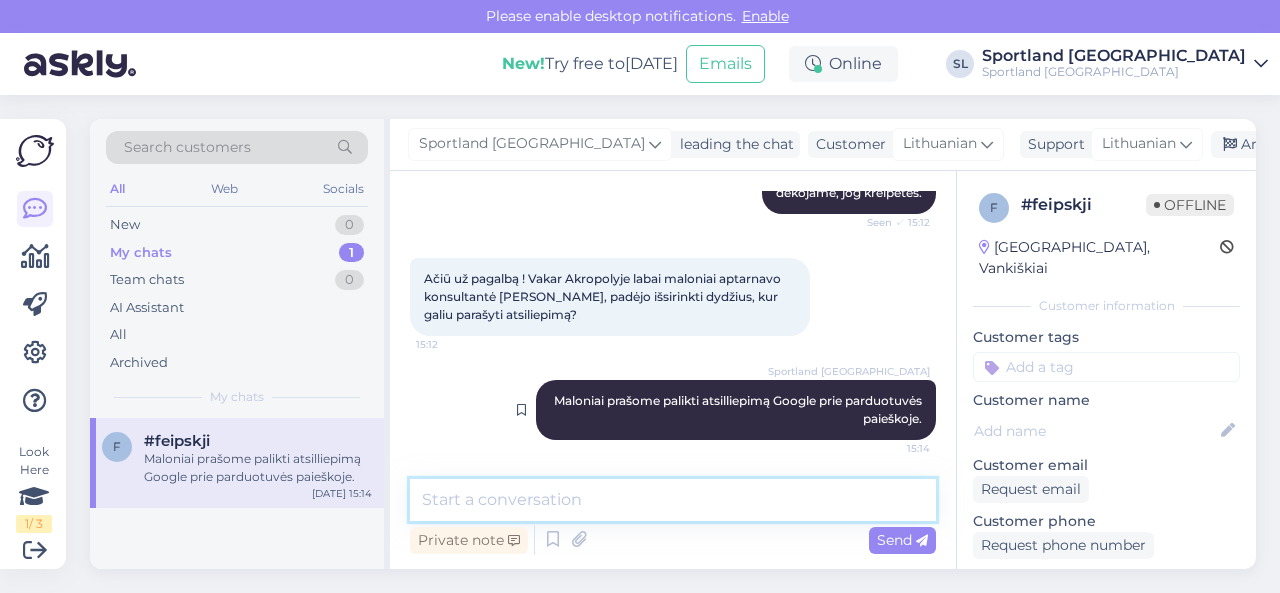 scroll, scrollTop: 1437, scrollLeft: 0, axis: vertical 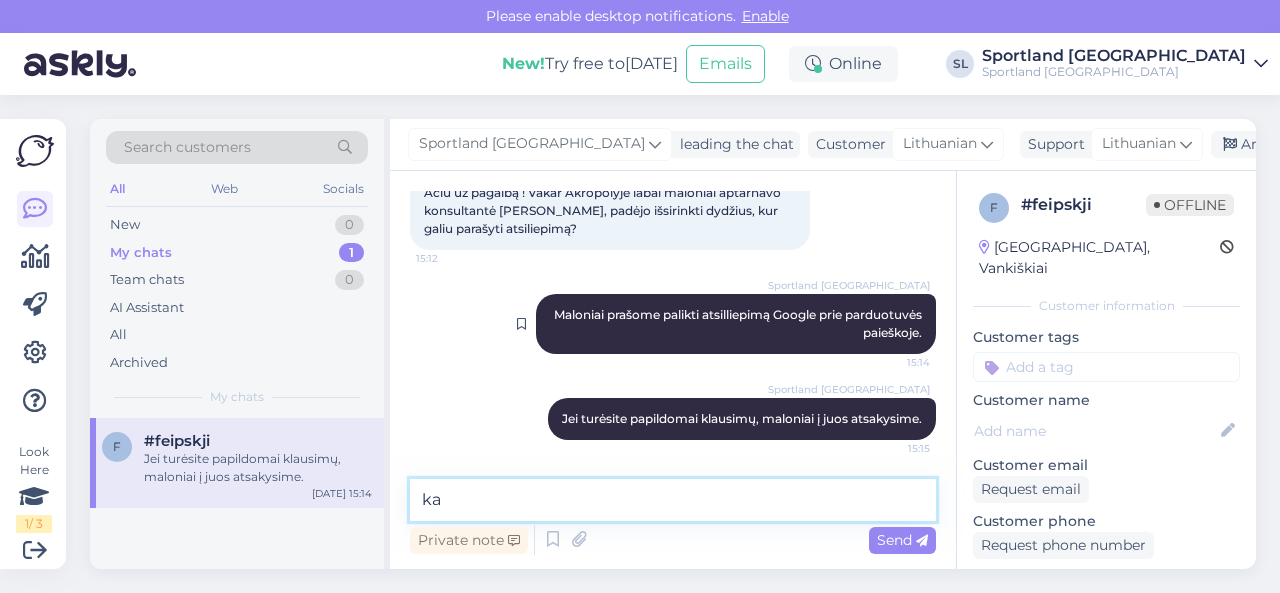type on "k" 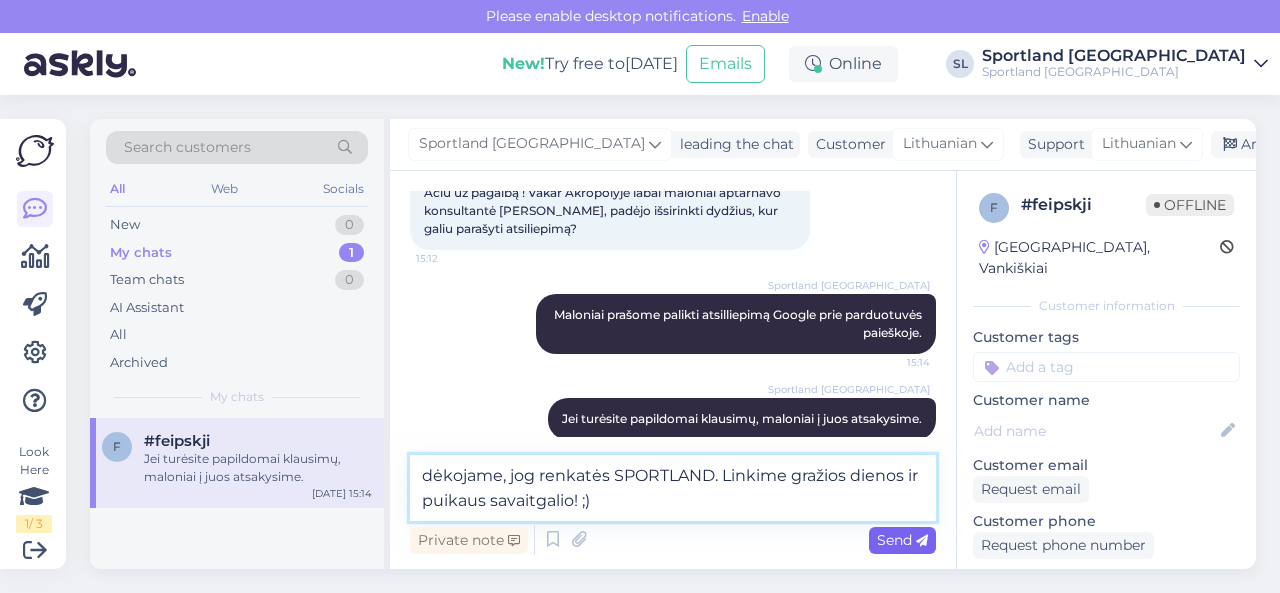 type on "dėkojame, jog renkatės SPORTLAND. Linkime gražios dienos ir puikaus savaitgalio! ;)" 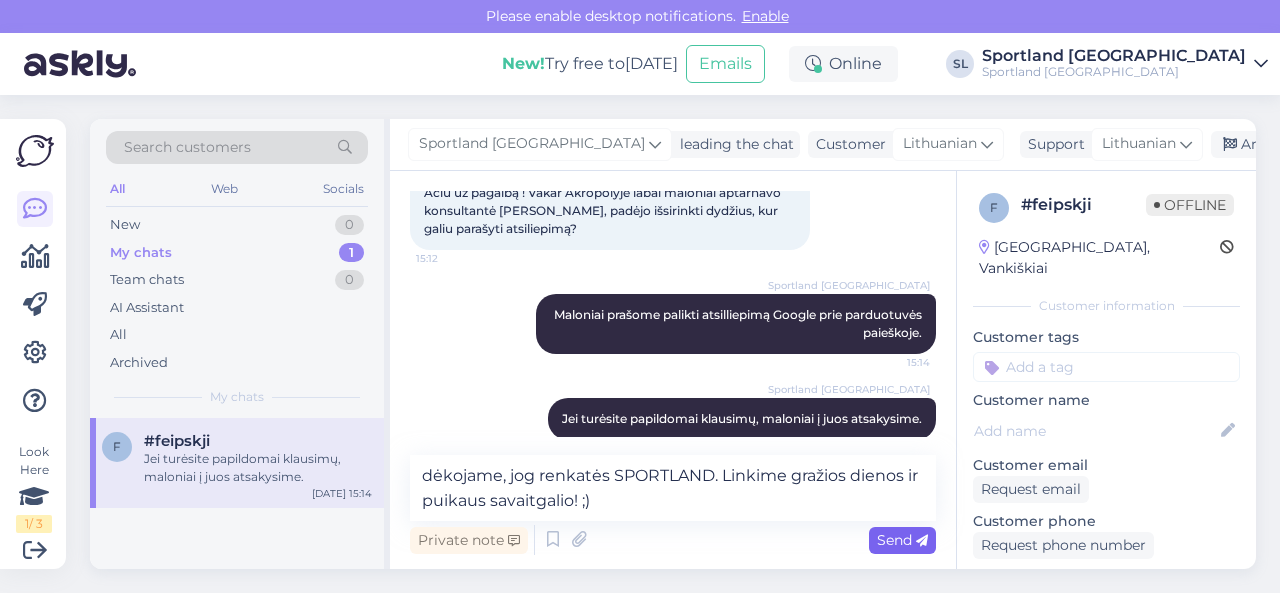 click on "Send" at bounding box center [902, 540] 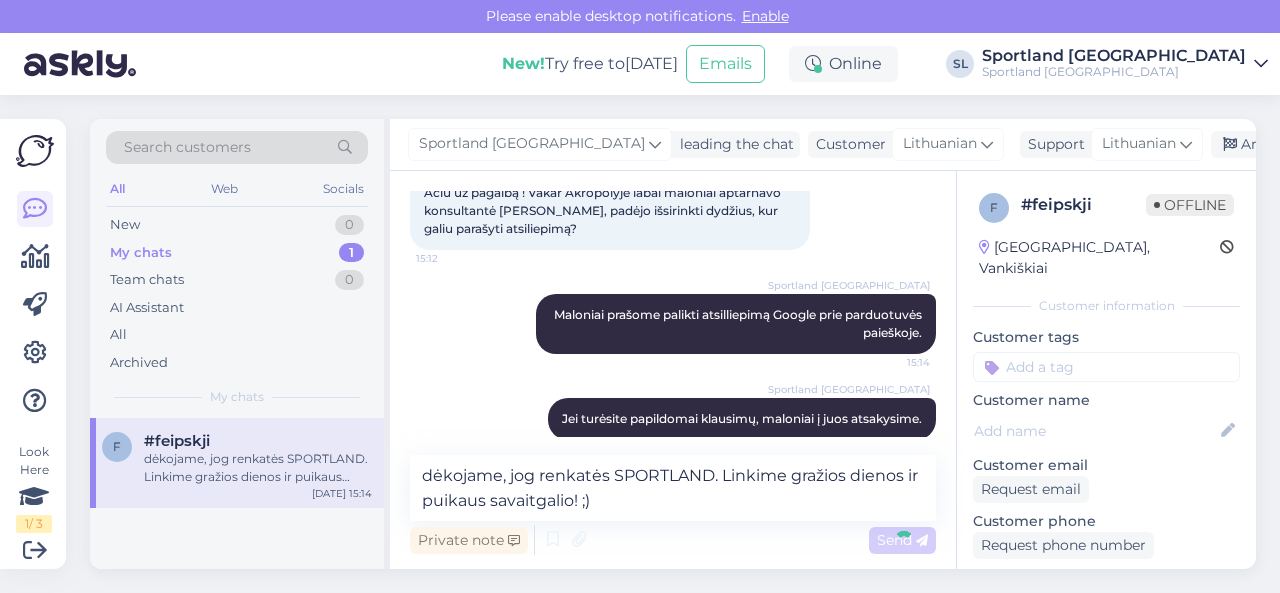 type 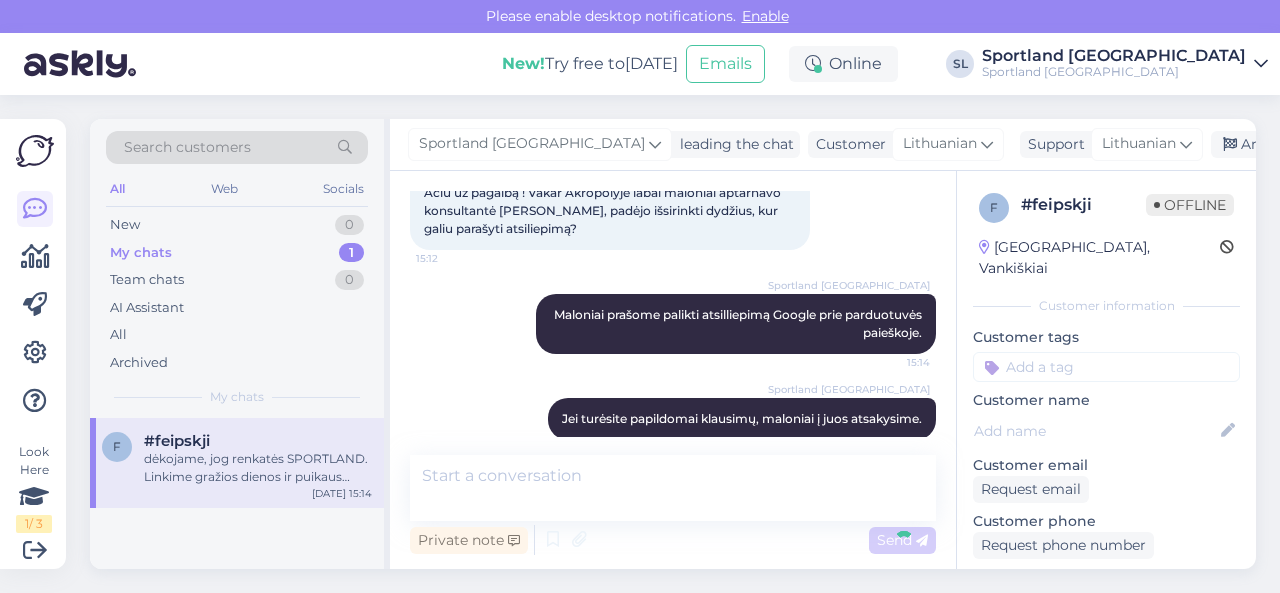 scroll, scrollTop: 1541, scrollLeft: 0, axis: vertical 